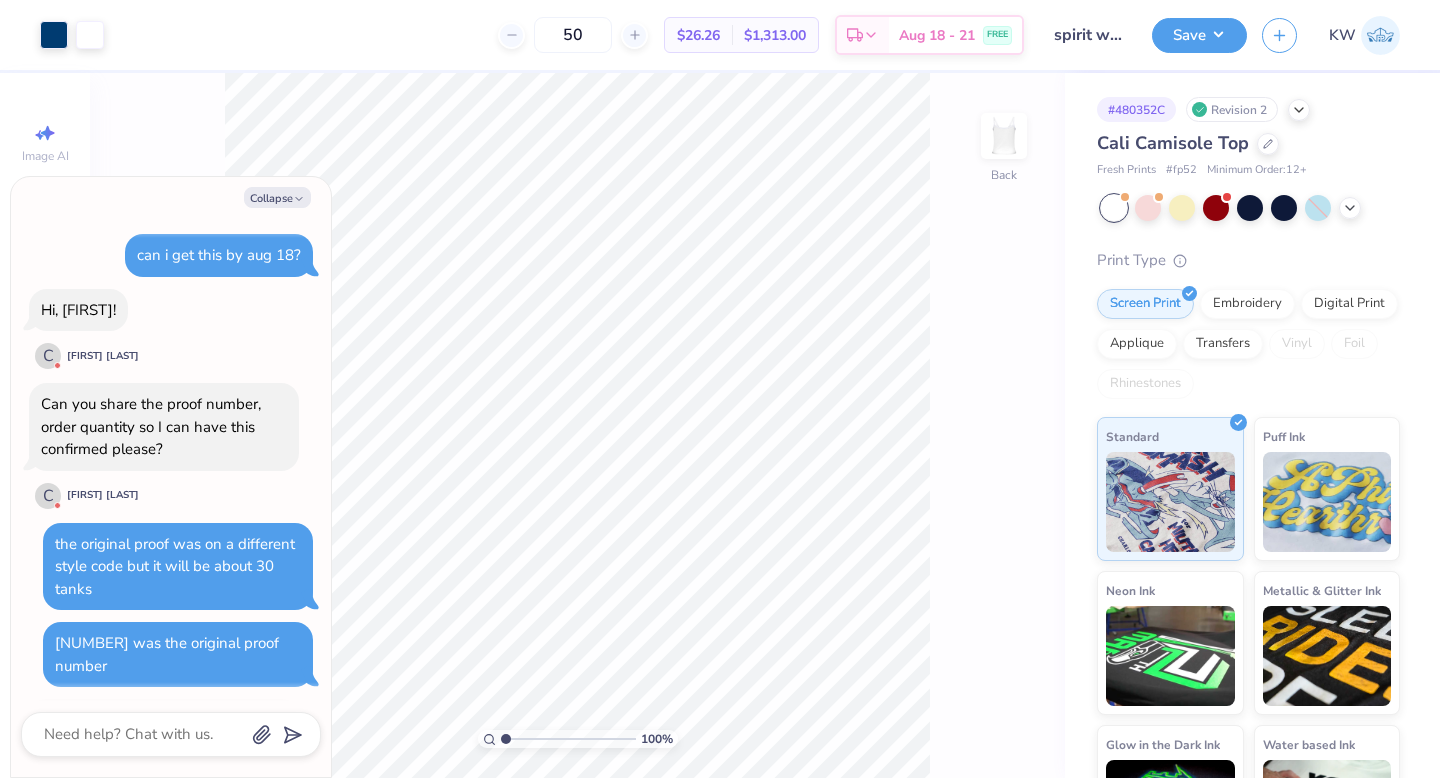 scroll, scrollTop: 0, scrollLeft: 0, axis: both 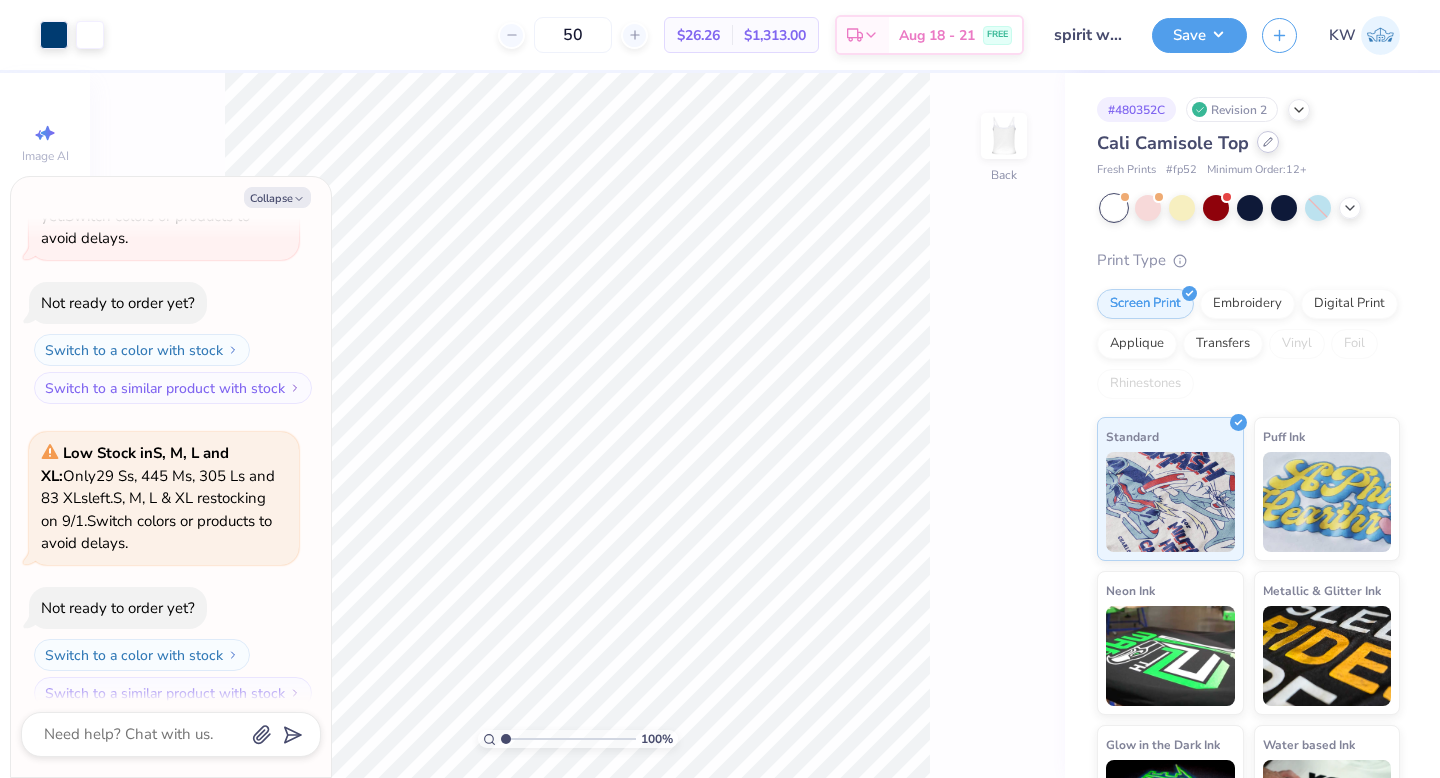 click 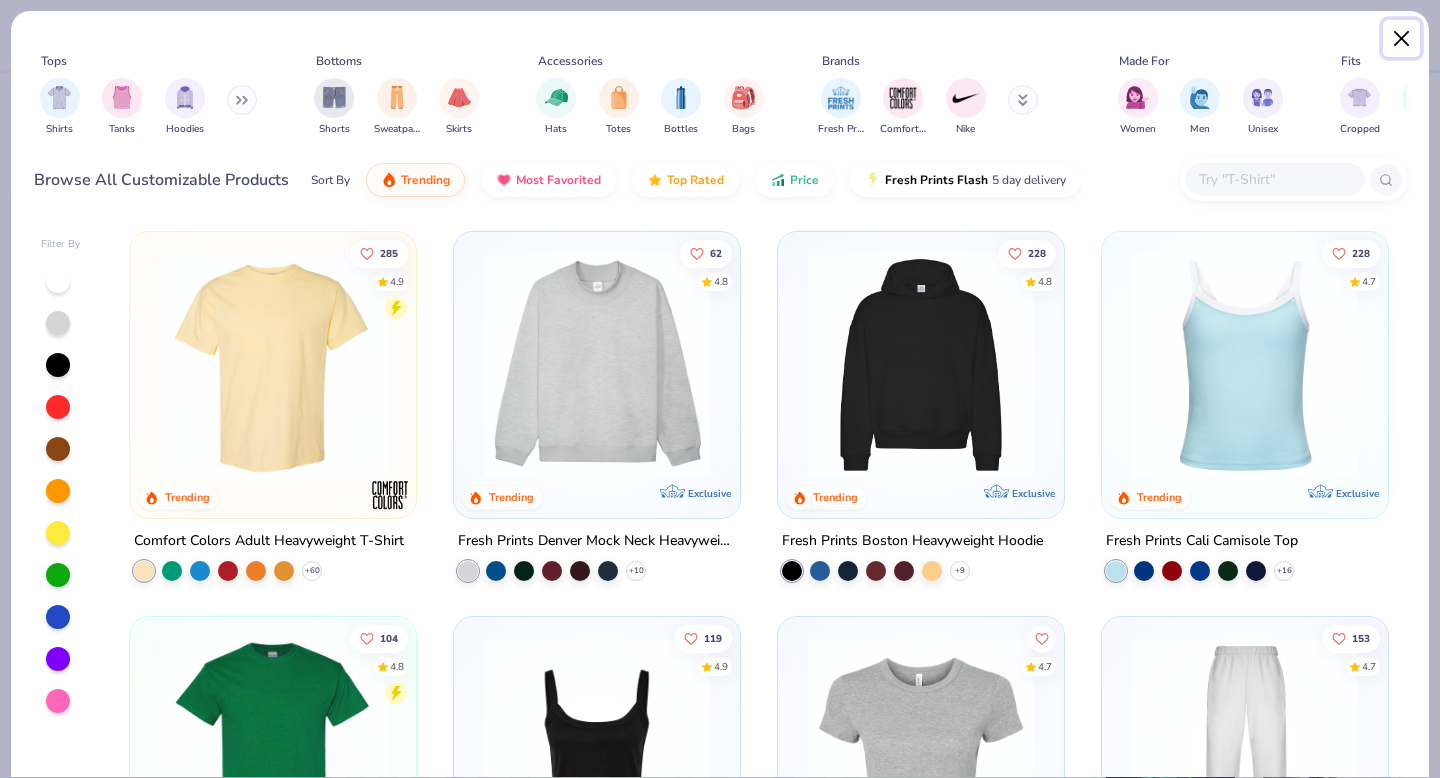 click at bounding box center [1402, 39] 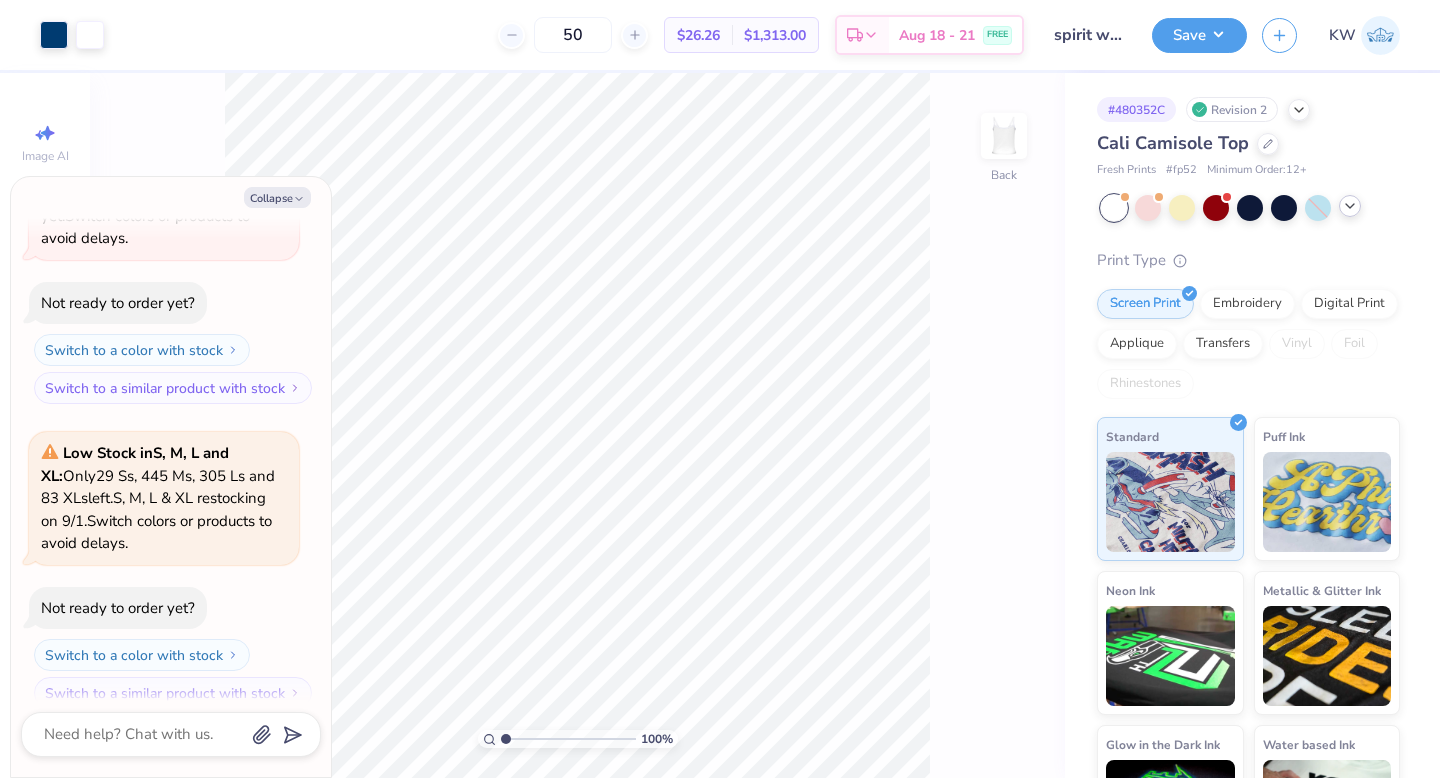 click 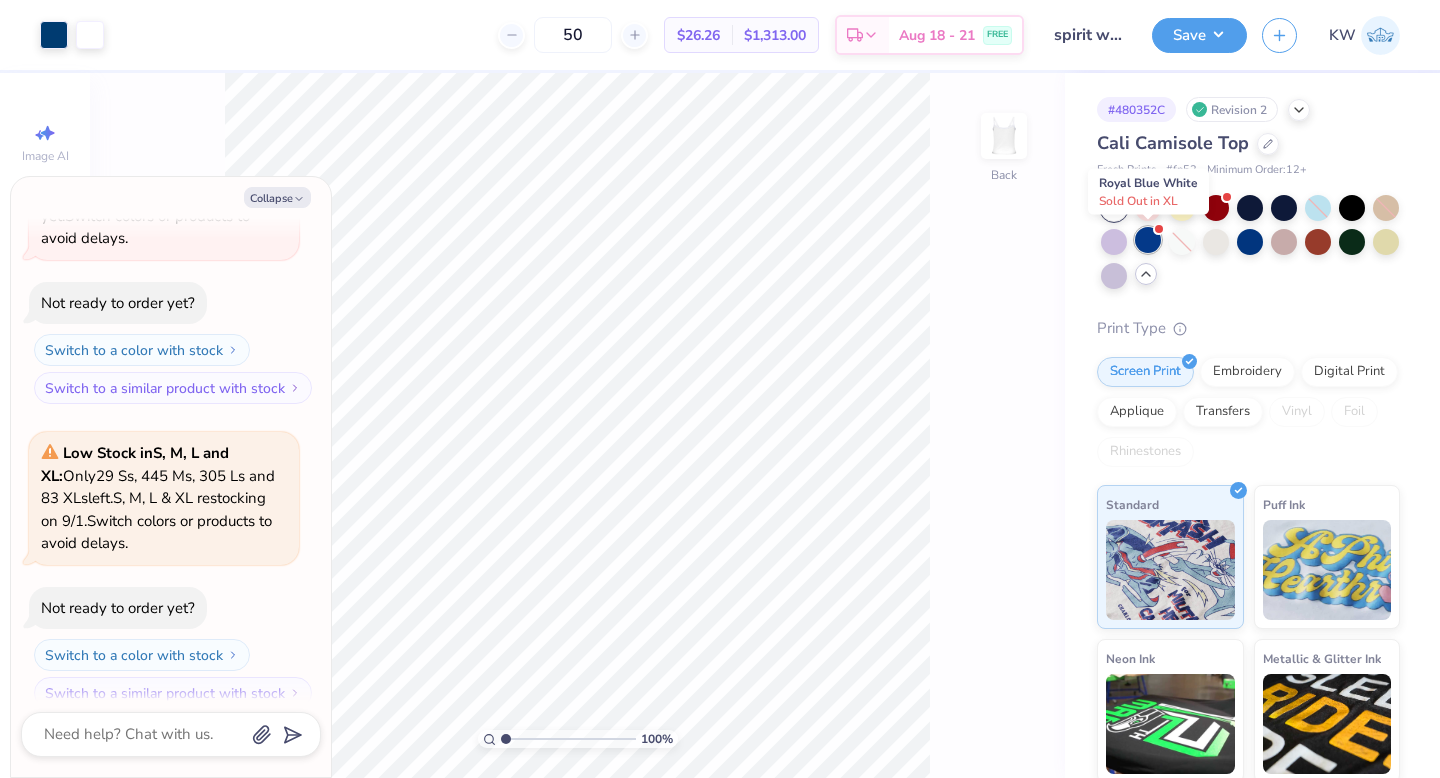 click at bounding box center [1148, 240] 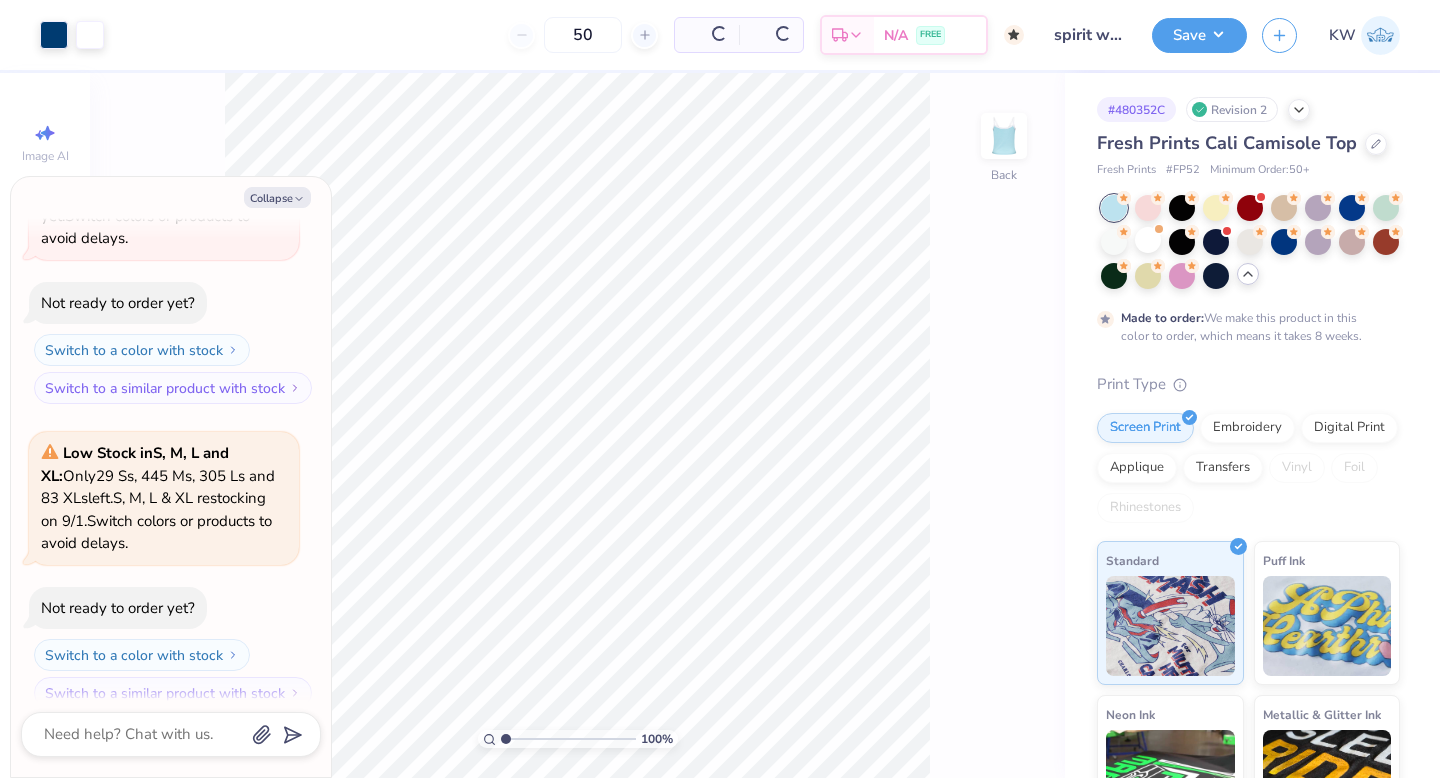 scroll, scrollTop: 3296, scrollLeft: 0, axis: vertical 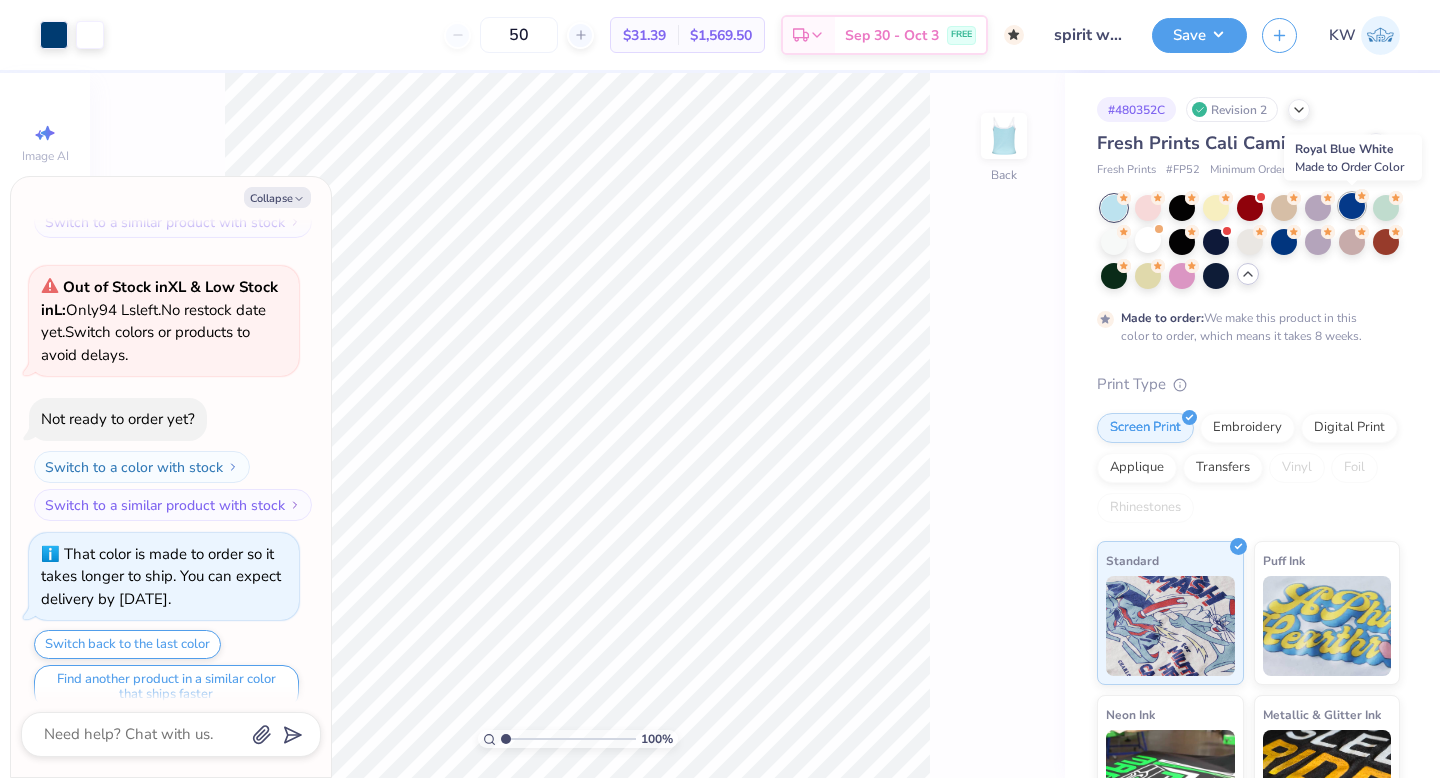 click at bounding box center [1352, 206] 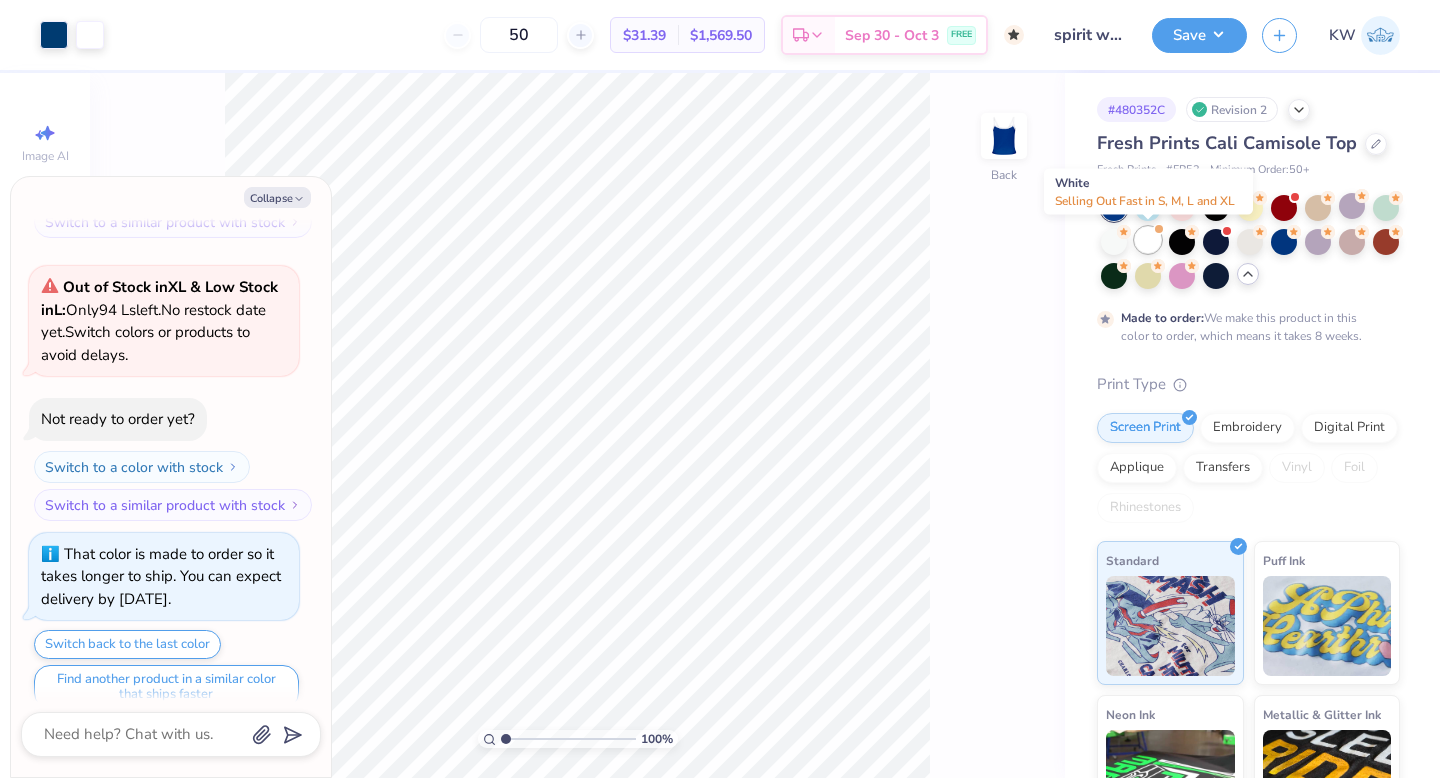 click at bounding box center [1148, 240] 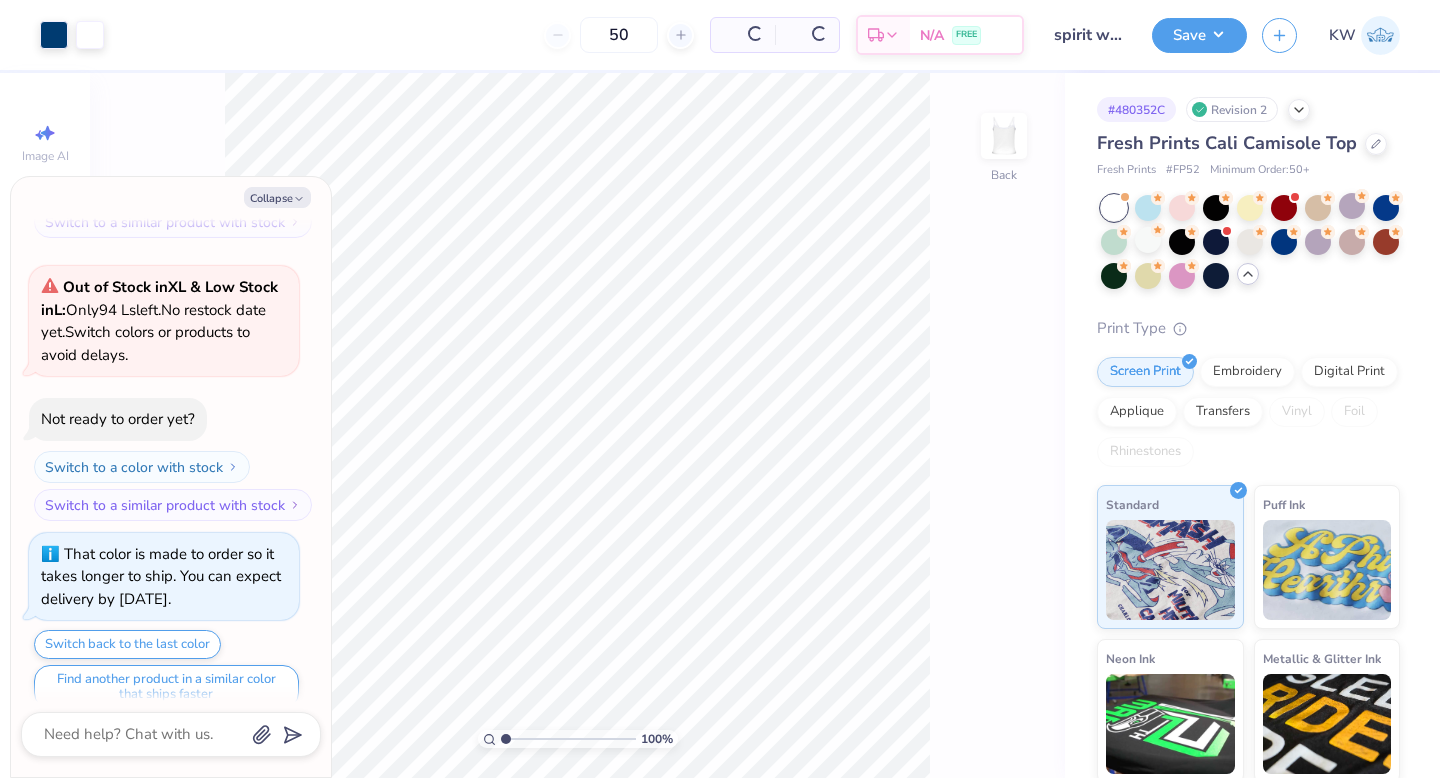scroll, scrollTop: 3723, scrollLeft: 0, axis: vertical 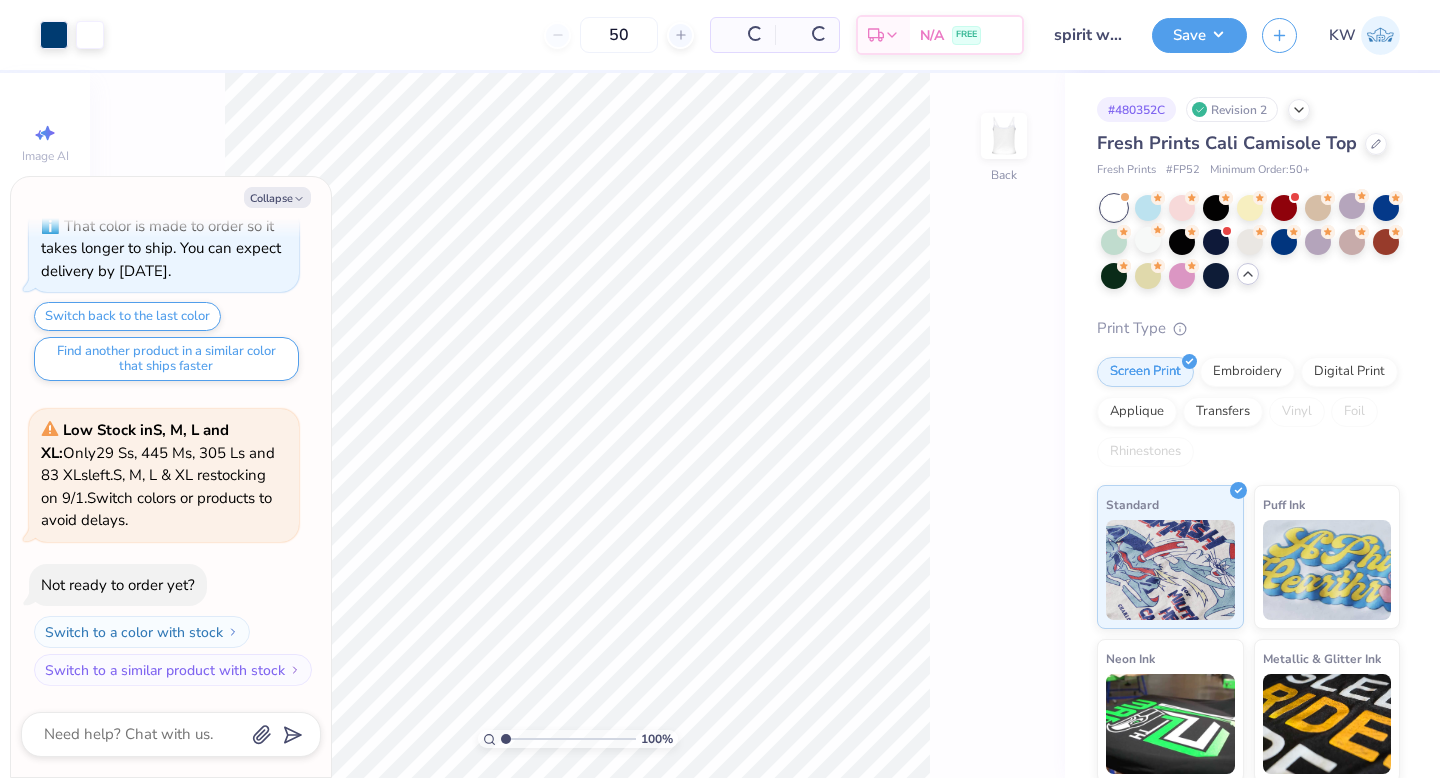 type on "x" 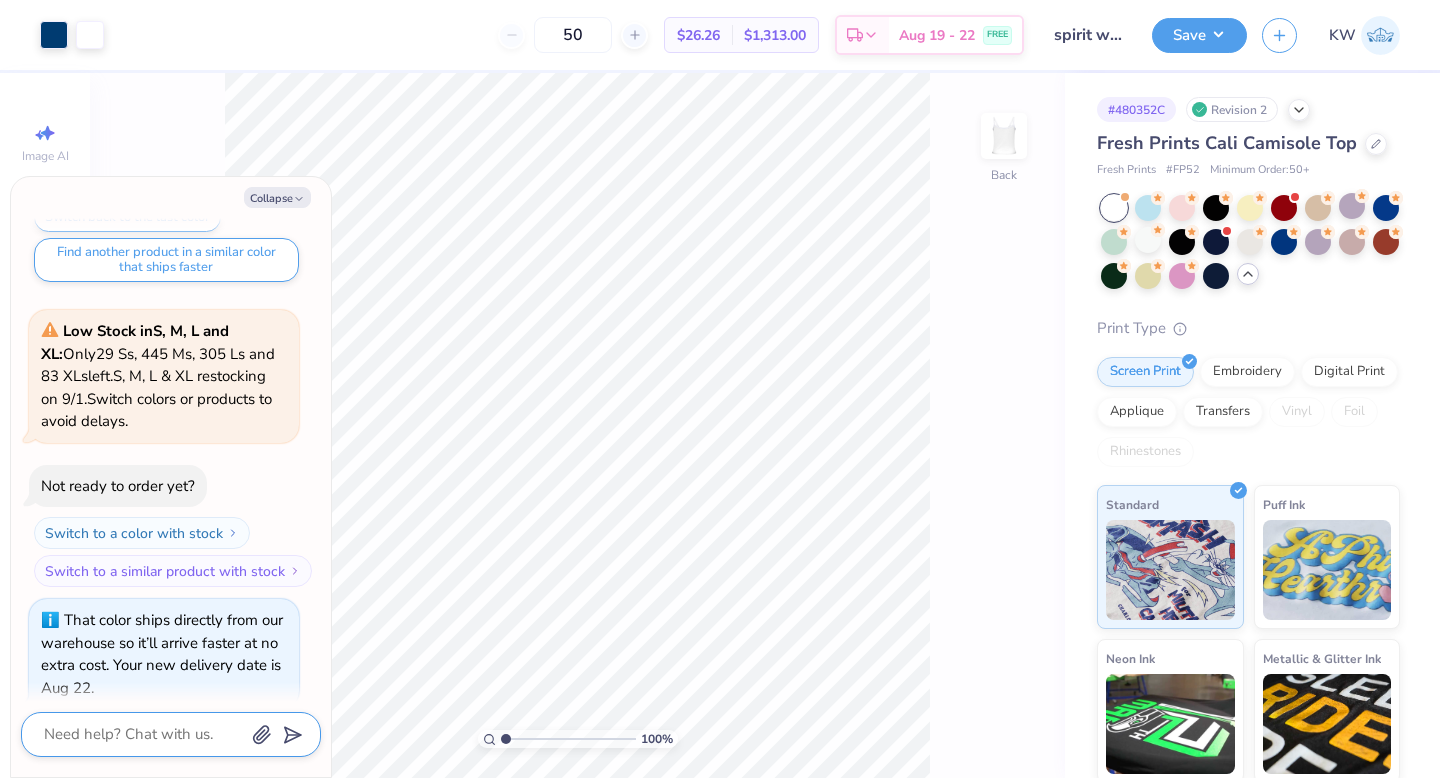 click at bounding box center (143, 734) 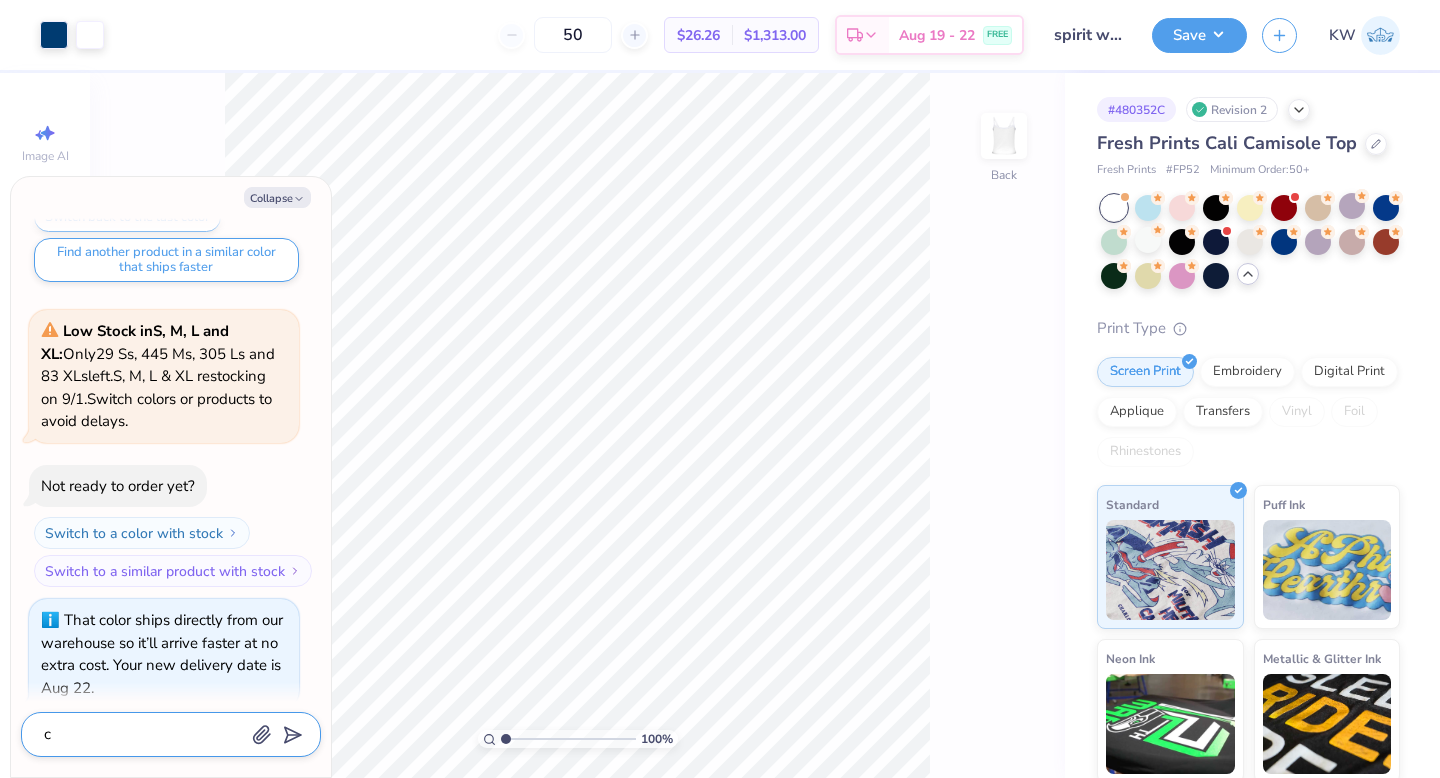 type on "ca" 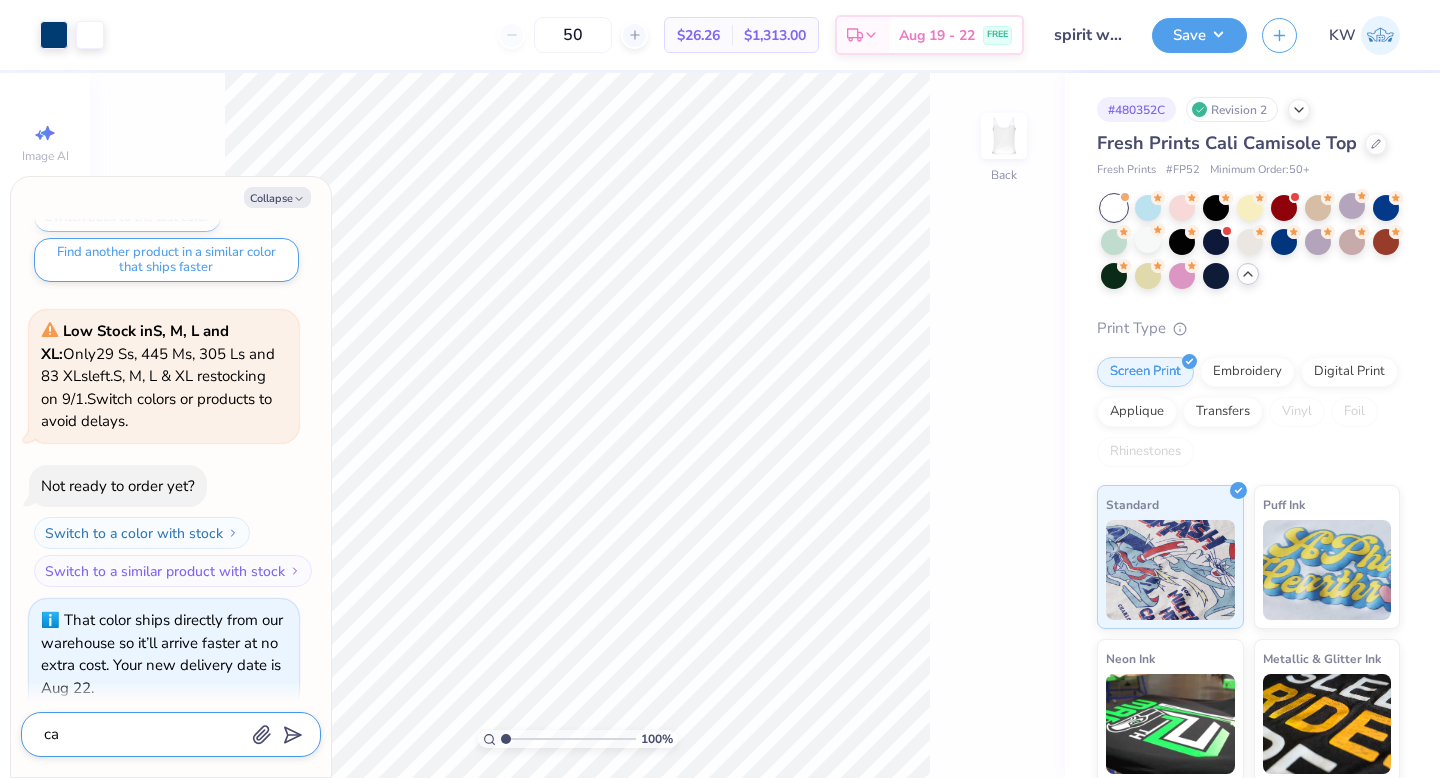type on "c" 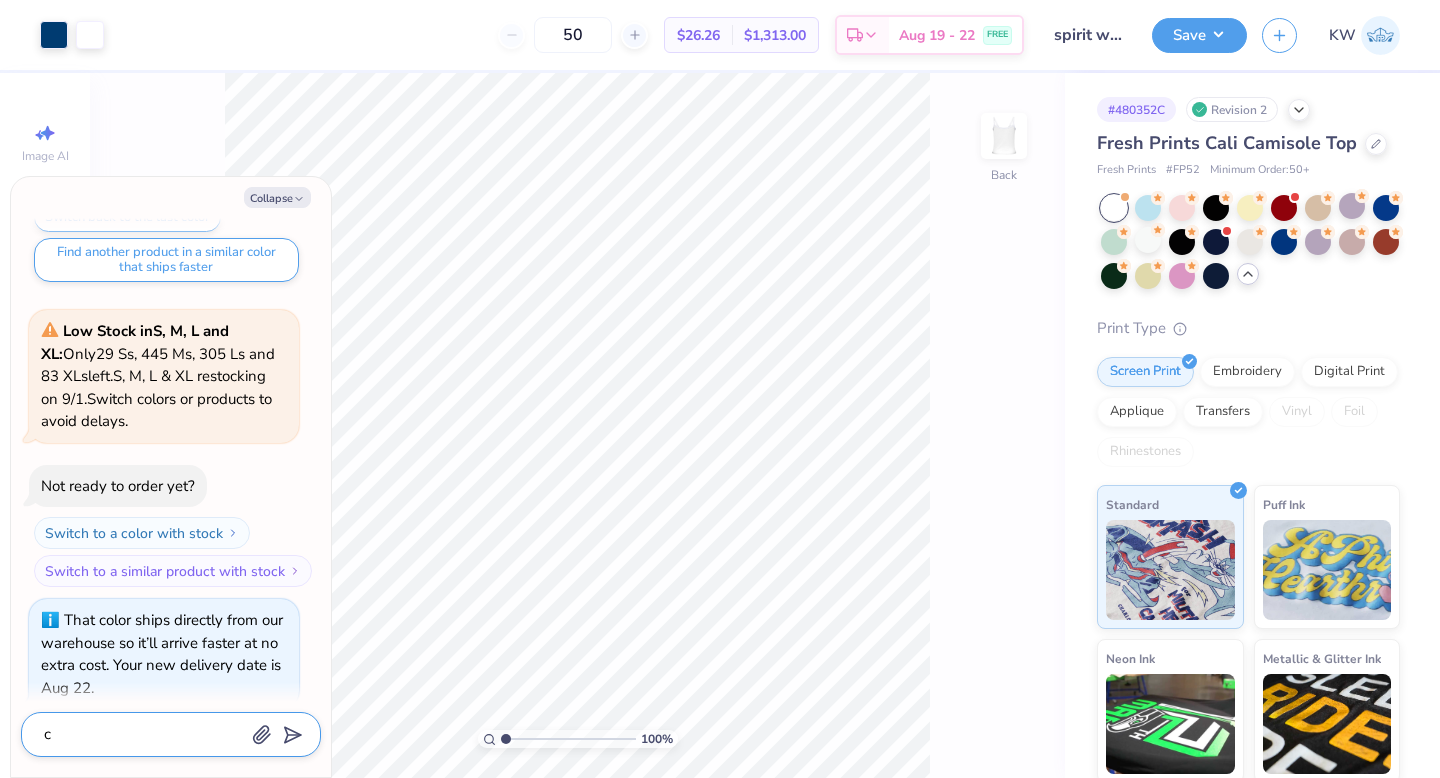 type on "co" 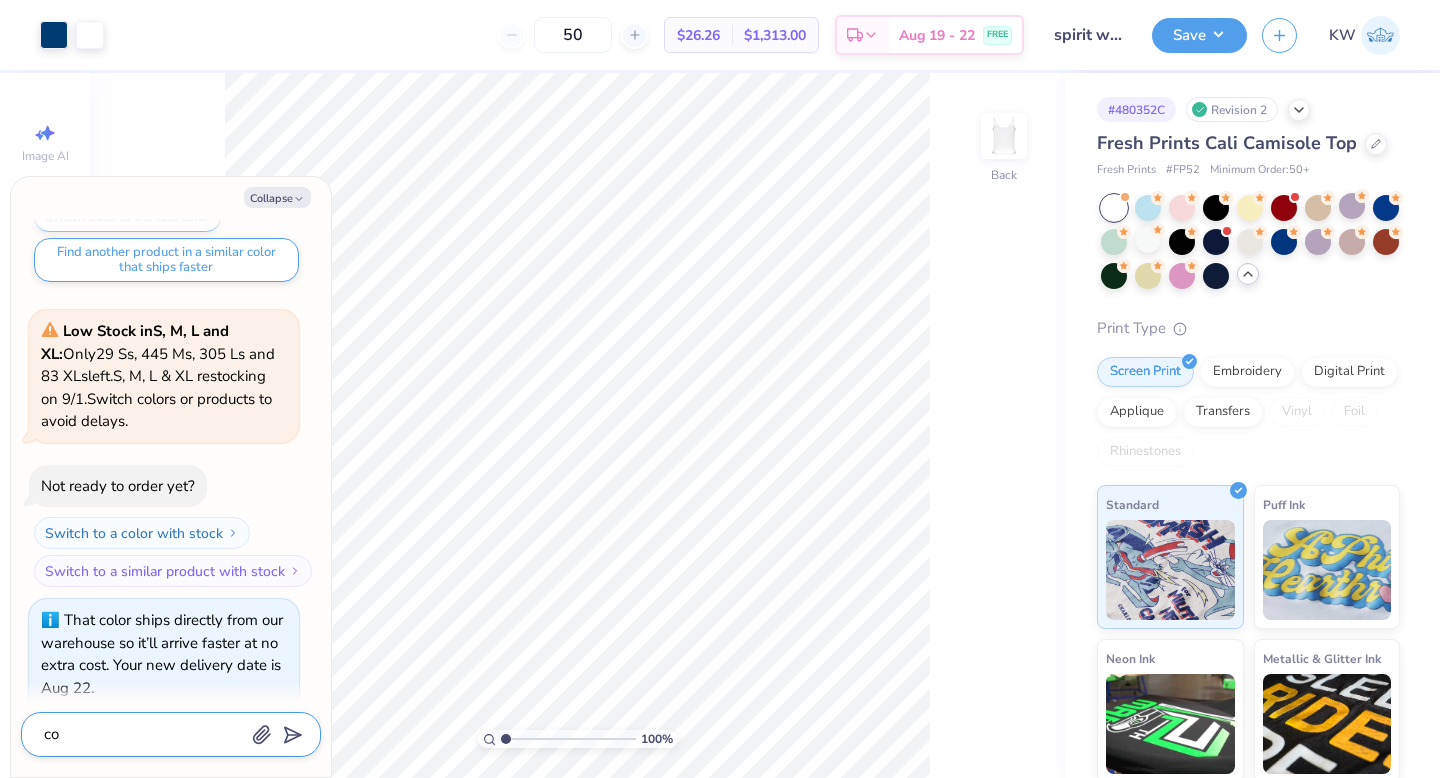 type on "cou" 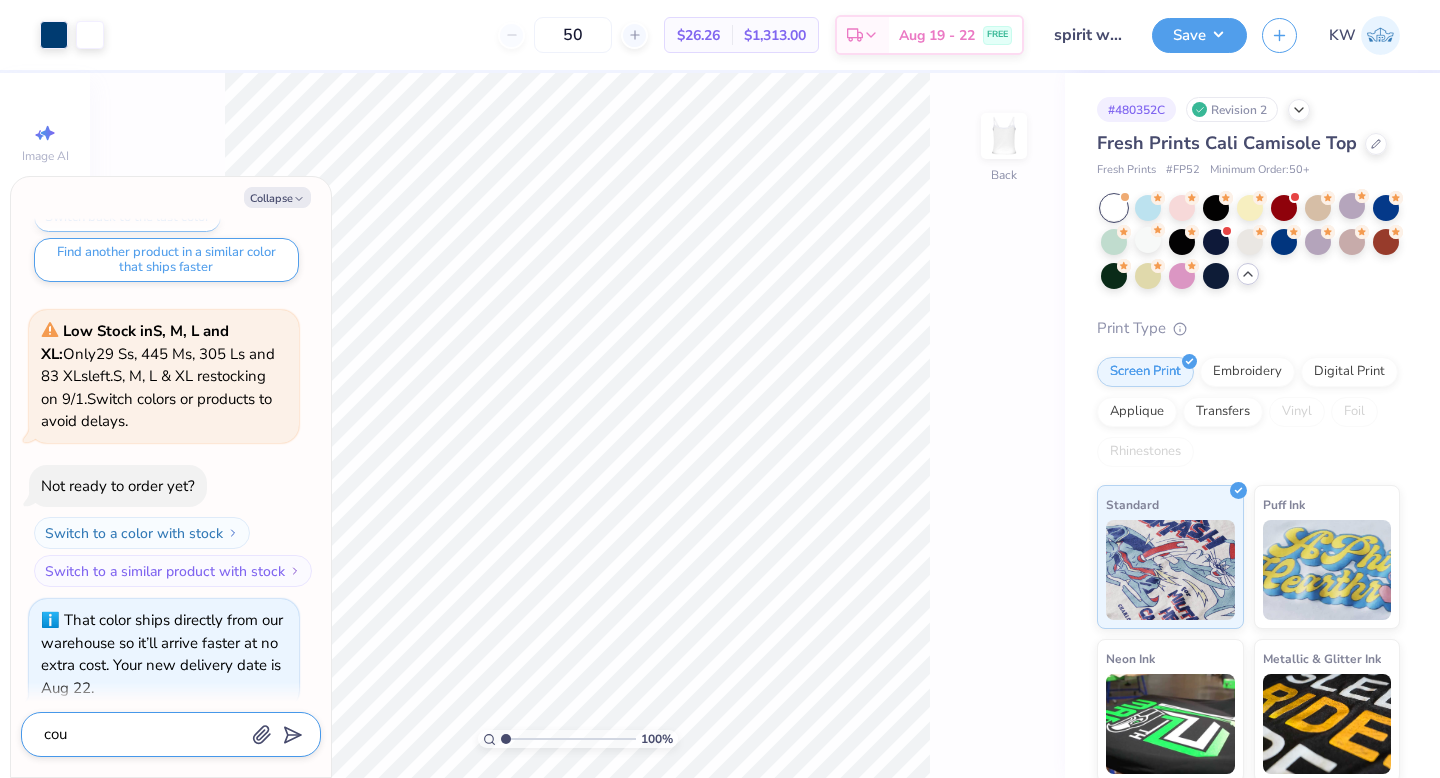 type on "coul" 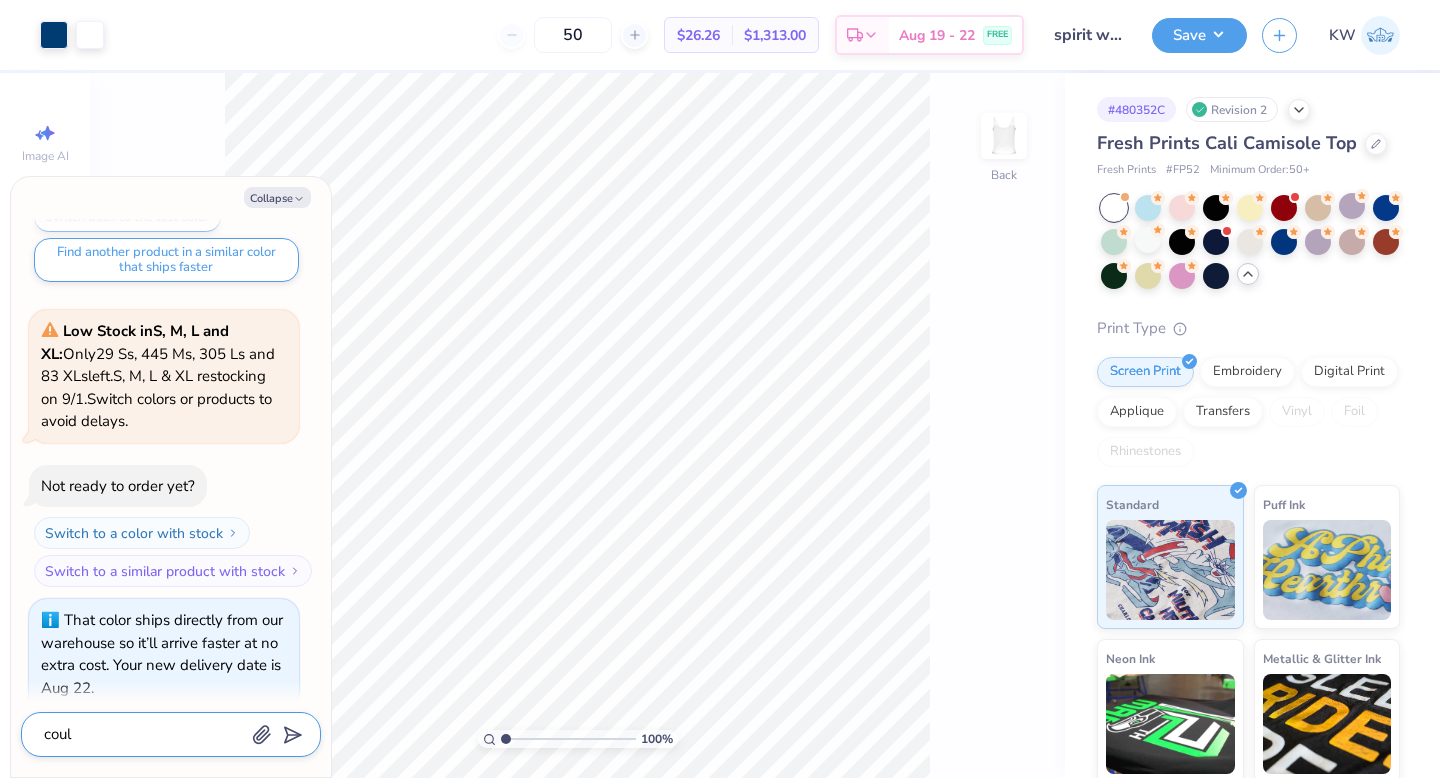 type on "could" 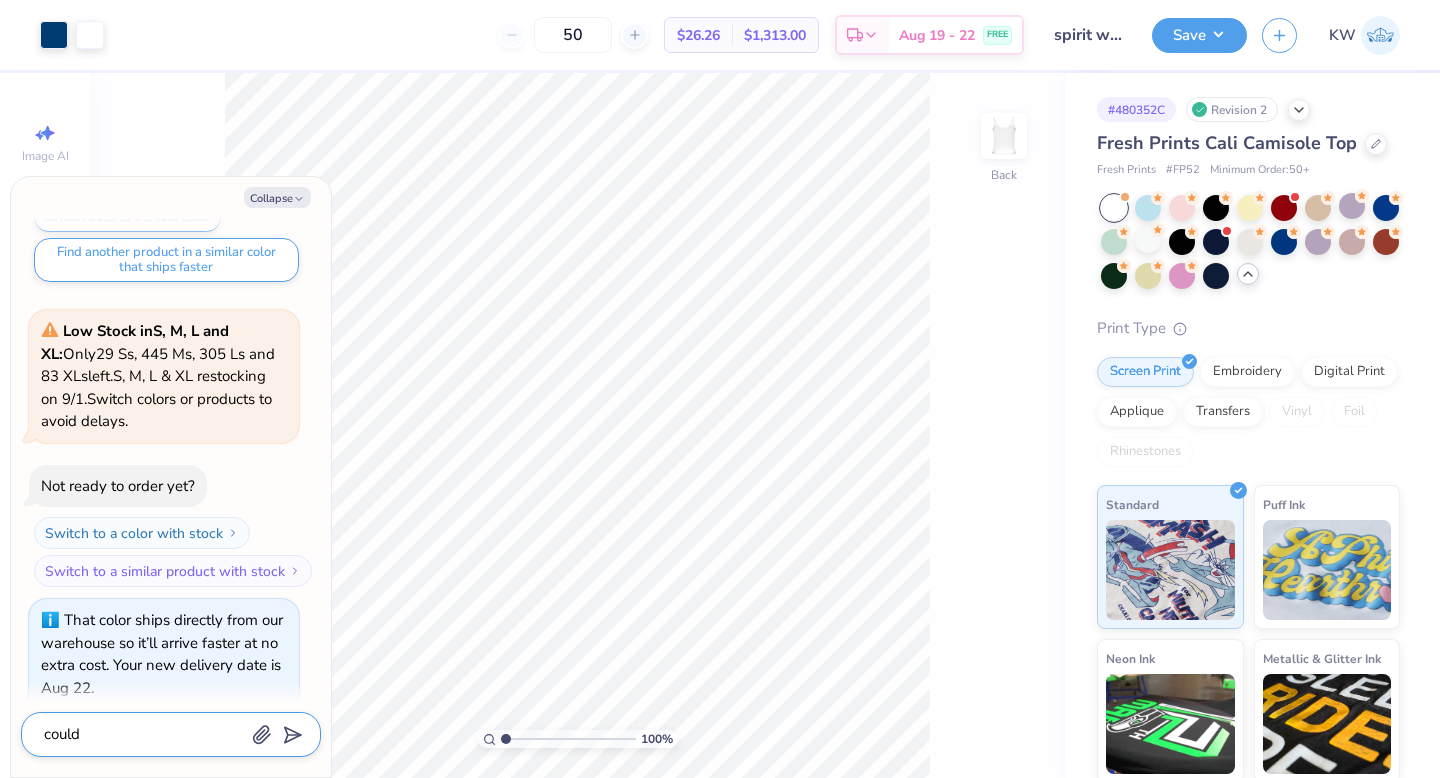 type on "could" 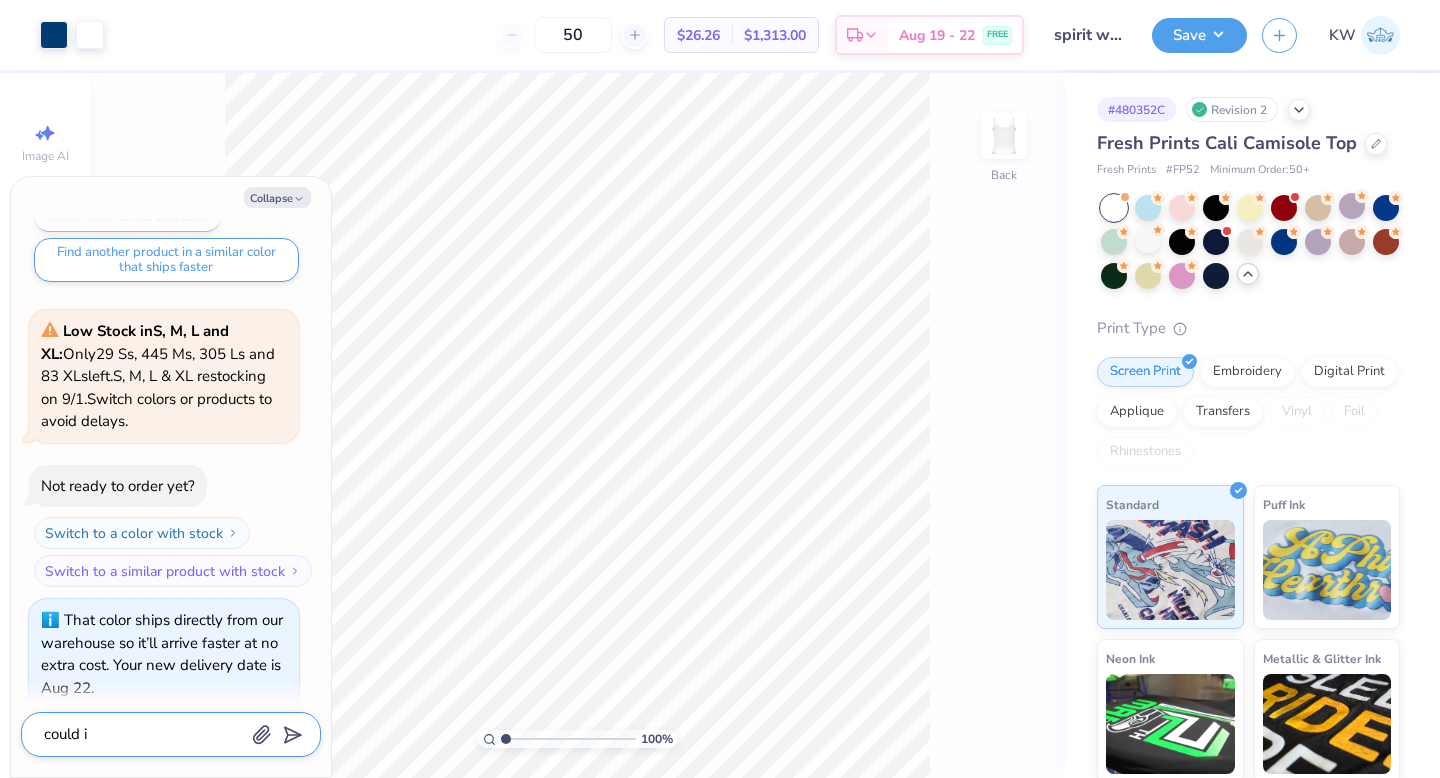 type on "could i" 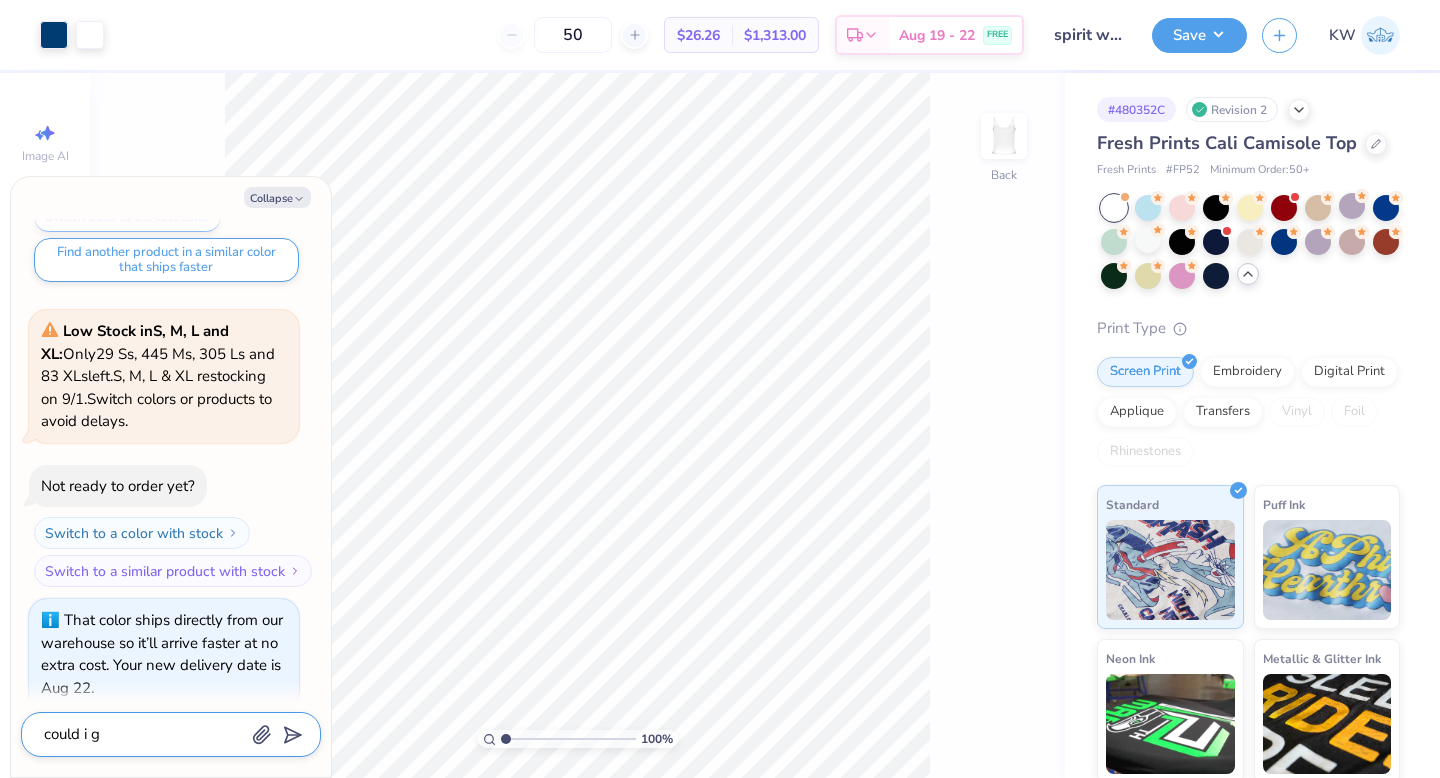 type on "could i ge" 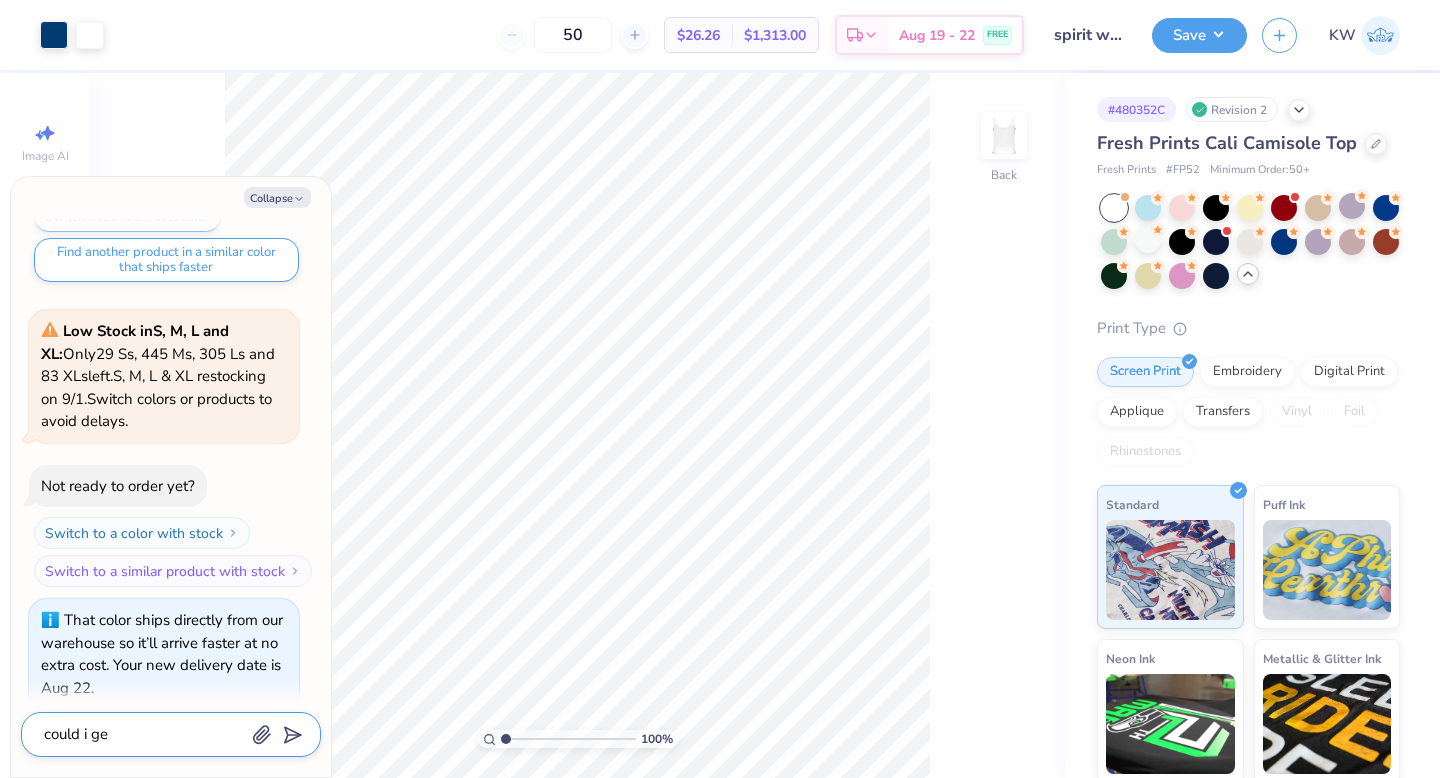 type on "could i get" 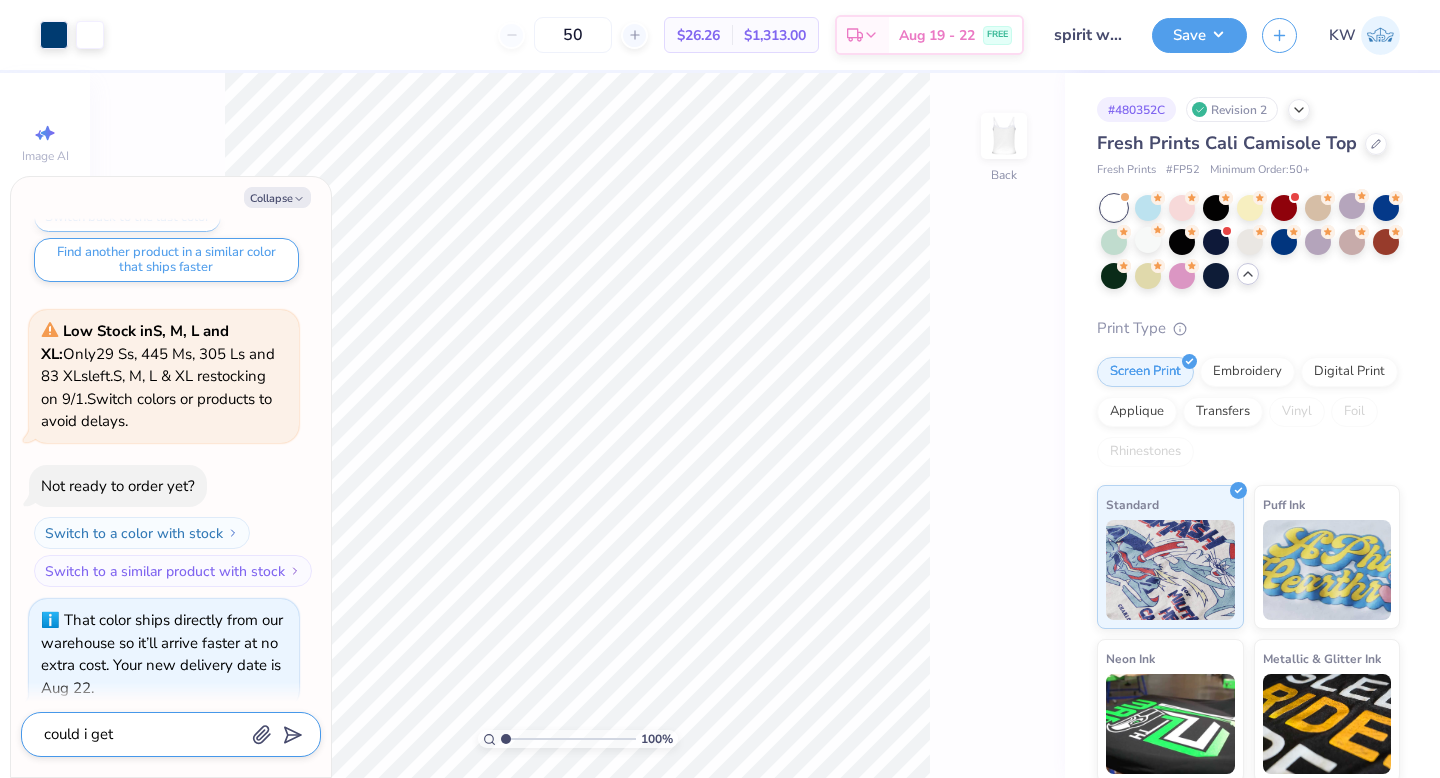 type on "could i get" 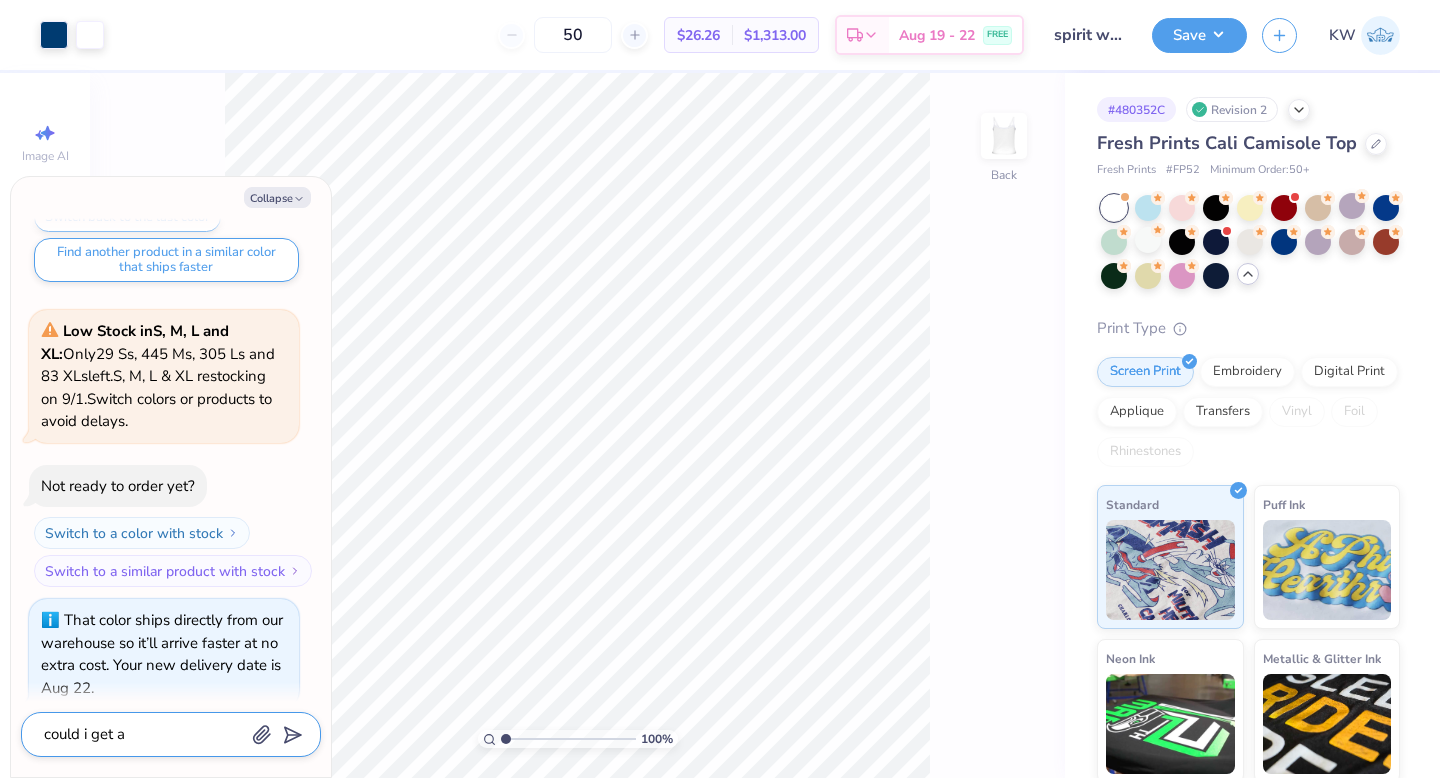 type on "could i get a" 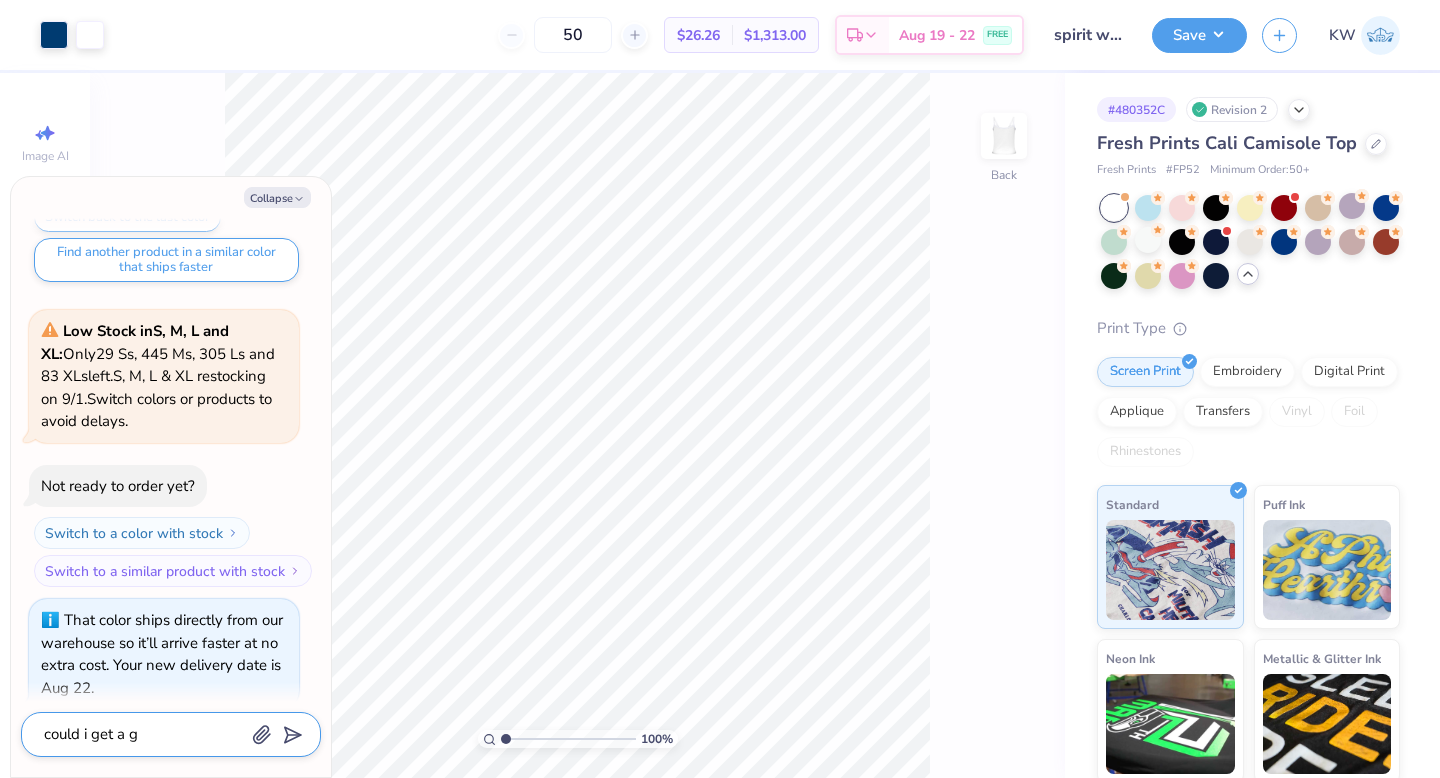 type on "could i get a gr" 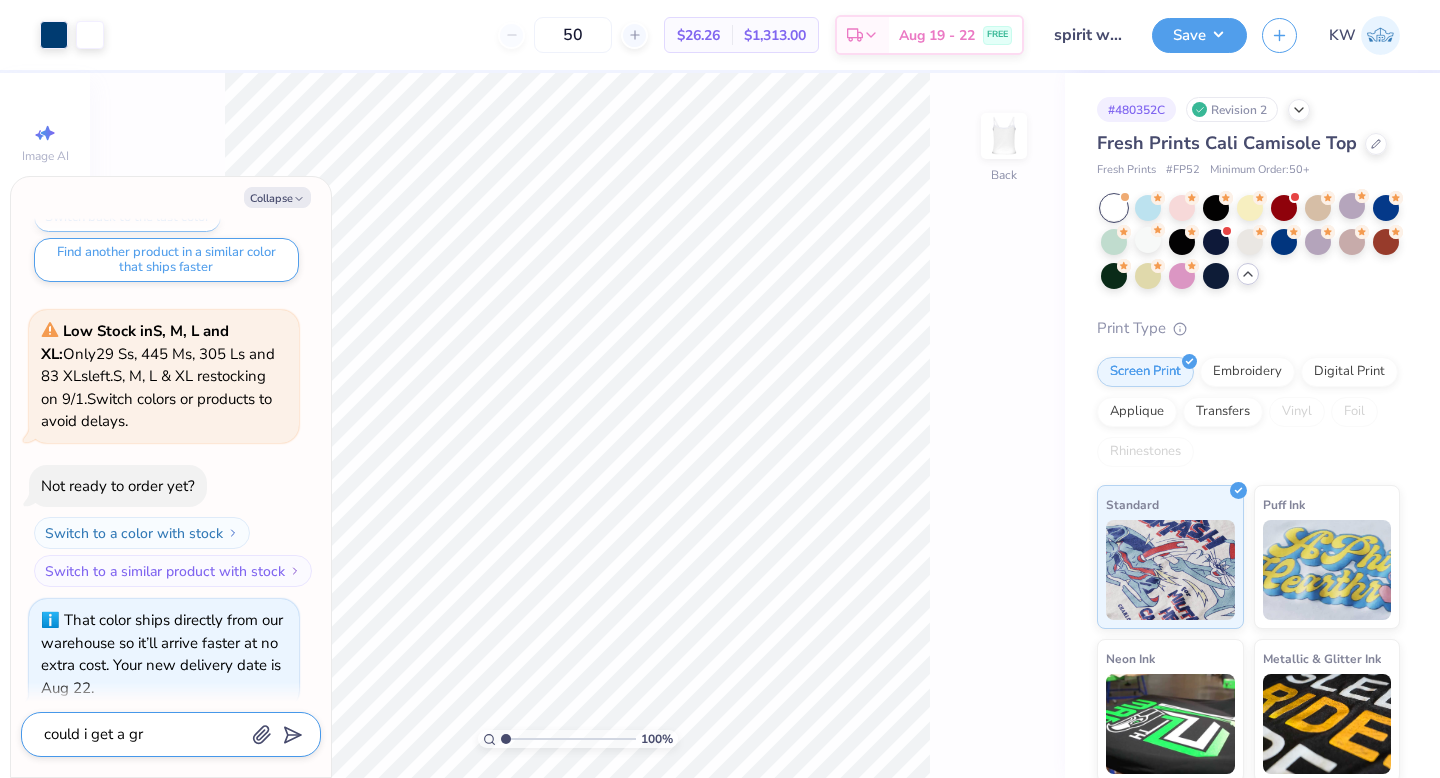 type on "could i get a gro" 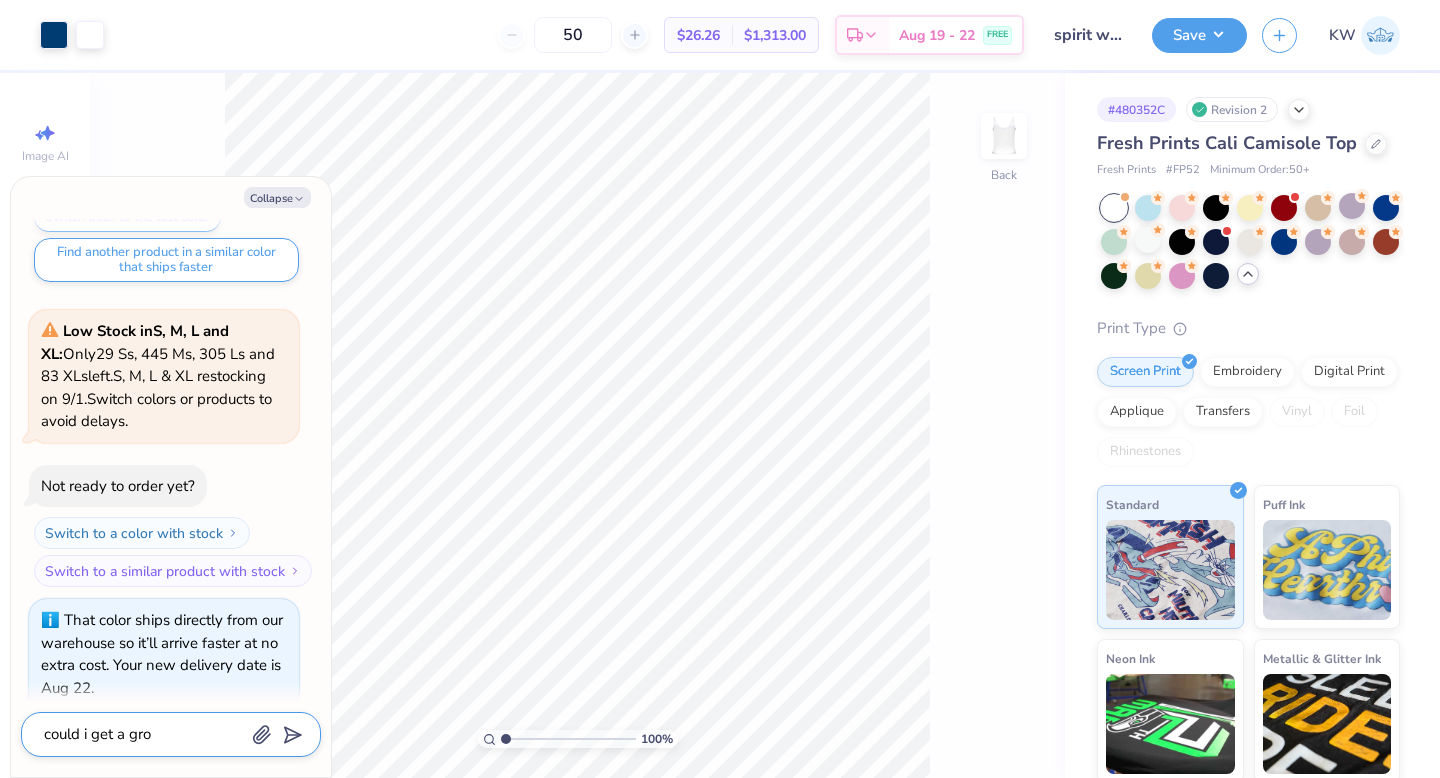 type on "could i get a grou" 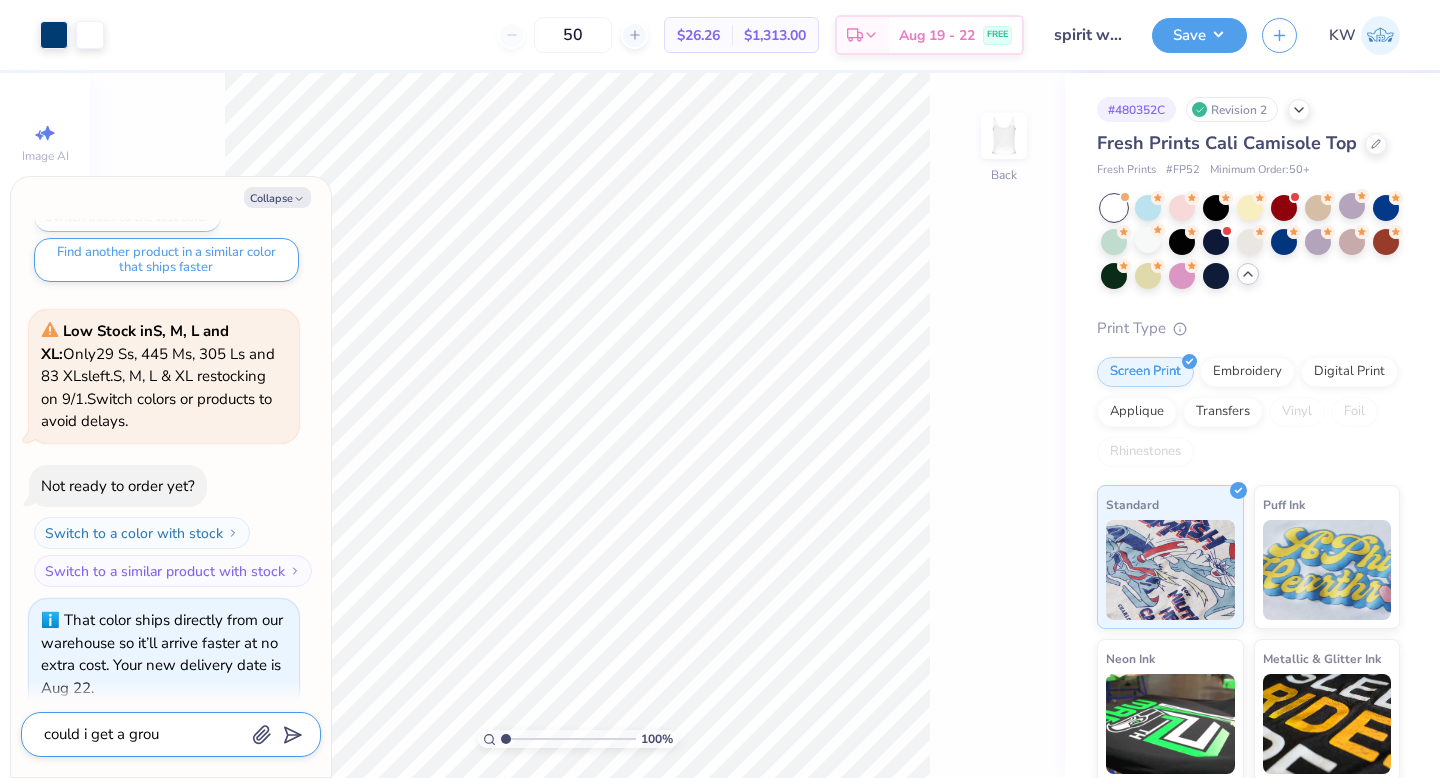type on "could i get a group" 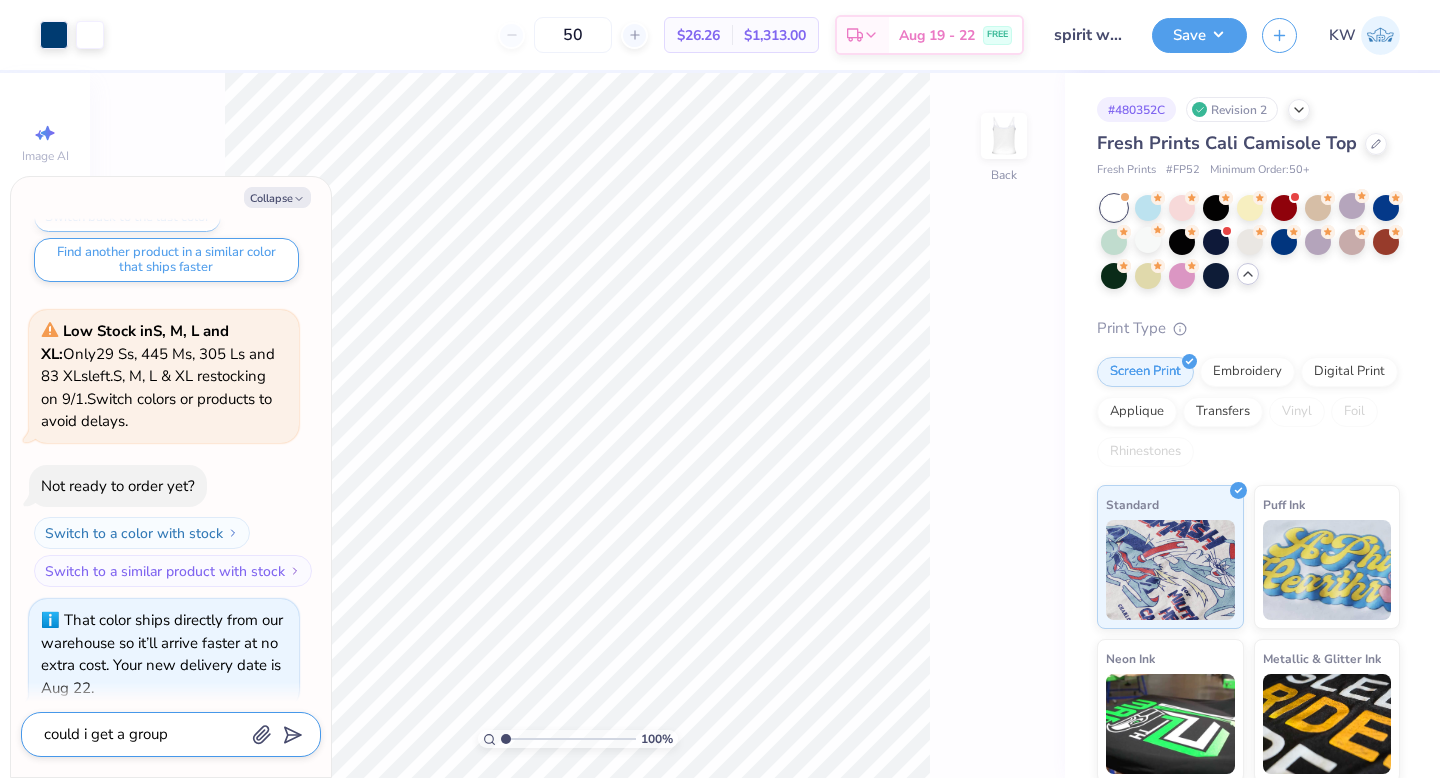 type on "could i get a group" 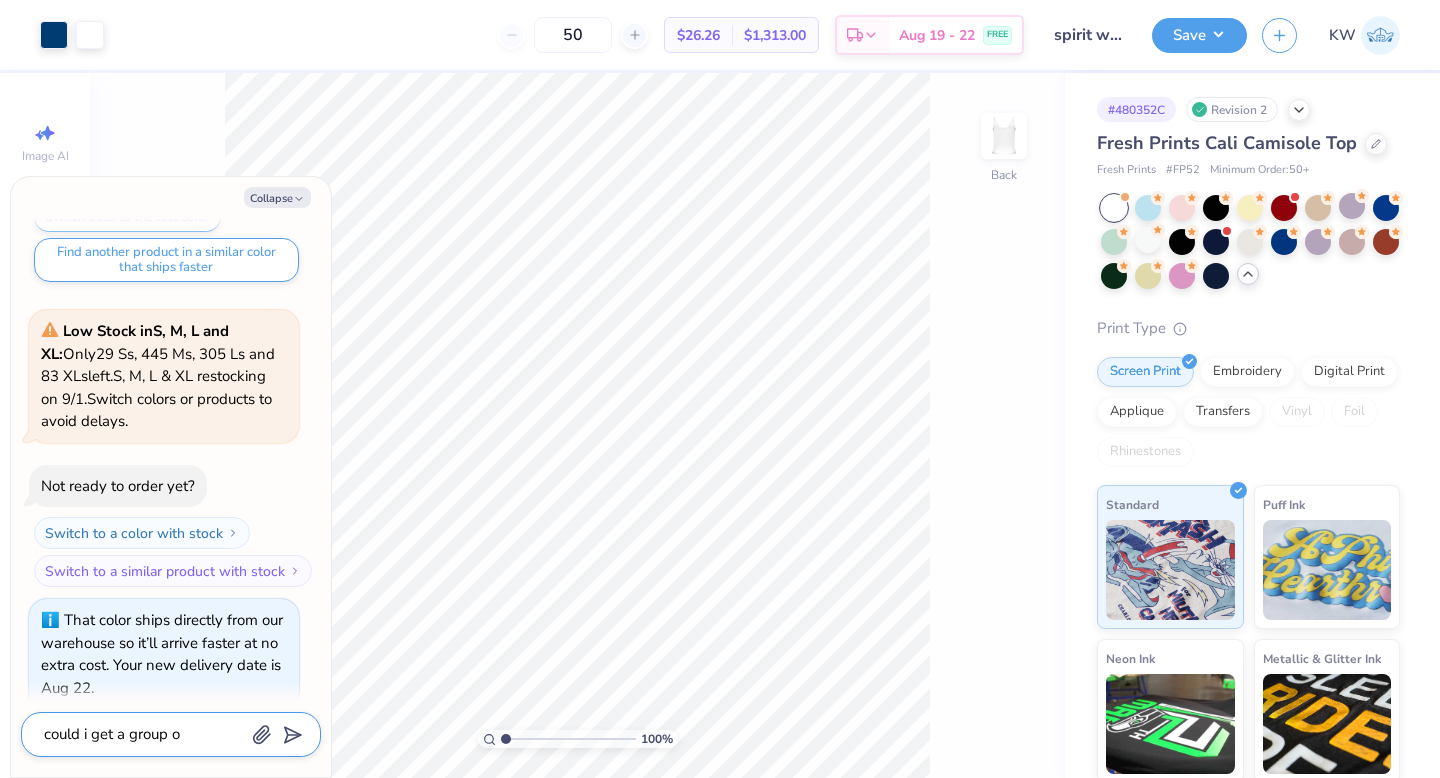 type on "could i get a group or" 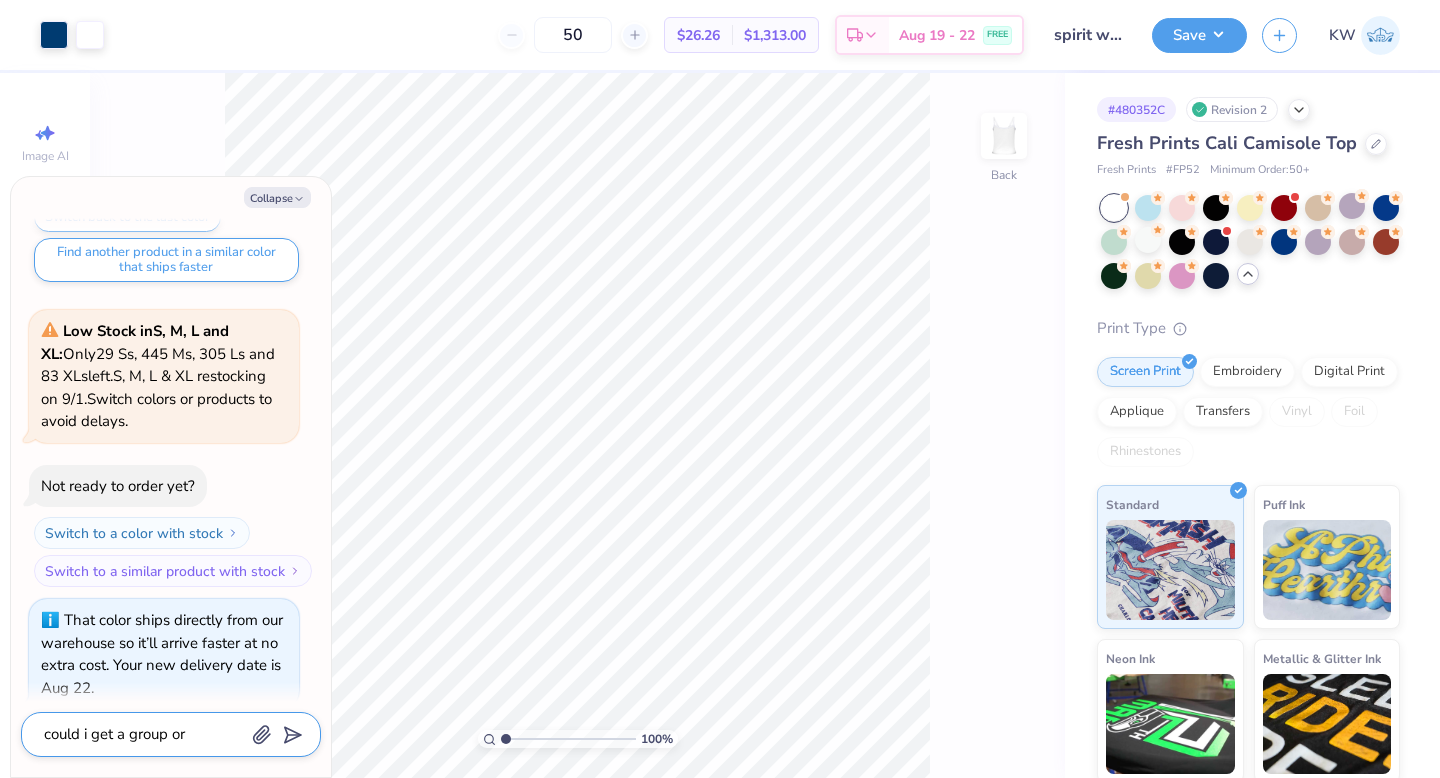 type on "x" 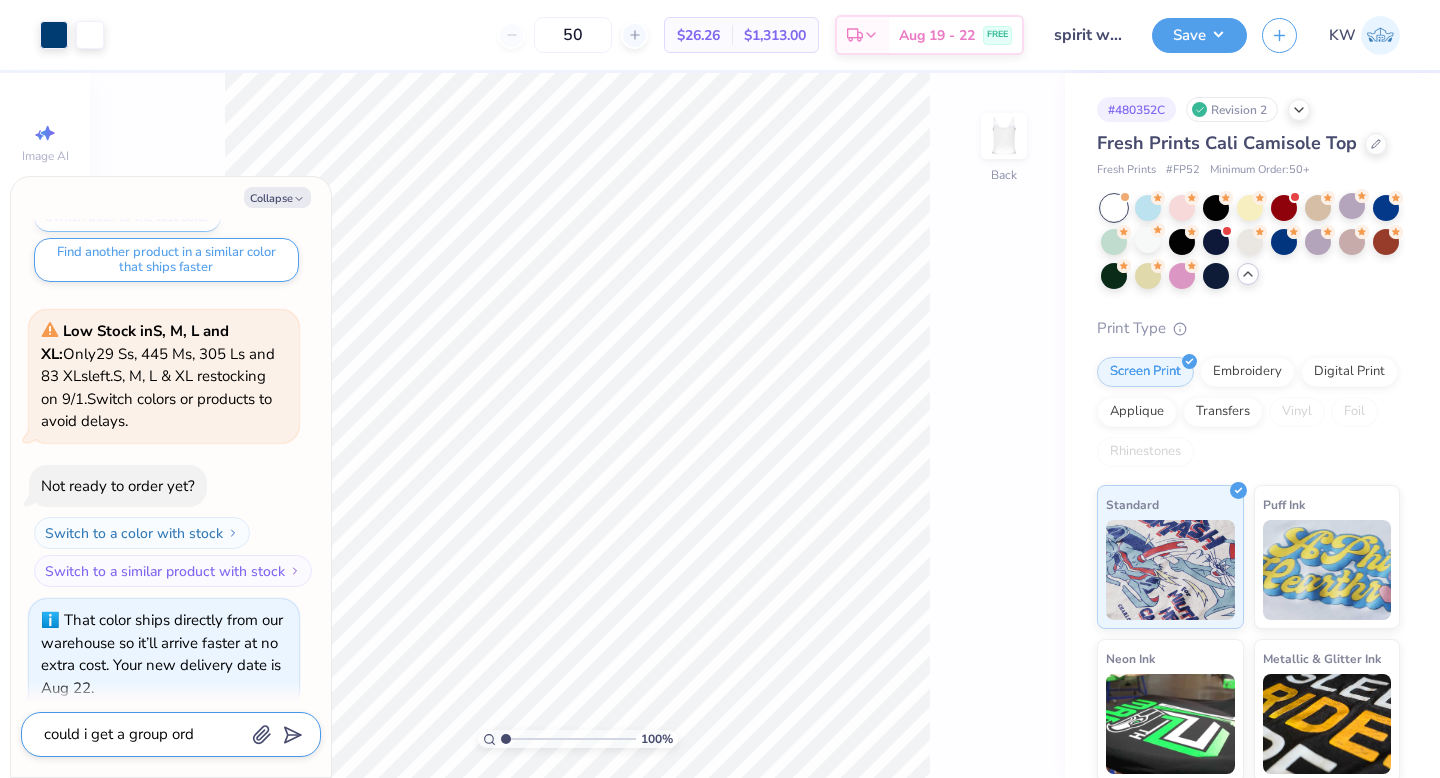 type on "could i get a group orde" 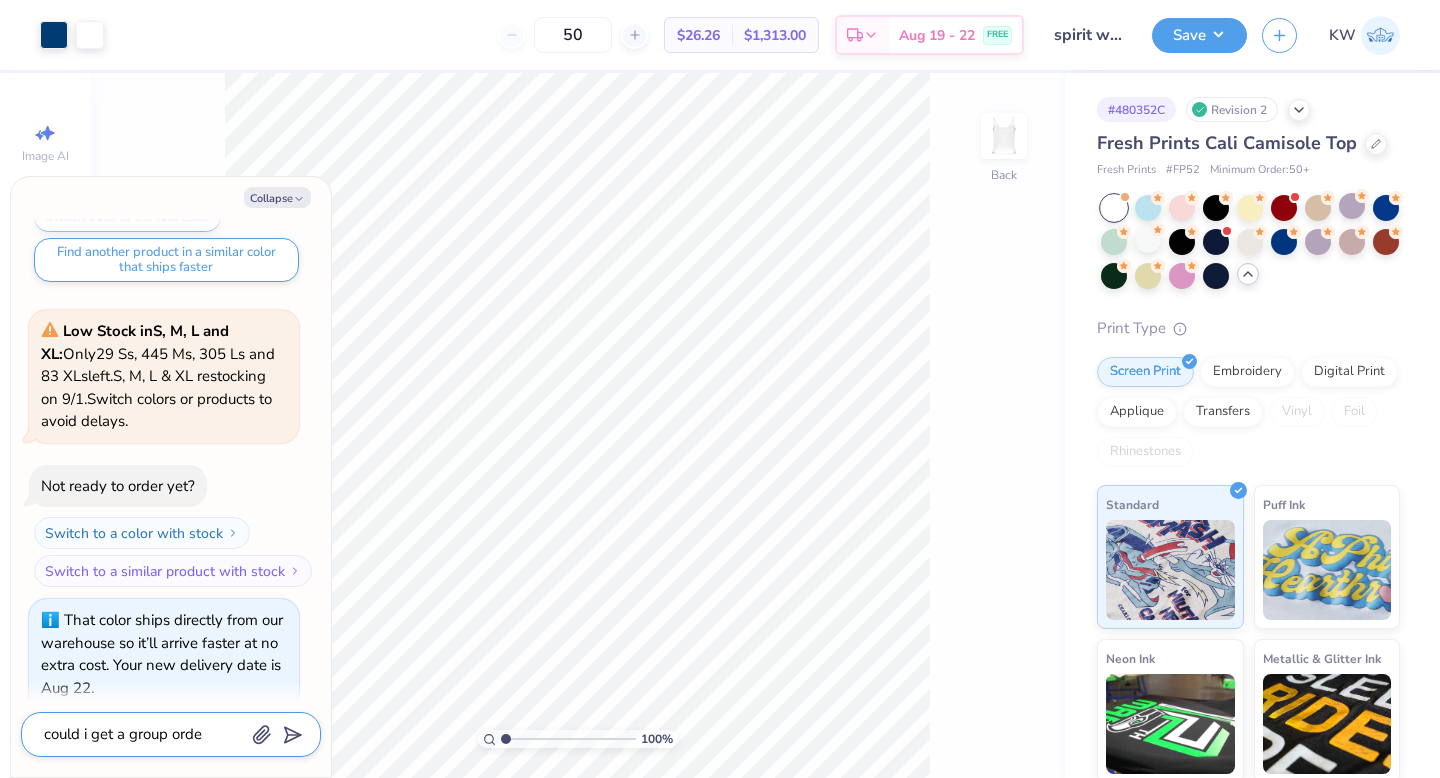 type on "could i get a group order" 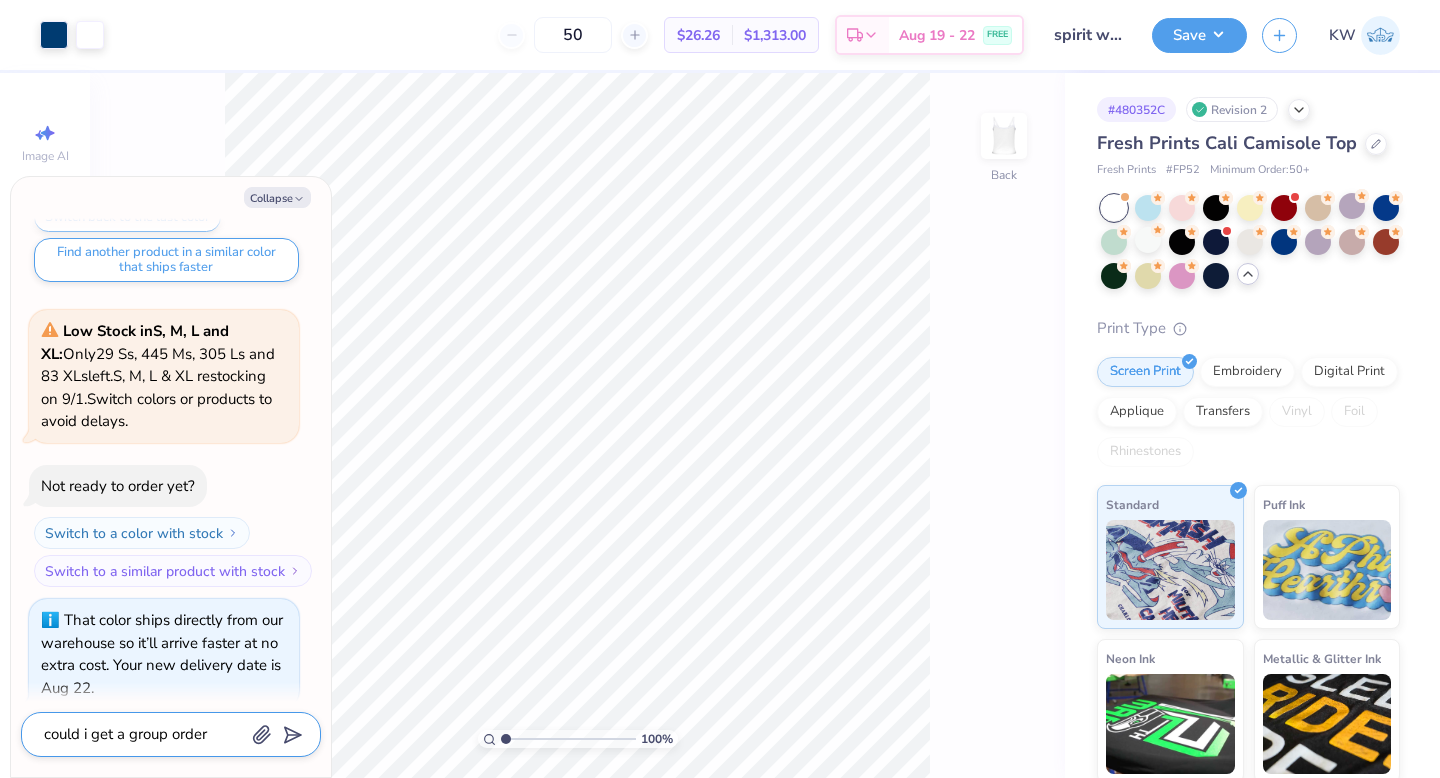 type on "could i get a group order" 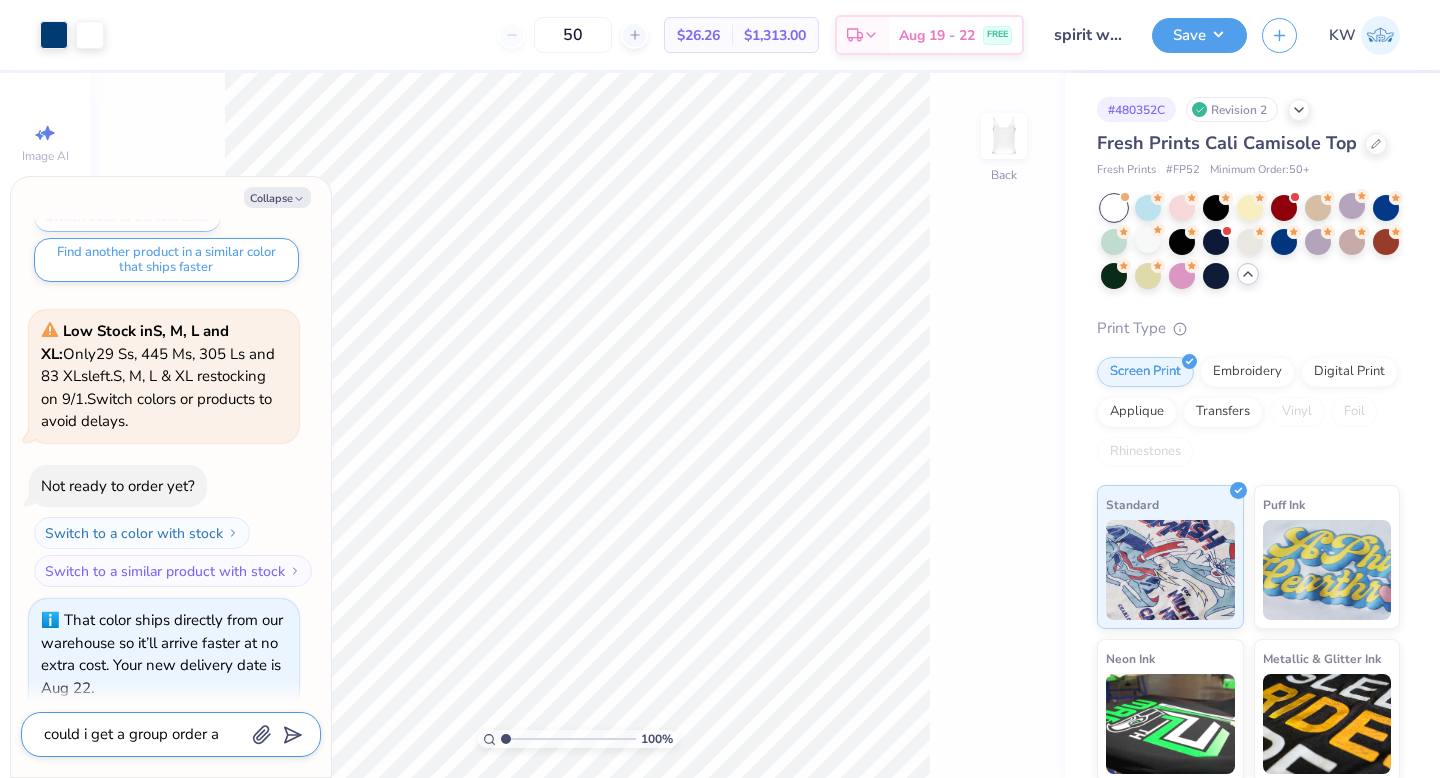 type on "could i get a group order" 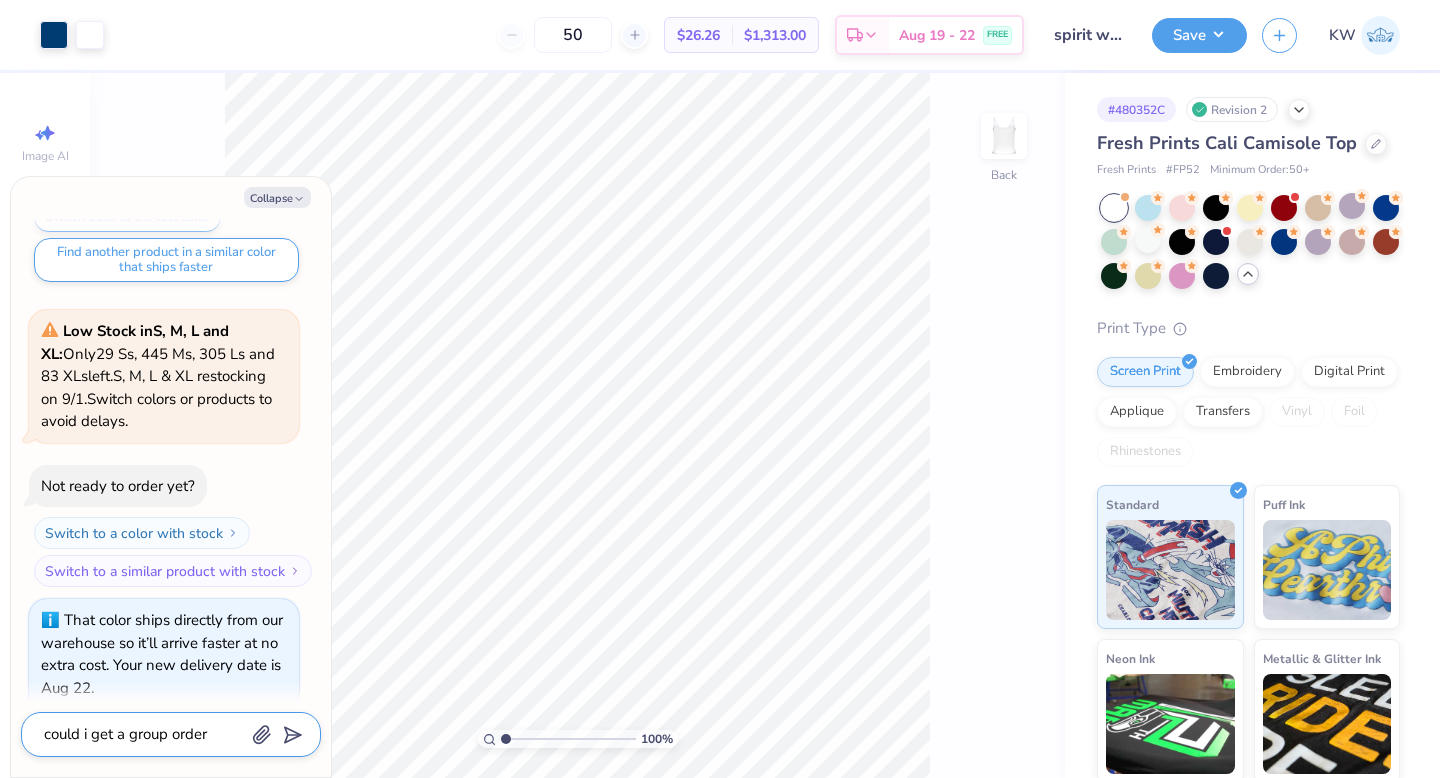 type on "could i get a group order o" 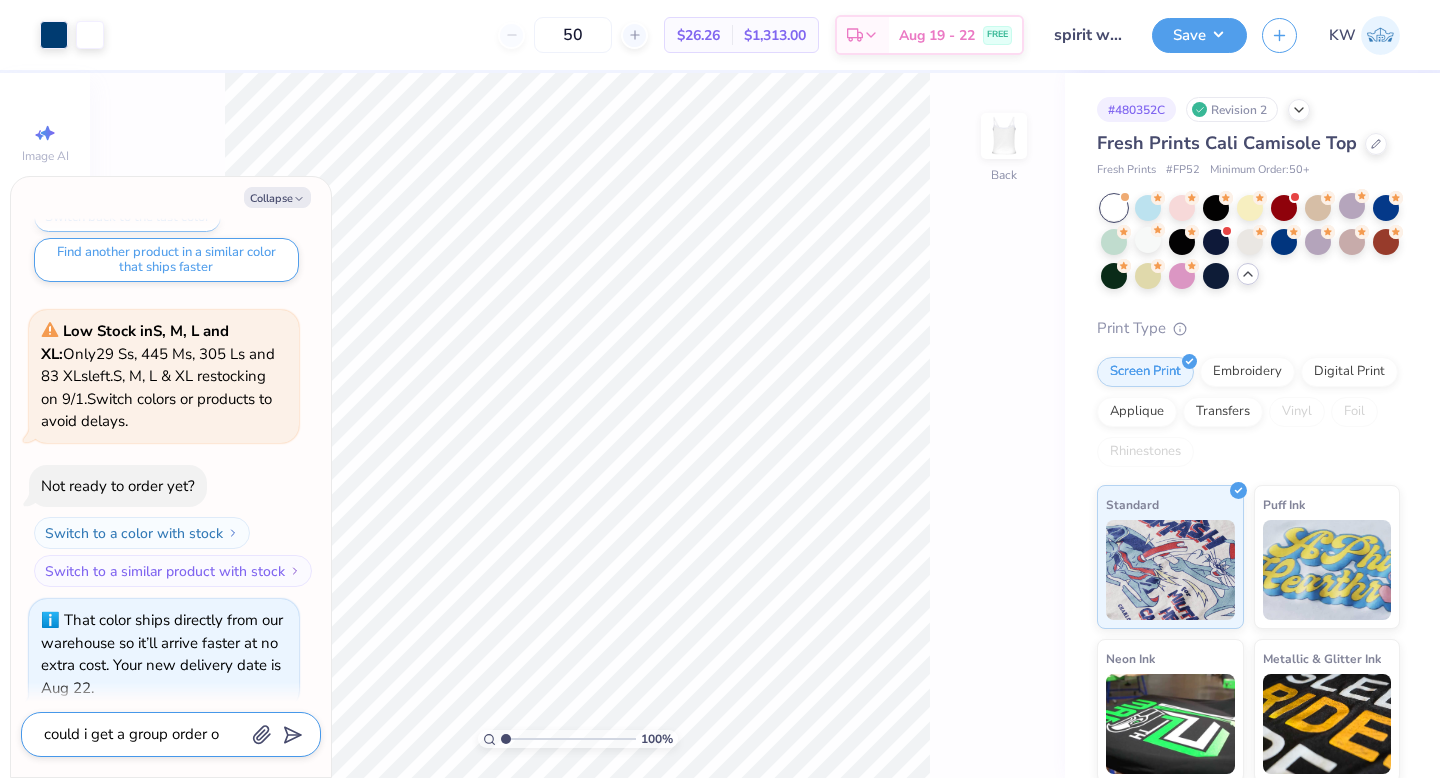 type on "could i get a group order of" 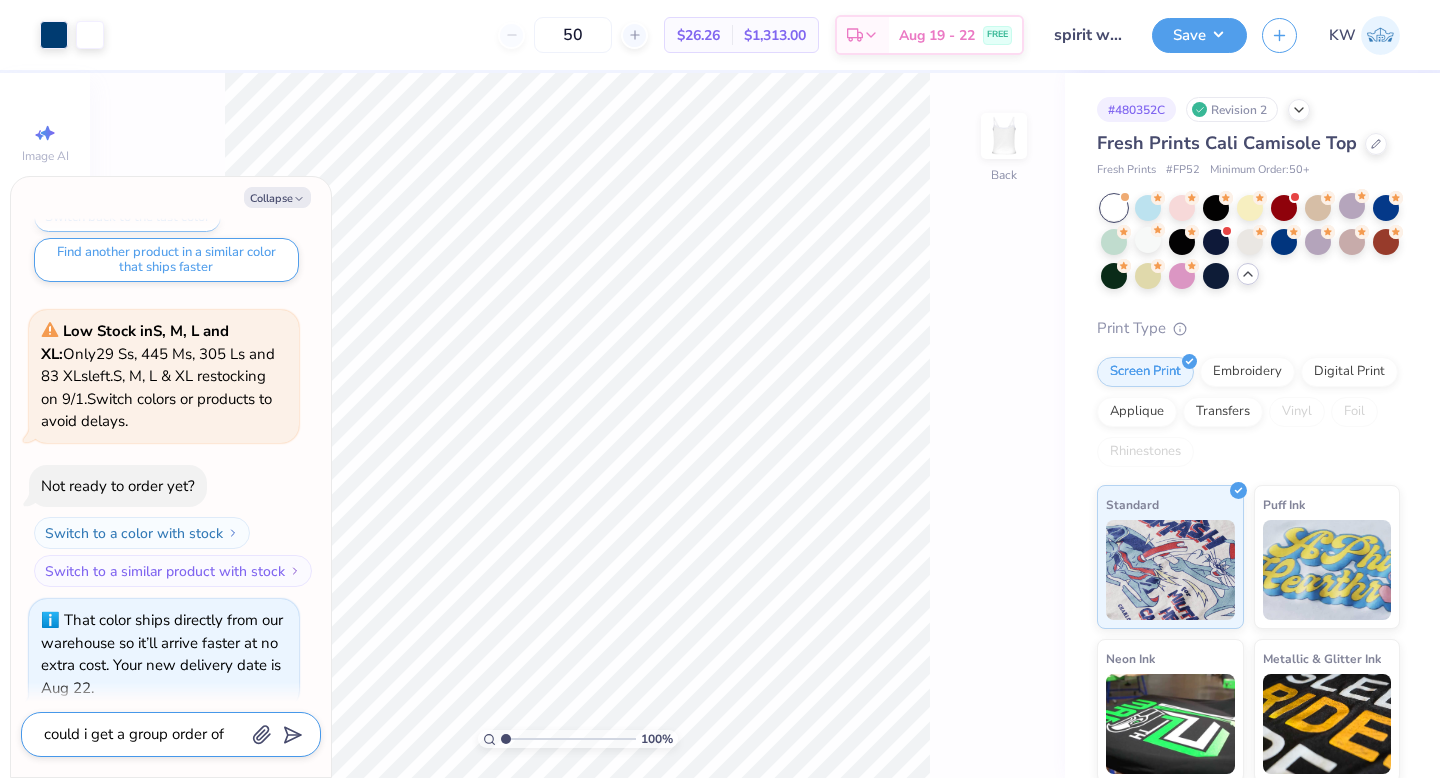 type on "could i get a group order of" 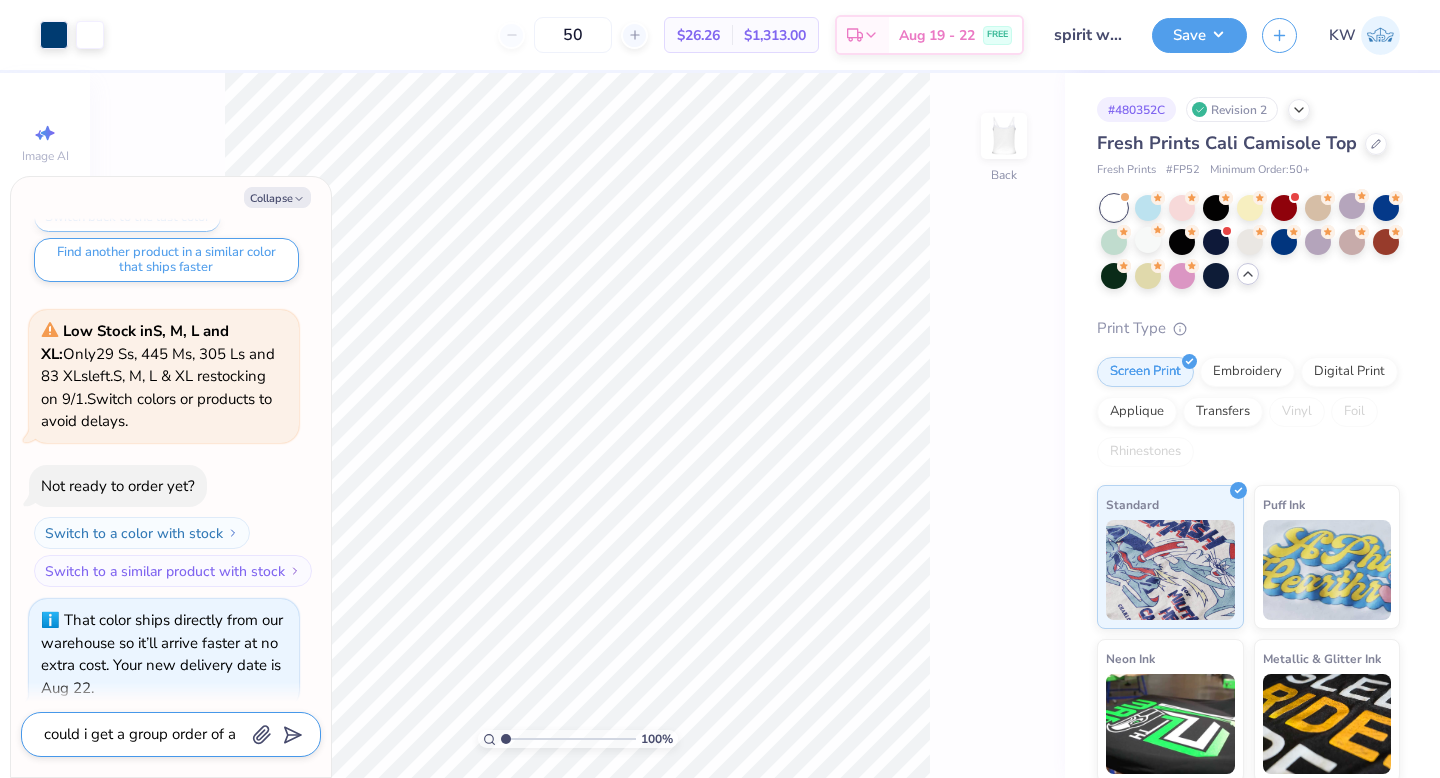 type on "could i get a group order of ab" 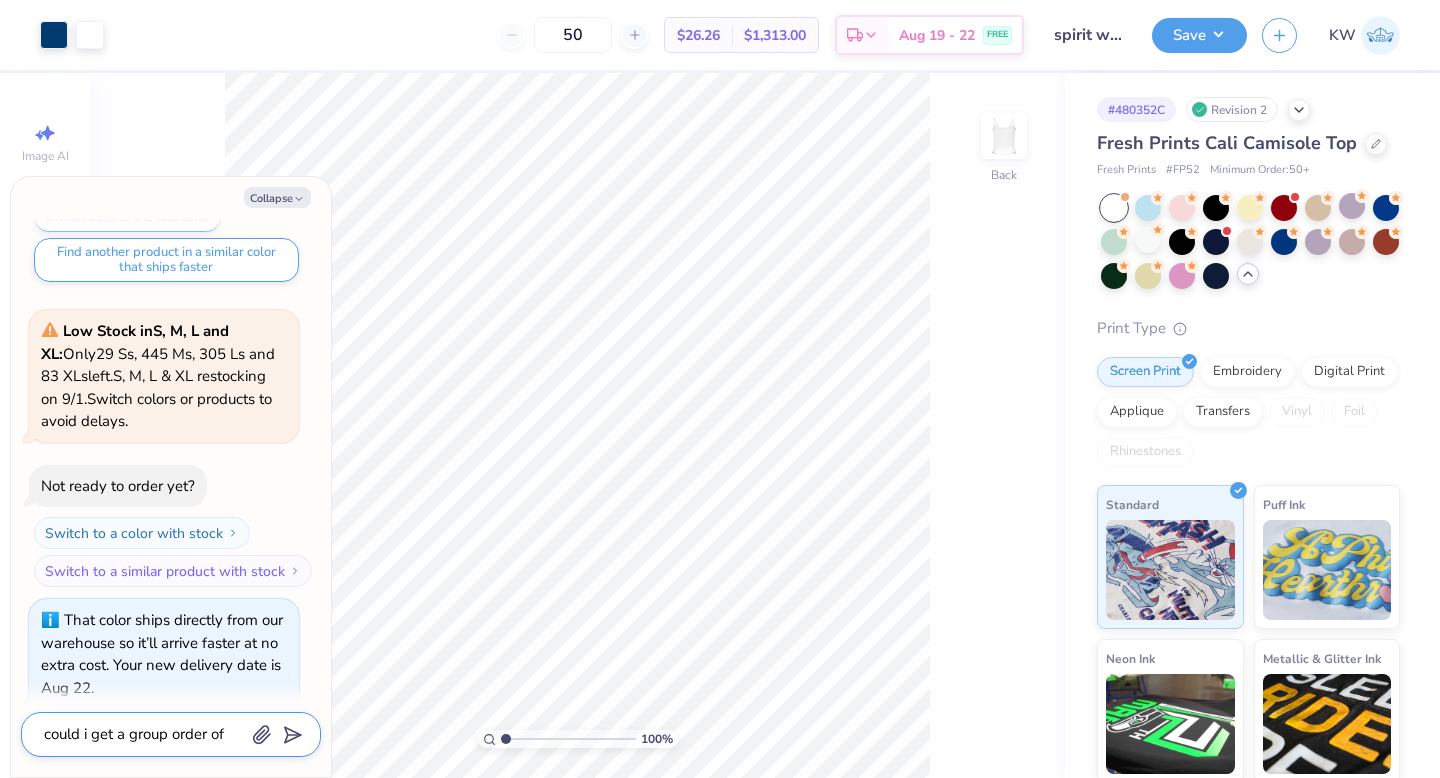 type on "could i get a group order of abo" 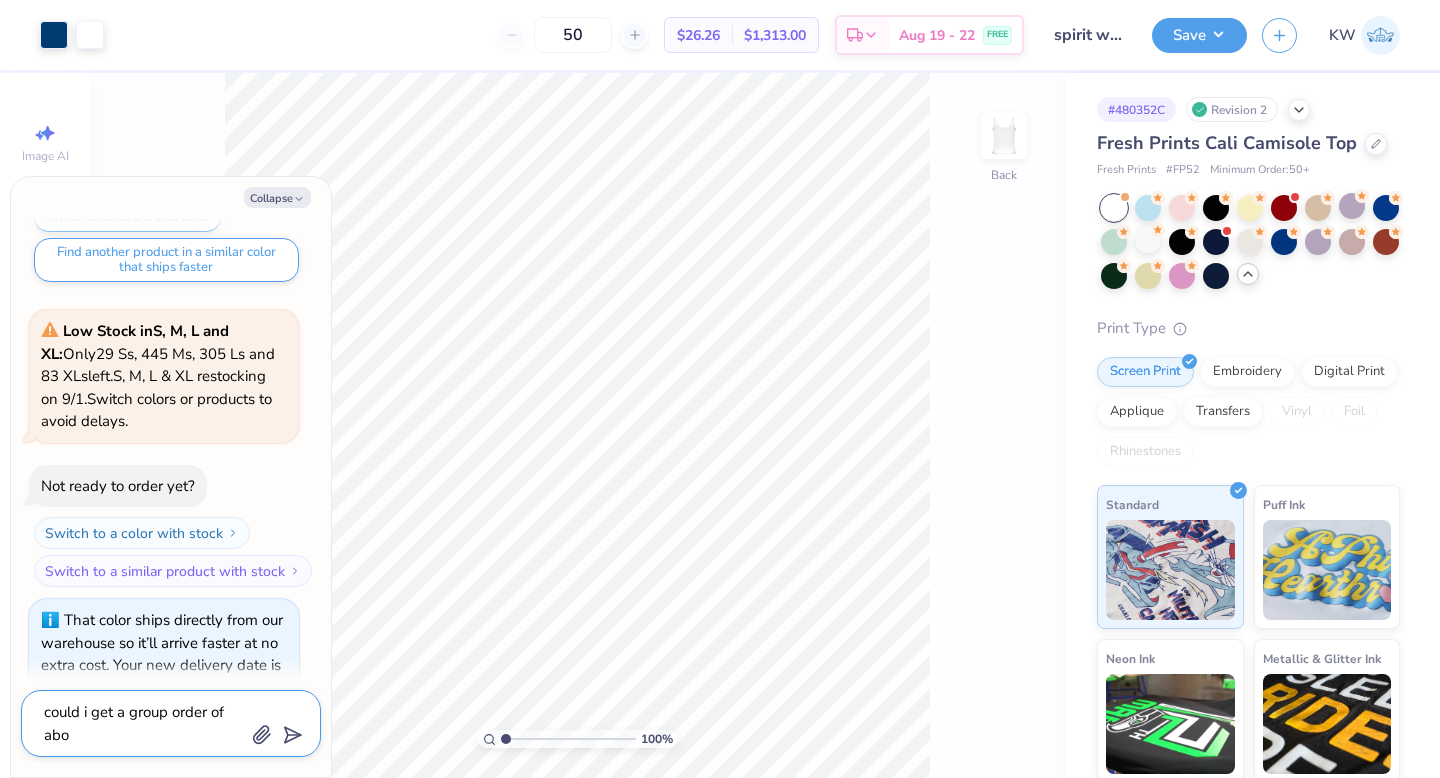 type on "could i get a group order of abou" 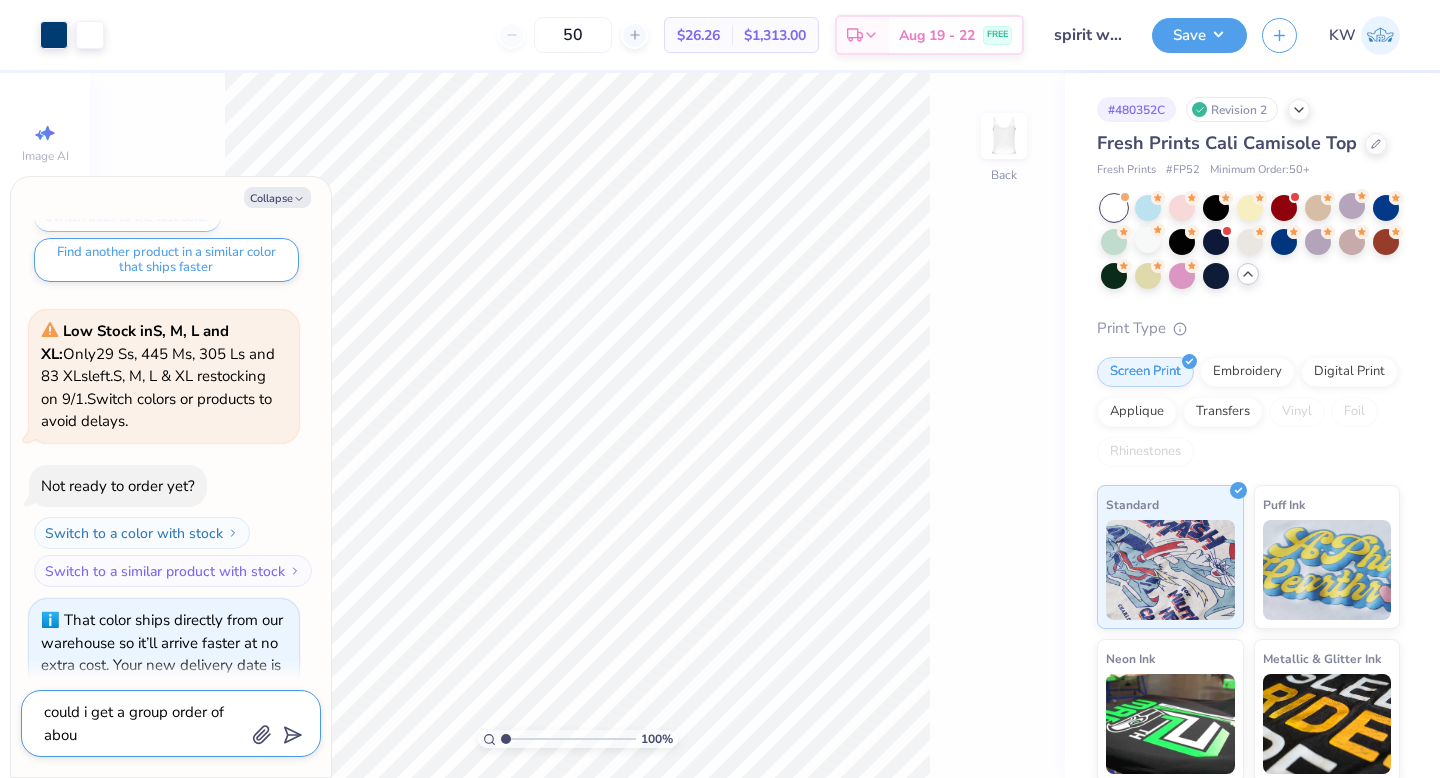 type on "could i get a group order of about" 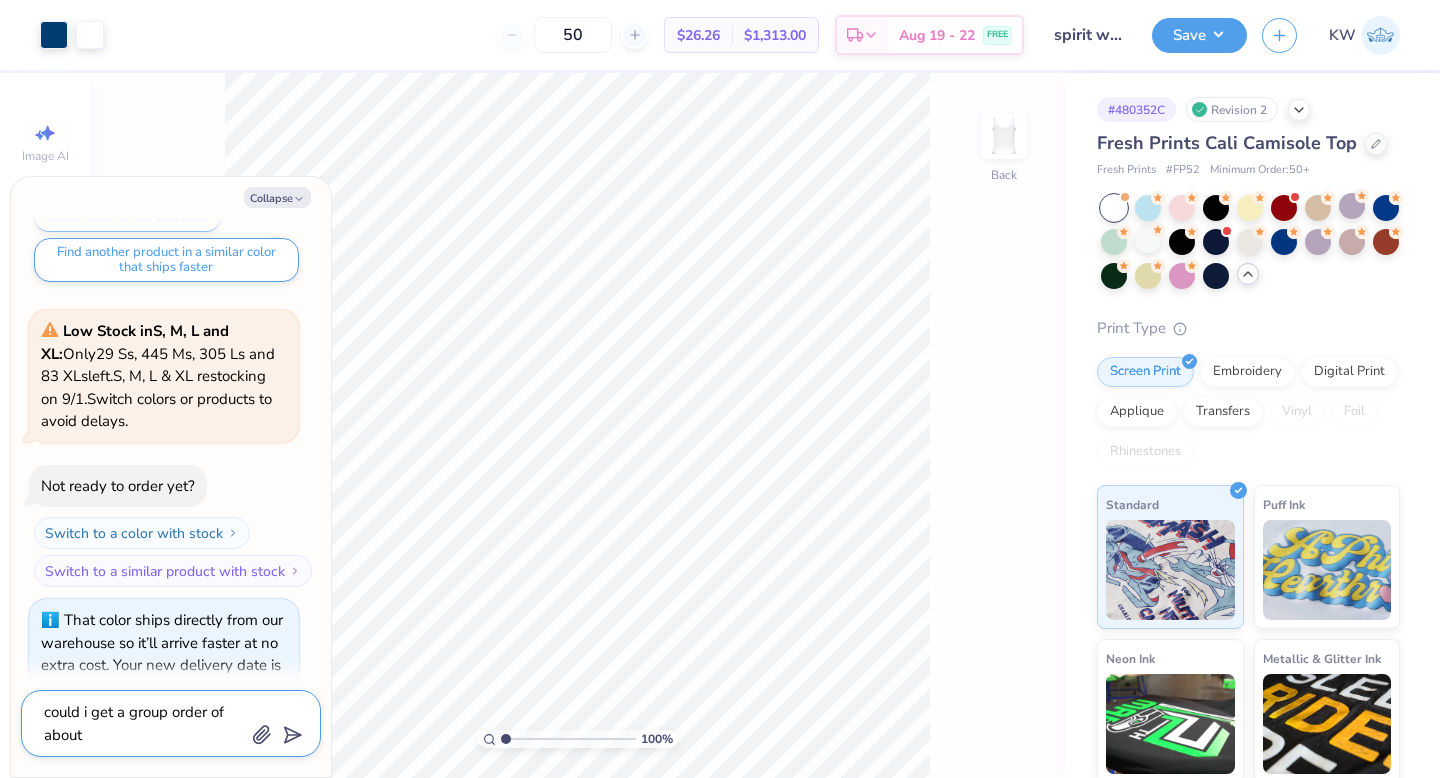 type on "could i get a group order of about" 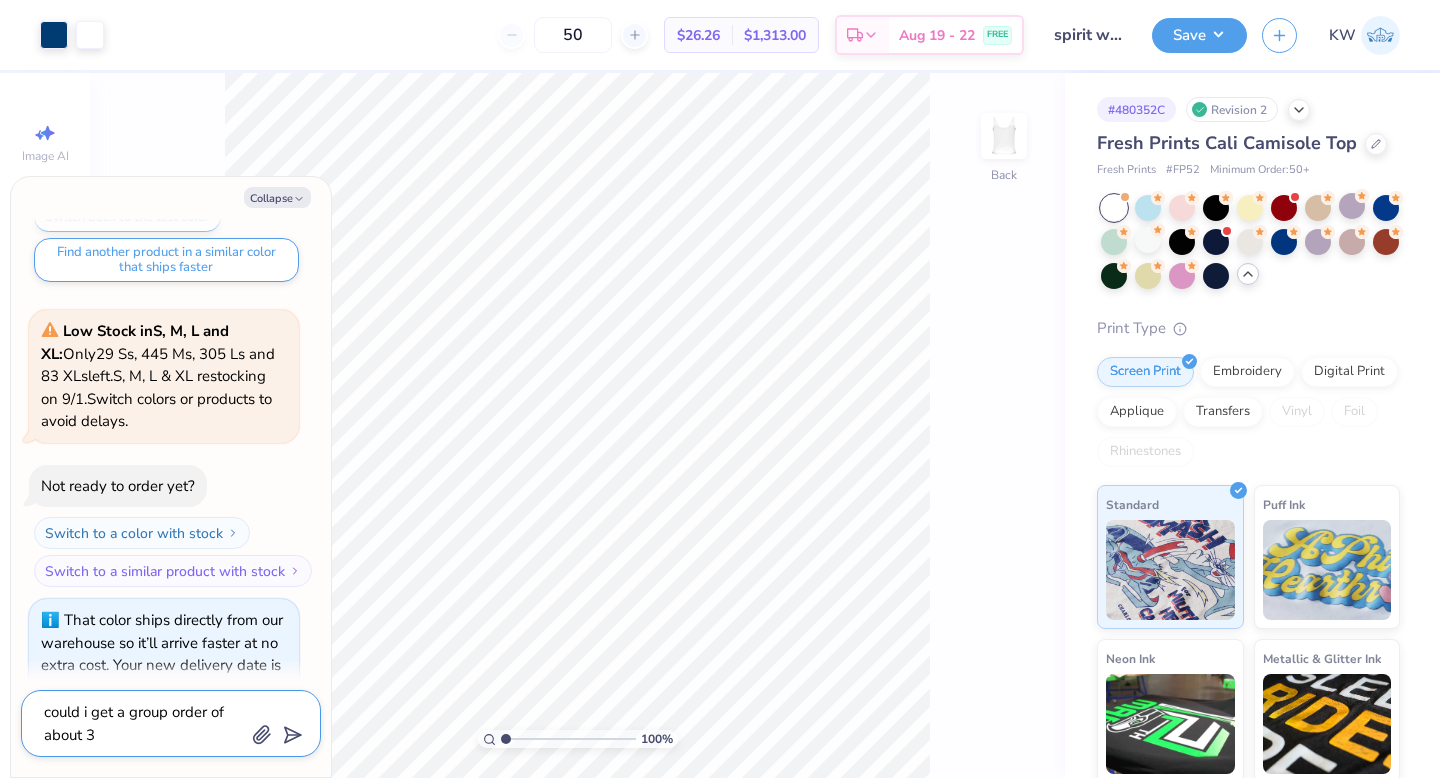 type on "could i get a group order of about 30" 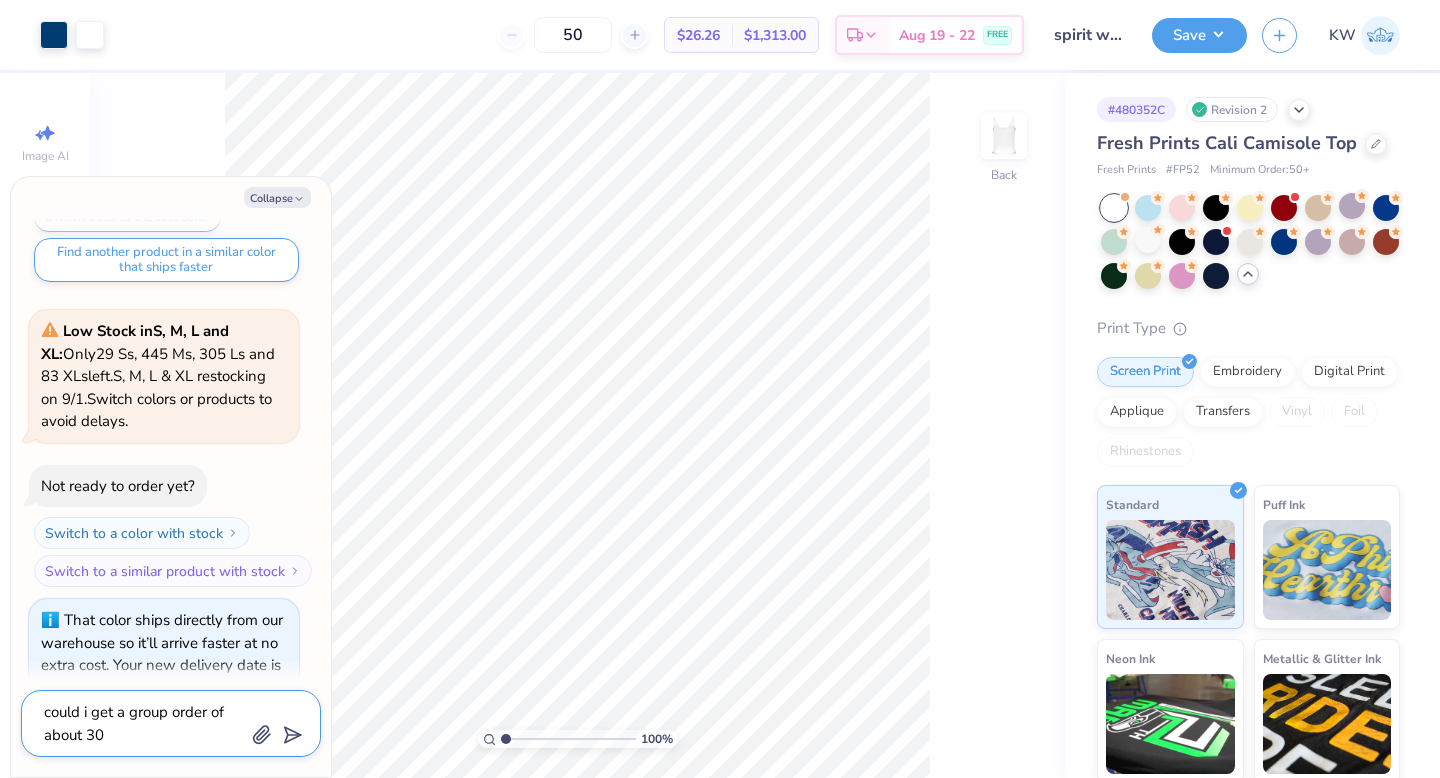 type on "could i get a group order of about 30" 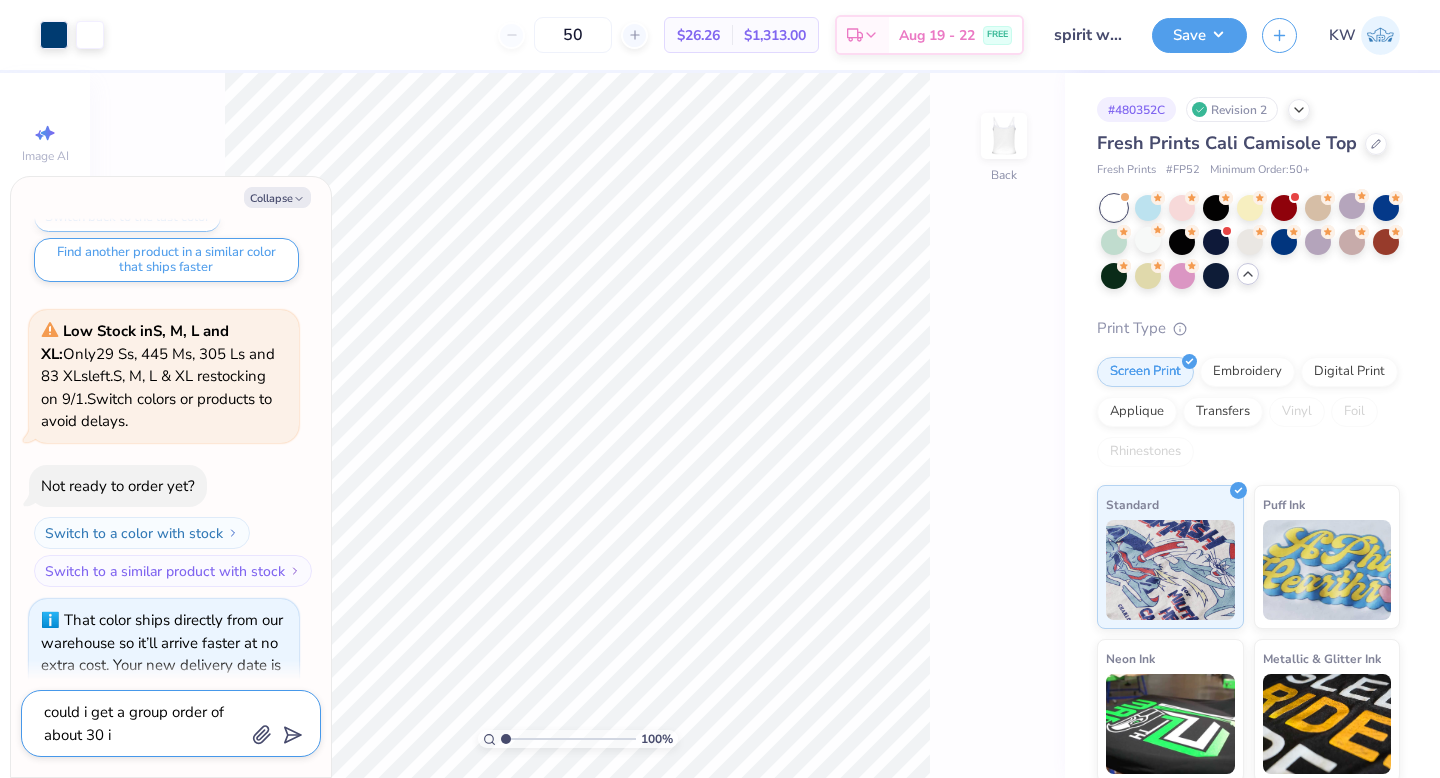 type on "could i get a group order of about 30 in" 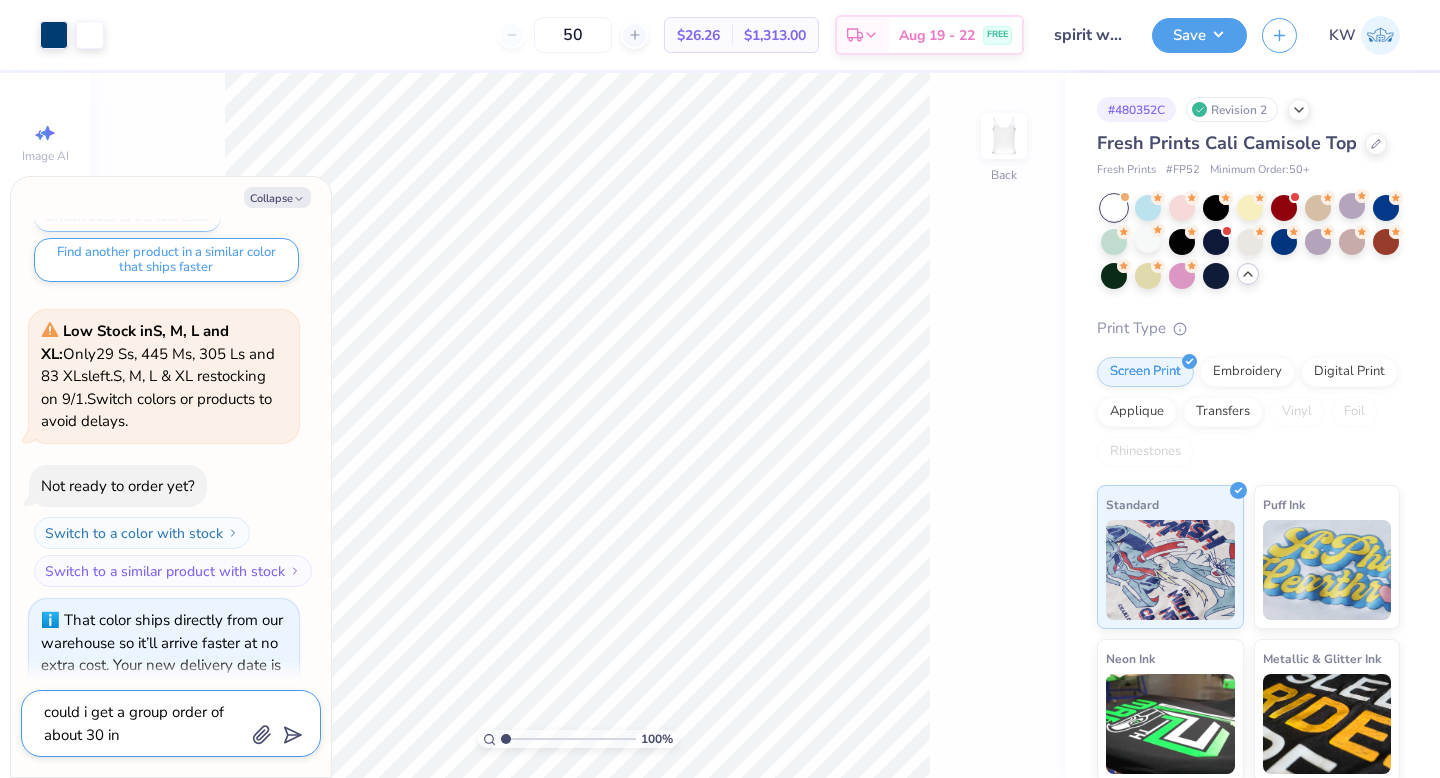type on "could i get a group order of about 30 in" 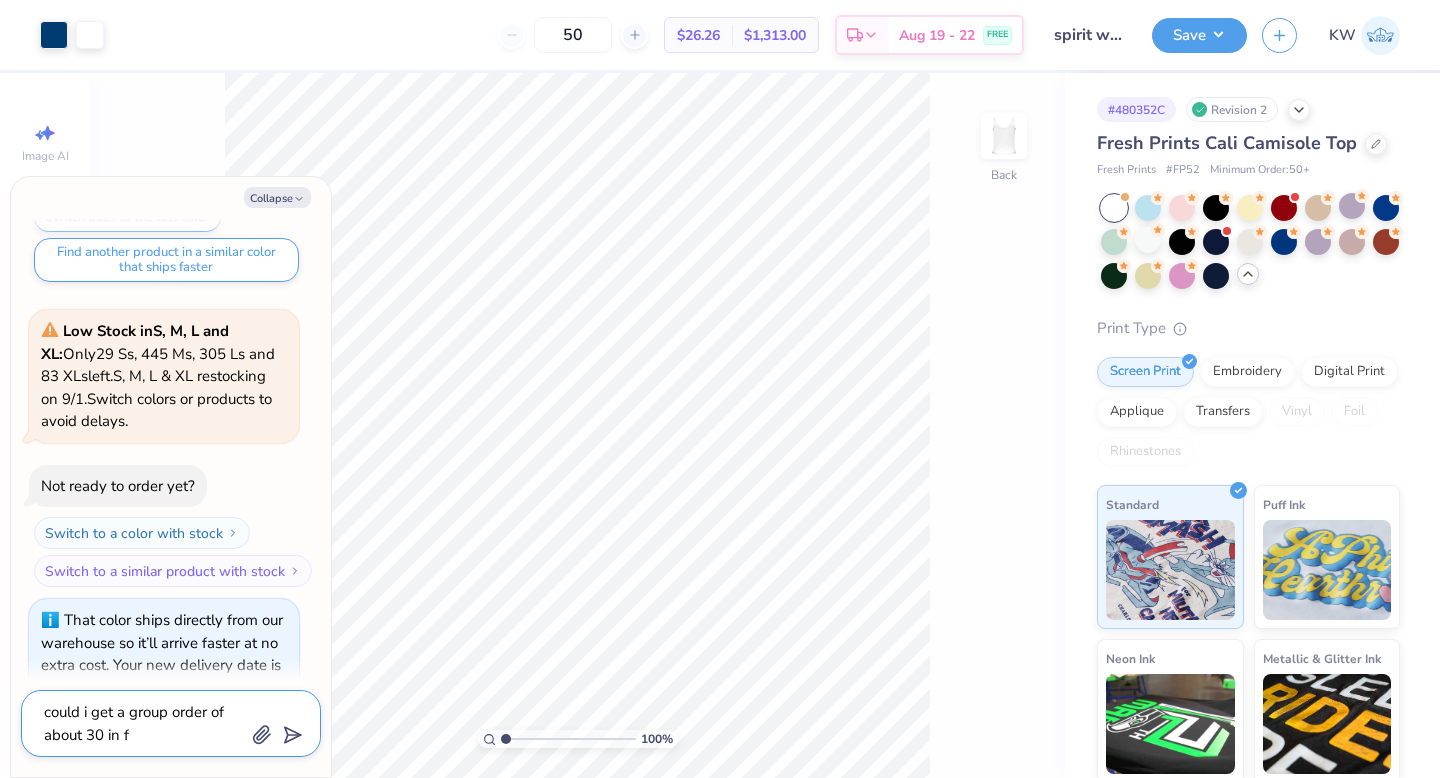 type on "could i get a group order of about 30 in fp" 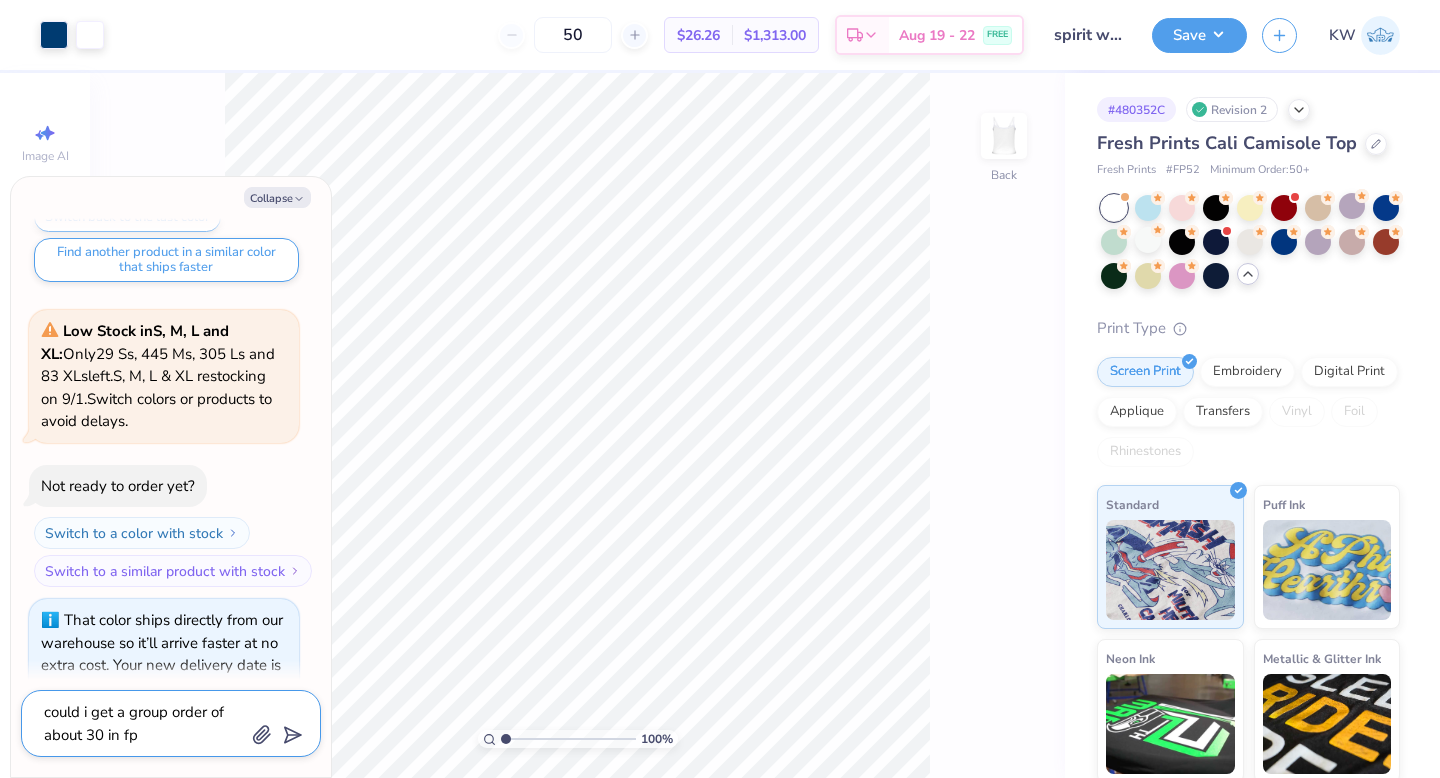 type on "could i get a group order of about 30 in fp5" 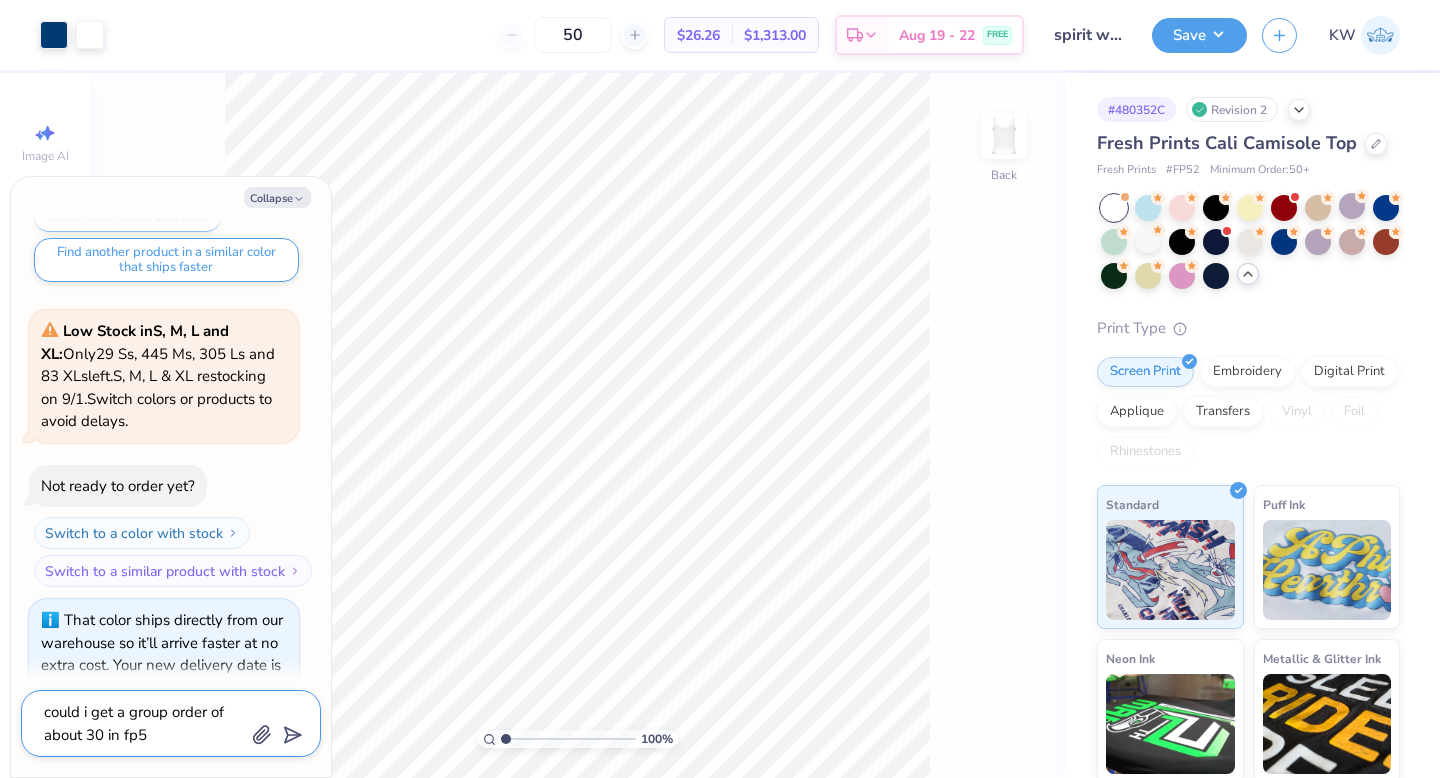 type on "could i get a group order of about 30 in fp52" 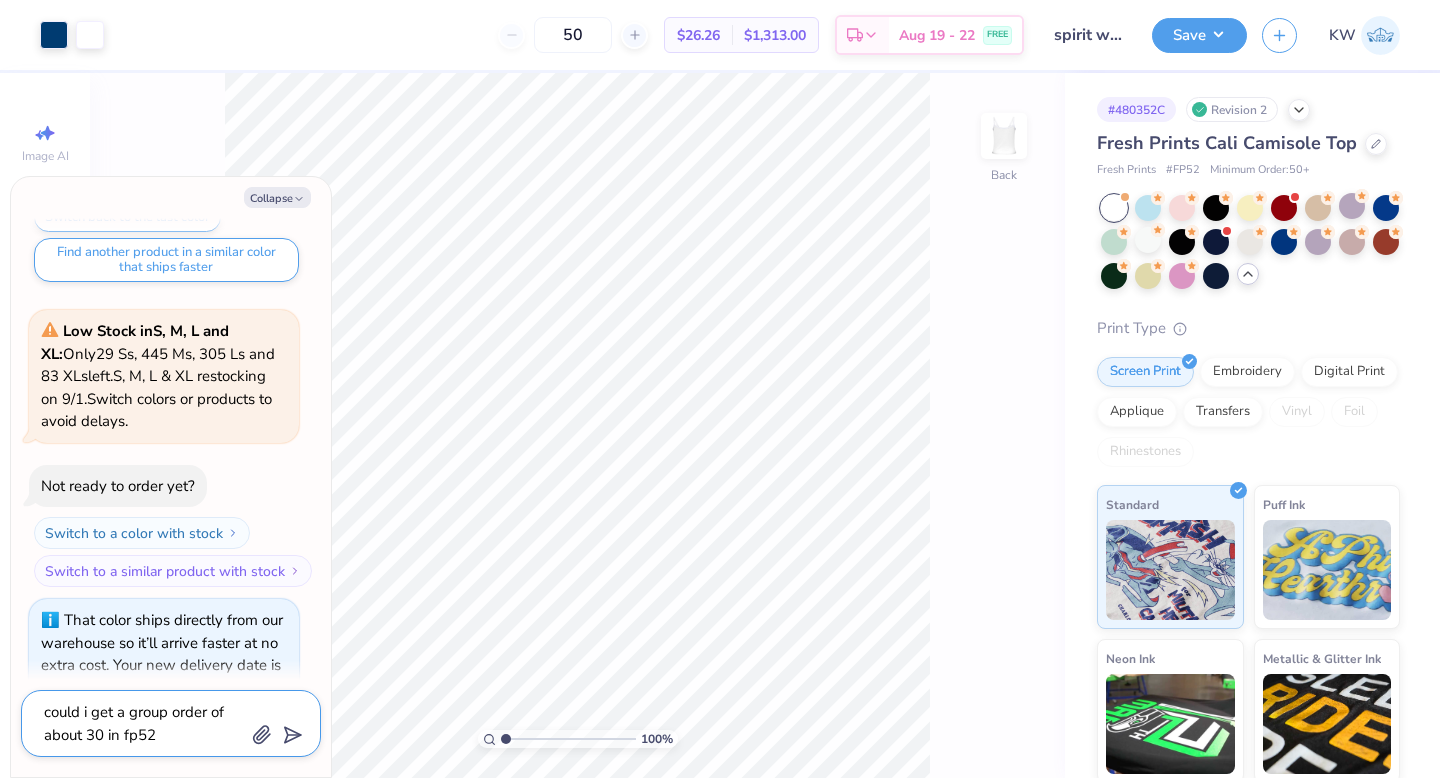 type on "could i get a group order of about 30 in fp52" 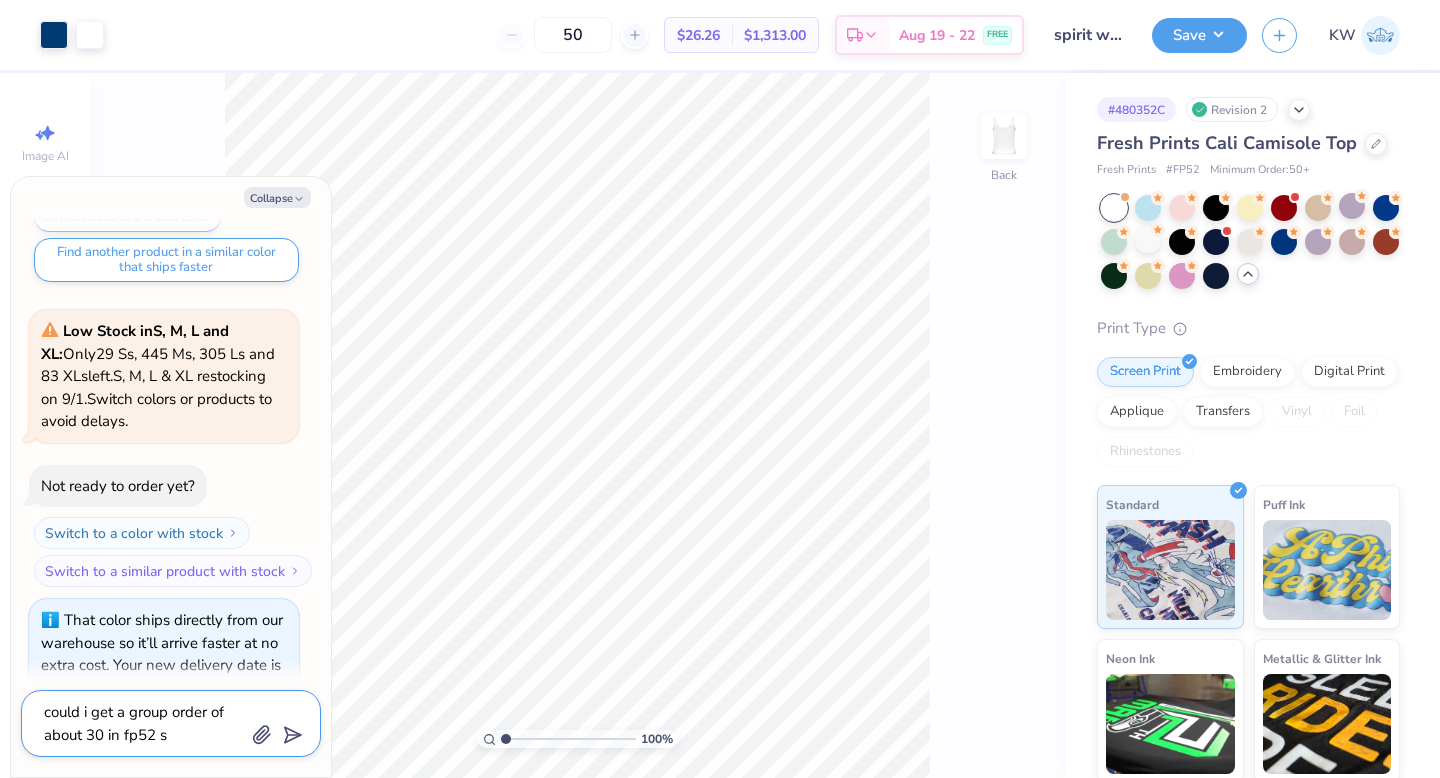 type on "could i get a group order of about 30 in fp52 sh" 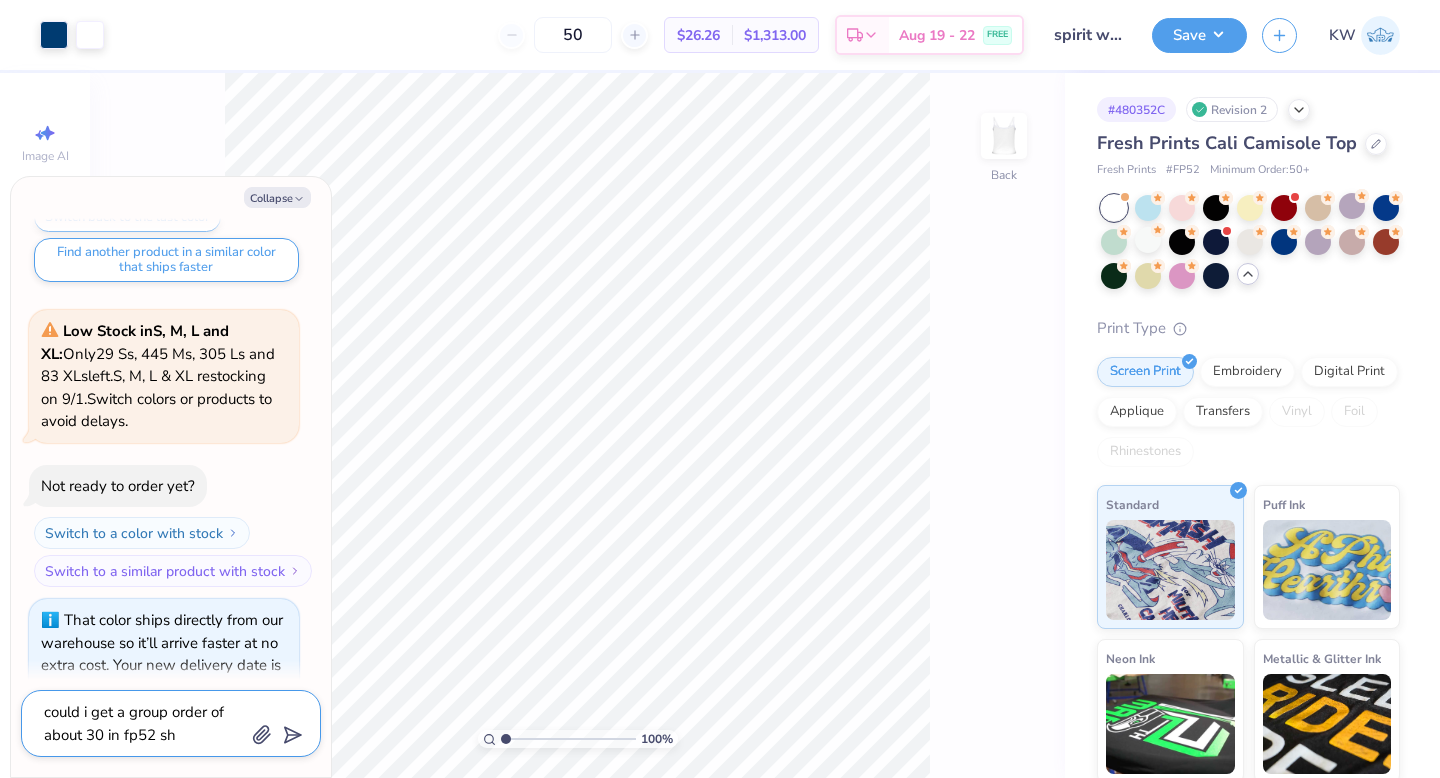 type on "could i get a group order of about 30 in fp52 shi" 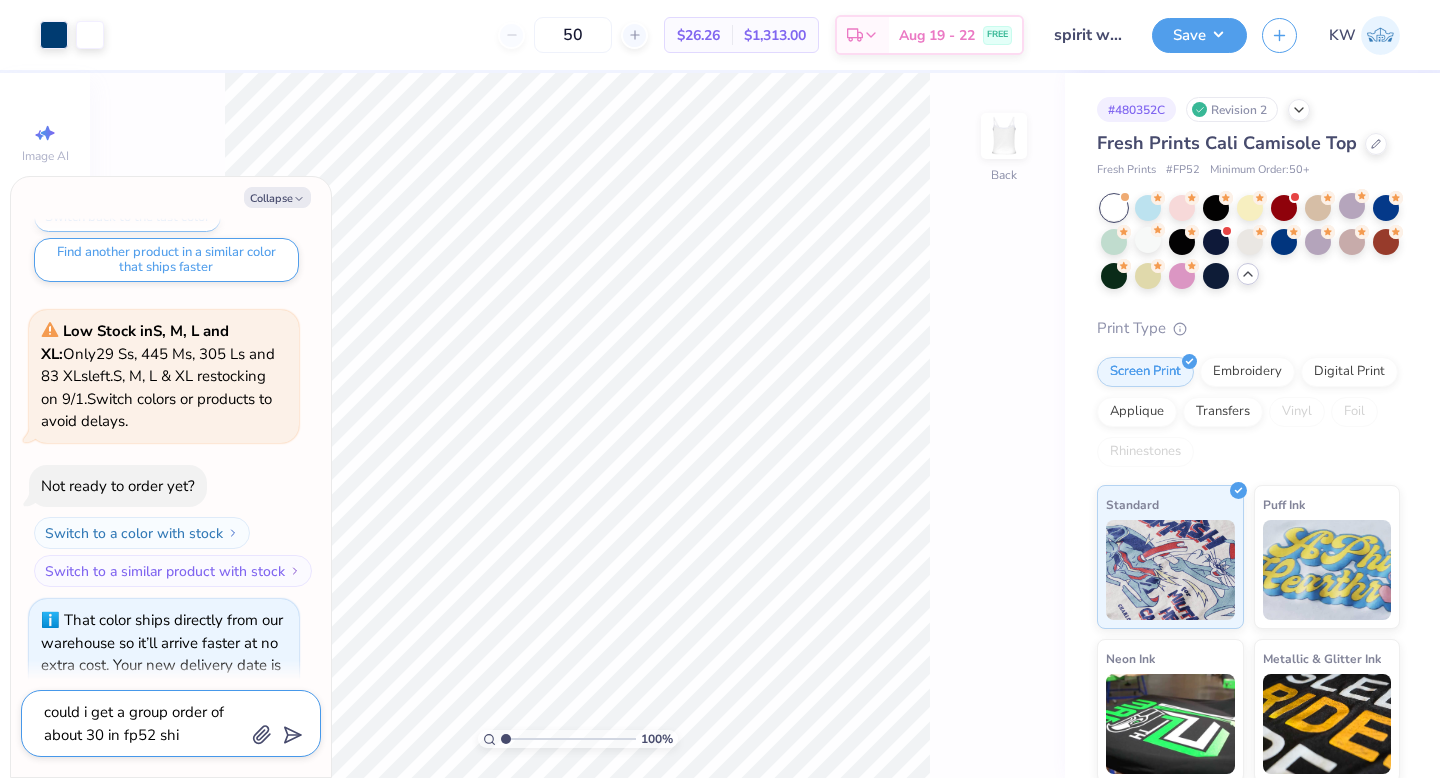 type on "could i get a group order of about 30 in fp52 shit" 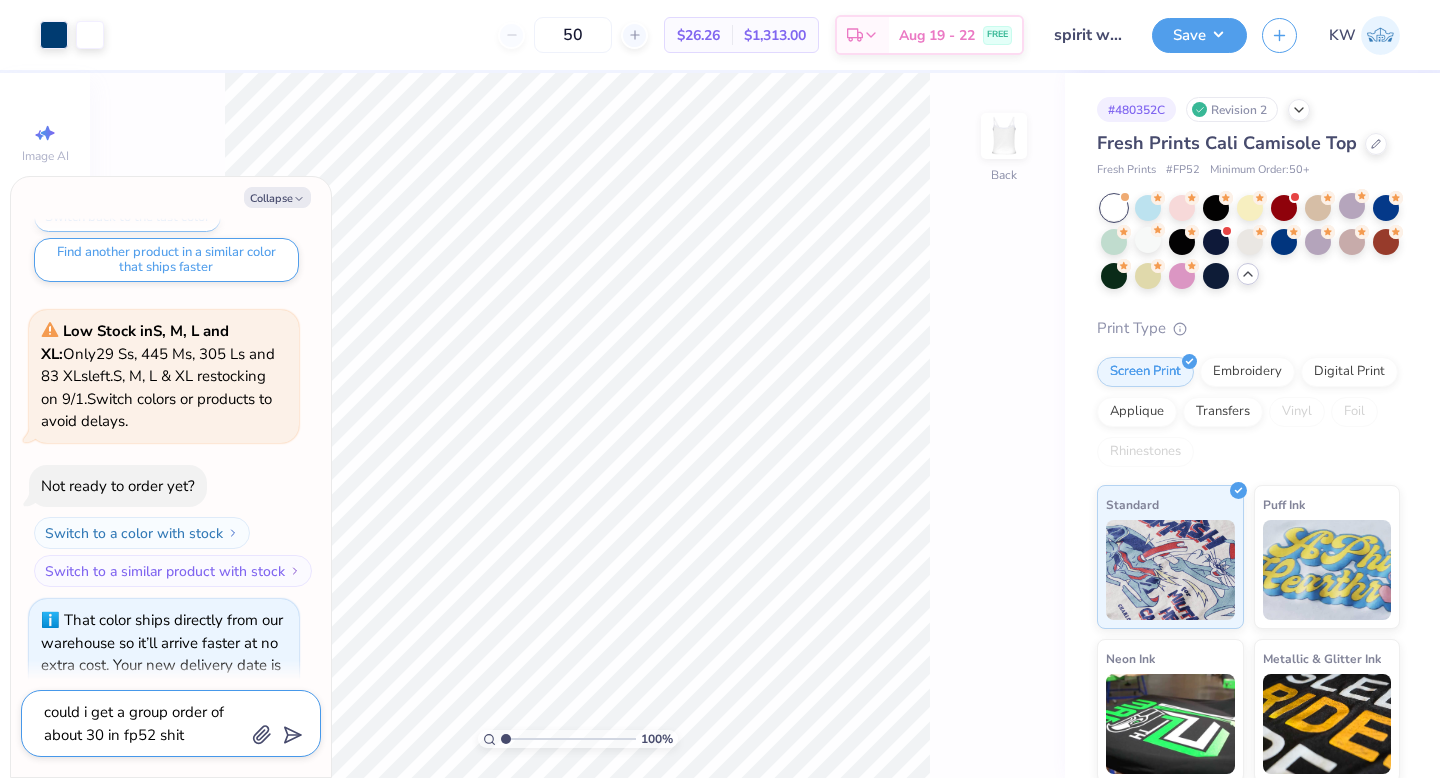 type on "could i get a group order of about 30 in fp52 shi" 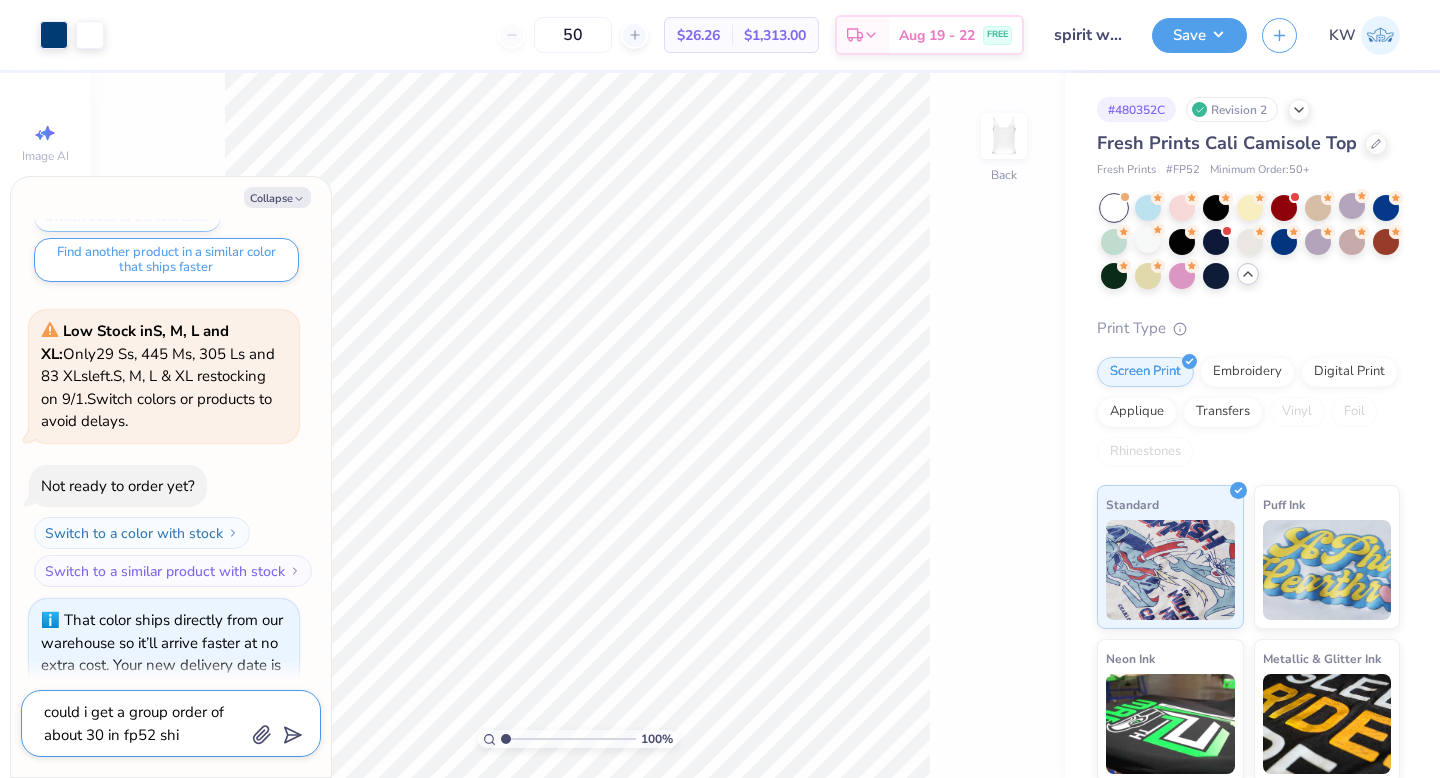 type on "could i get a group order of about 30 in fp52 sh" 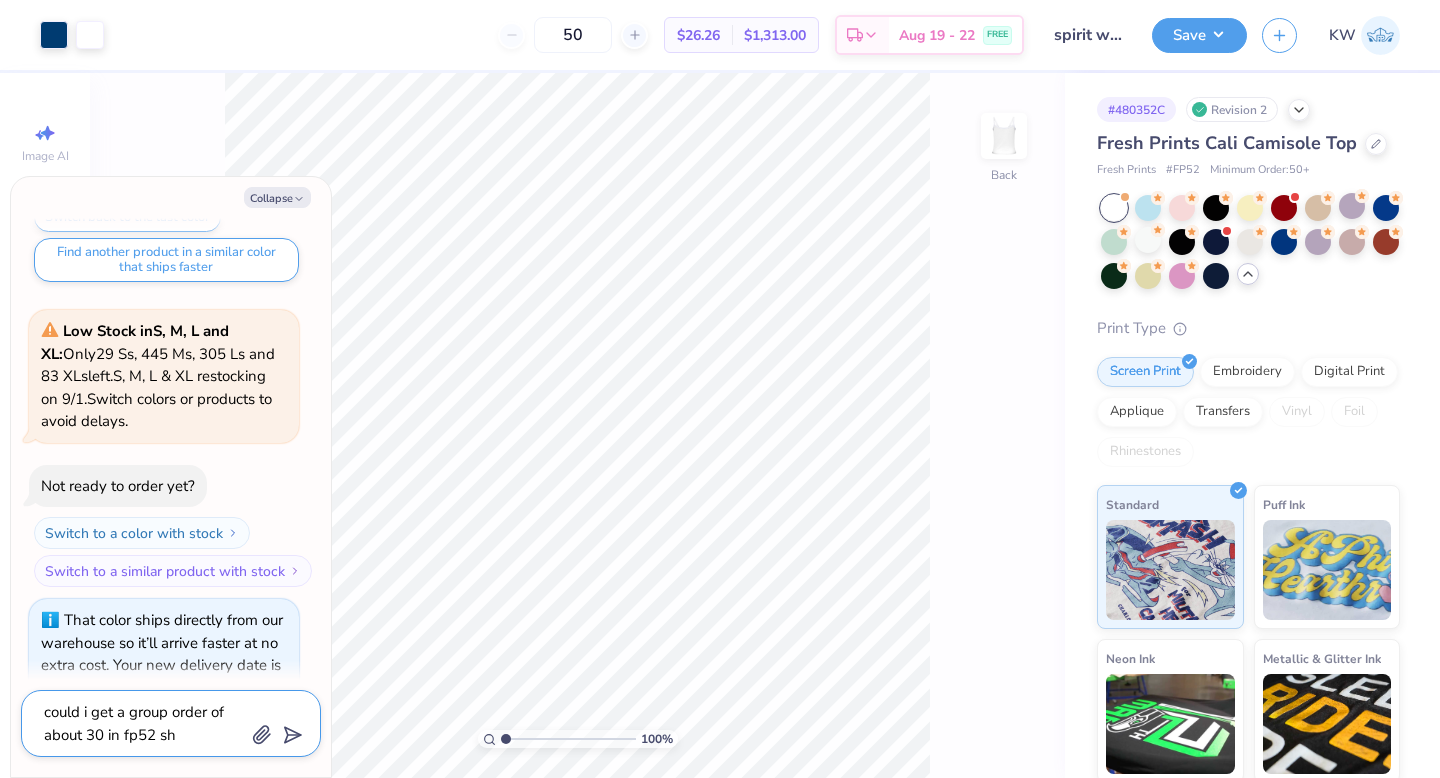 type on "could i get a group order of about 30 in fp52 s" 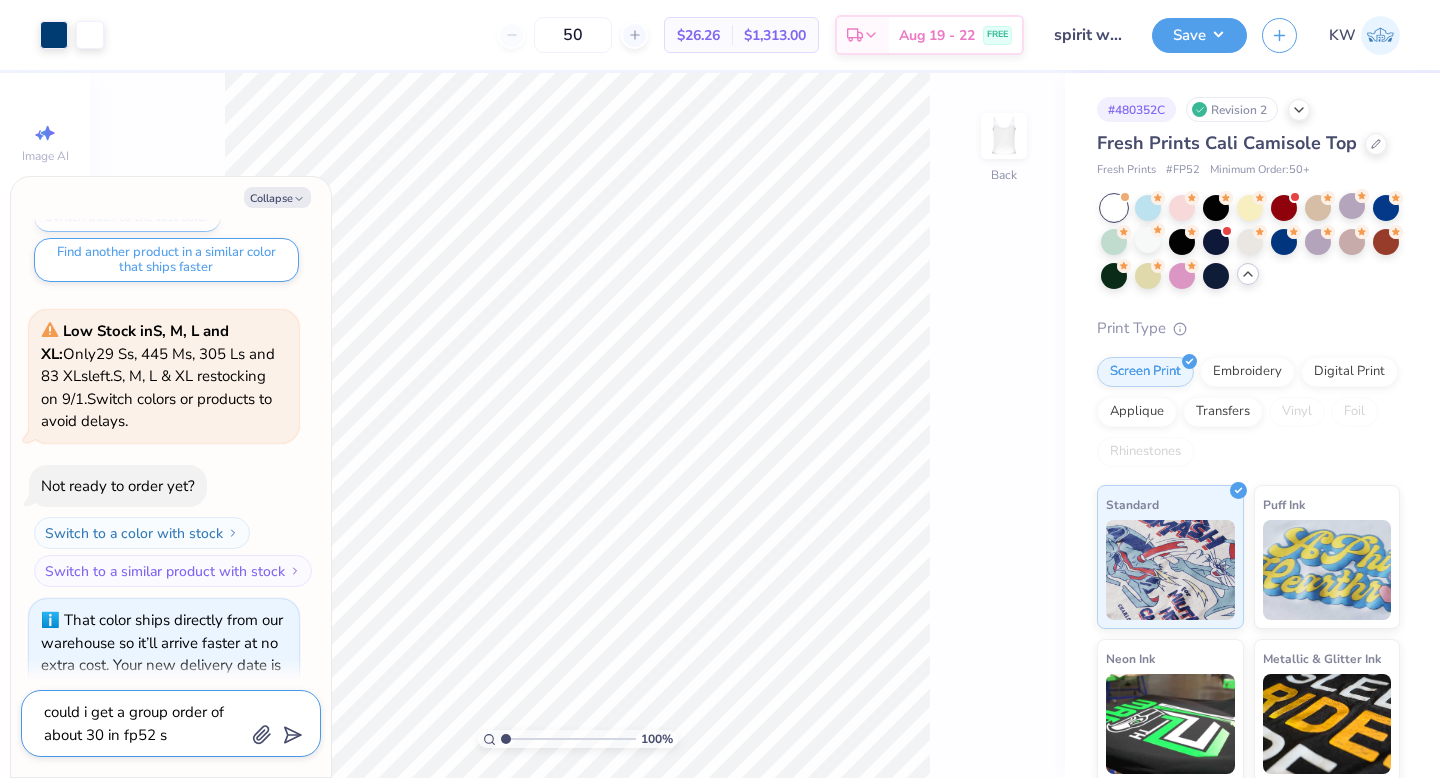 type on "could i get a group order of about 30 in fp52" 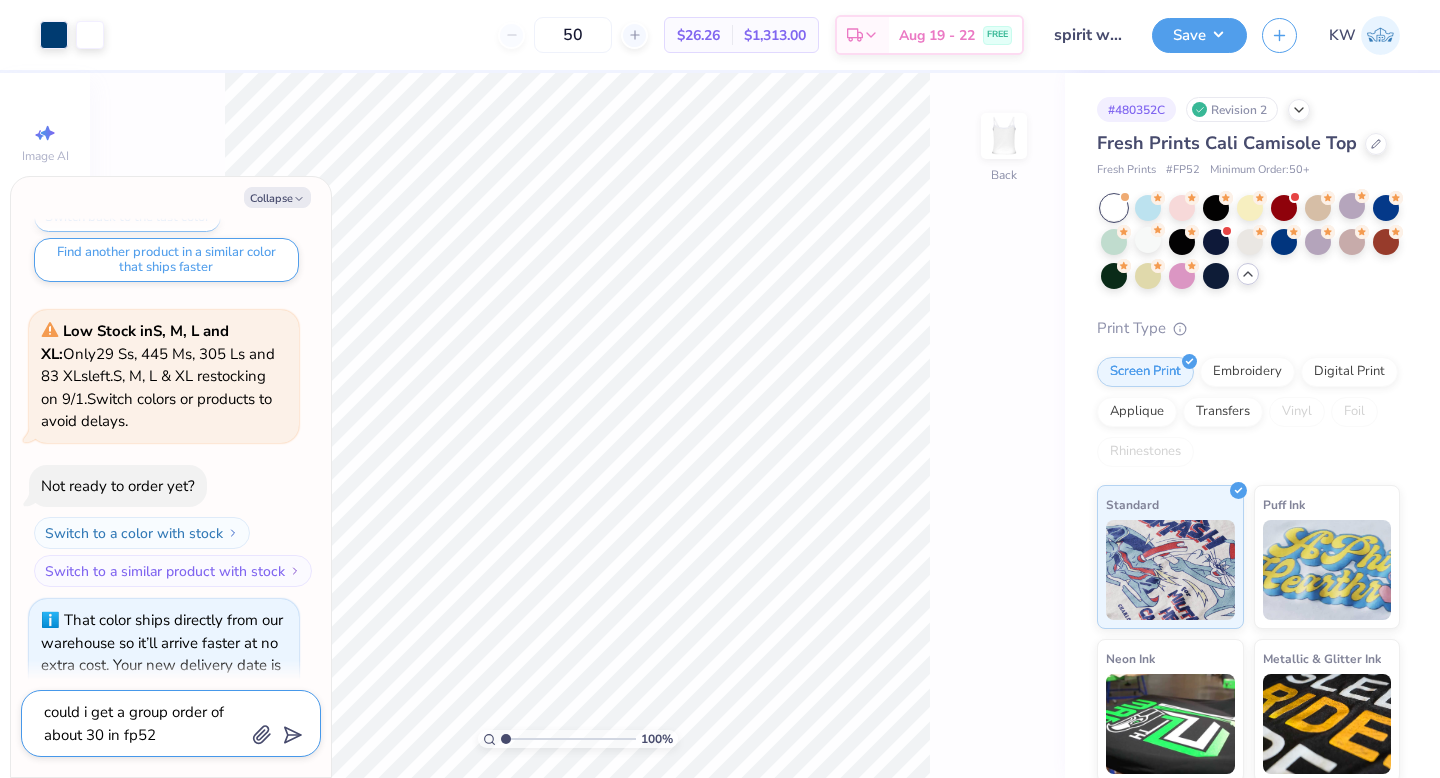 type on "could i get a group order of about 30 in fp52 w" 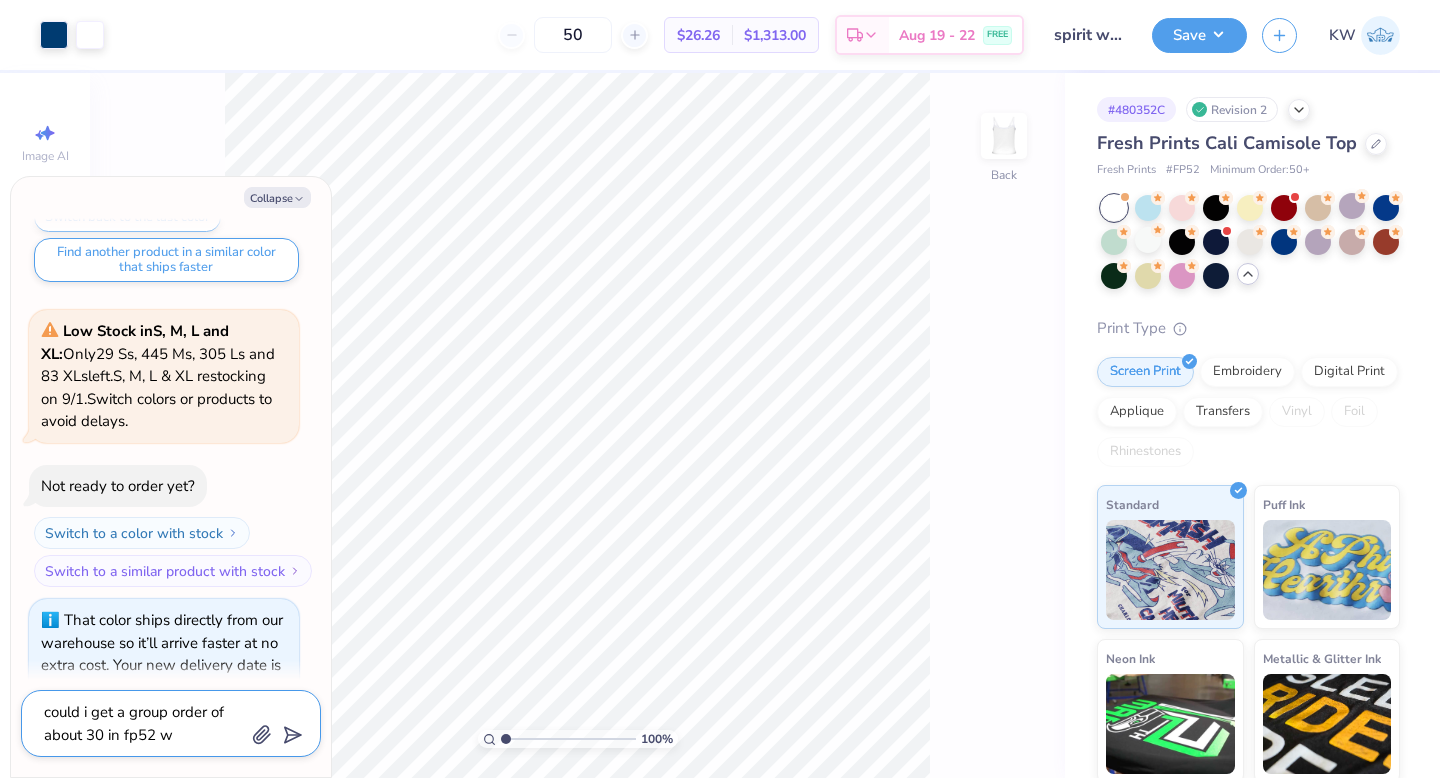 type on "could i get a group order of about 30 in fp52 wh" 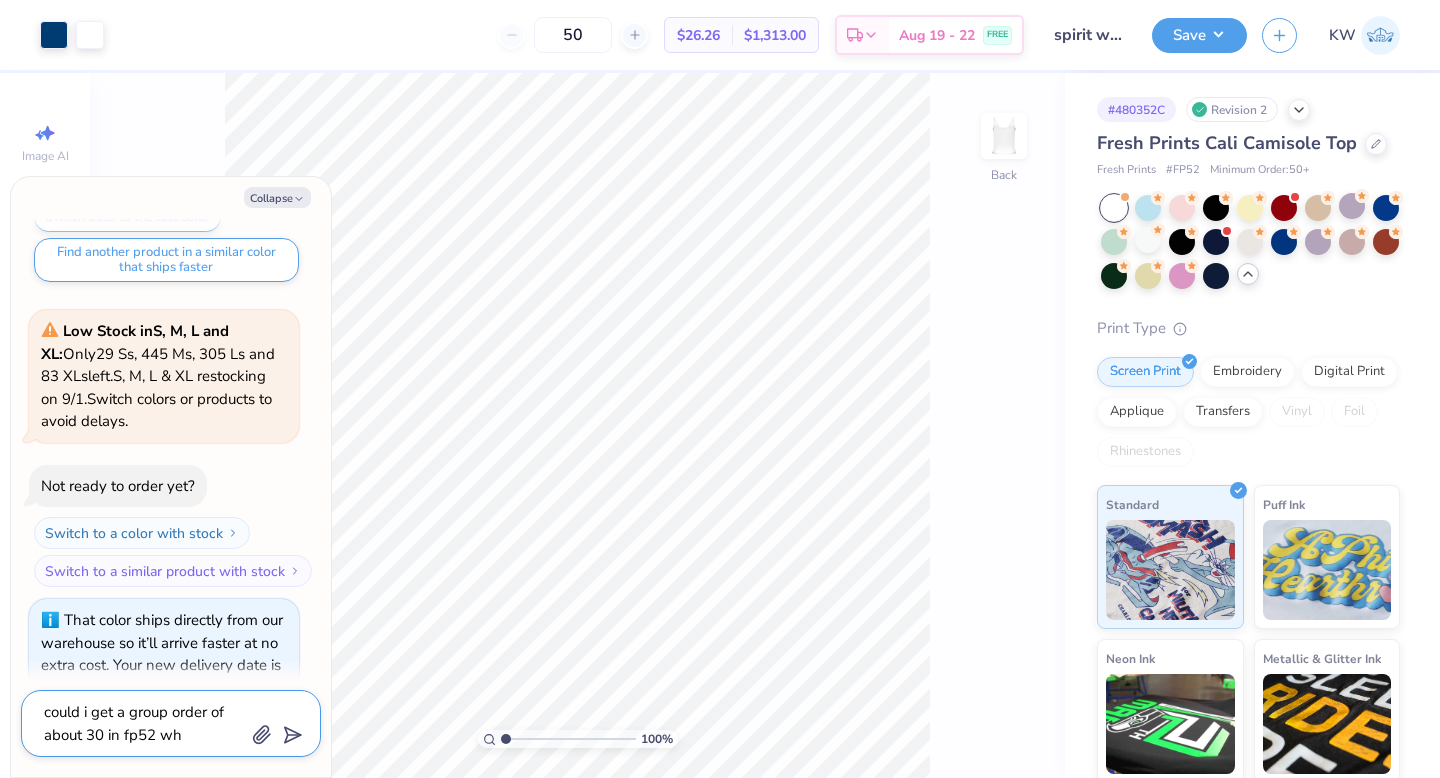type on "could i get a group order of about 30 in fp52 whi" 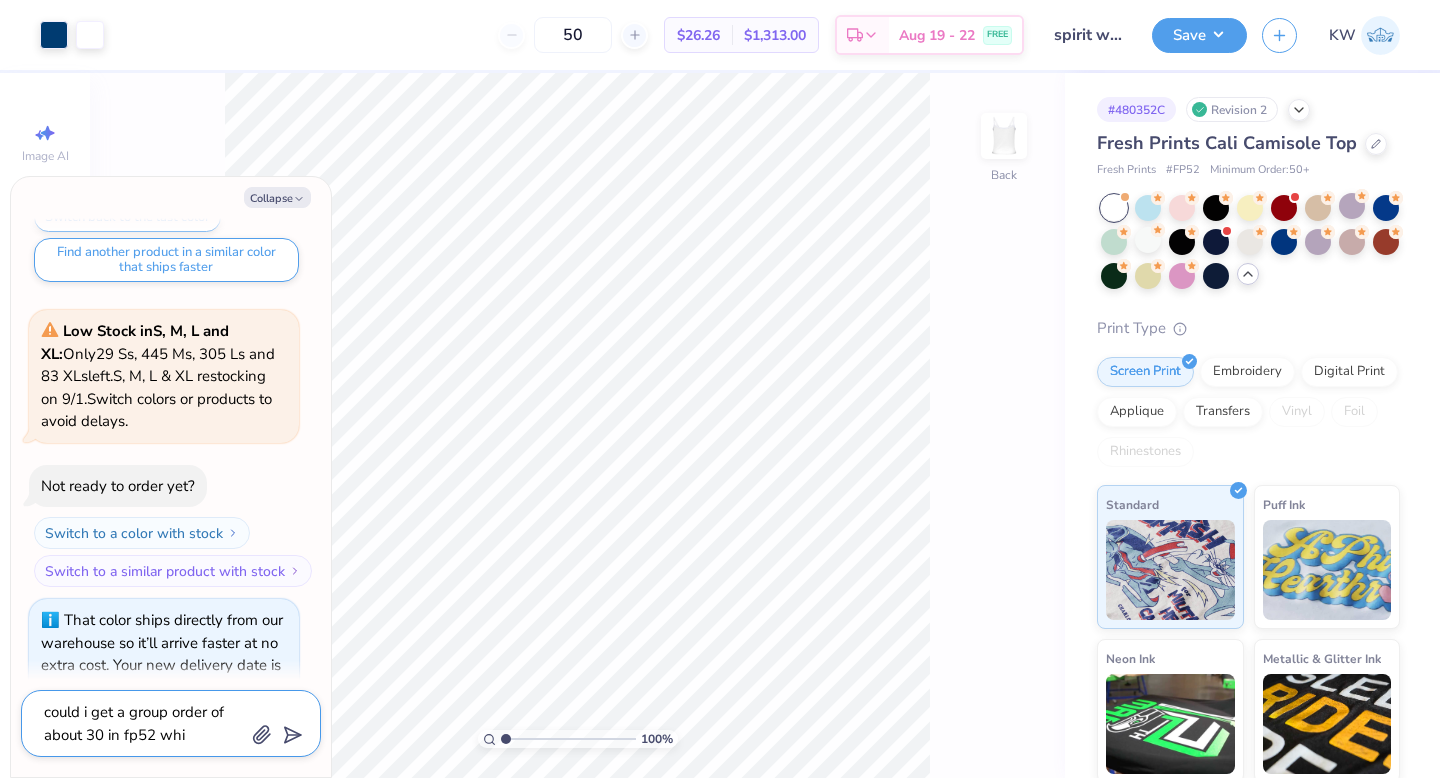 type on "could i get a group order of about 30 in fp52 whit" 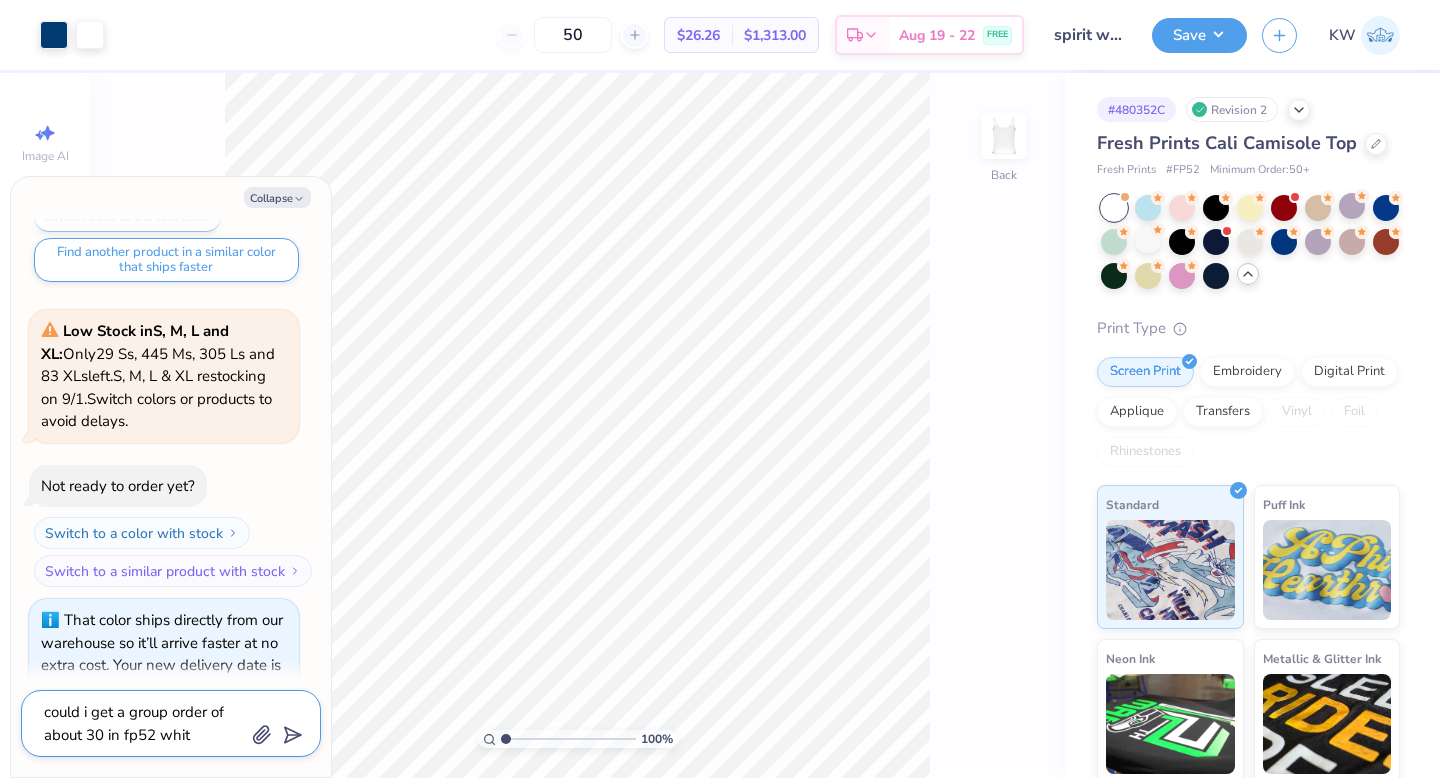 type on "could i get a group order of about 30 in fp52 white" 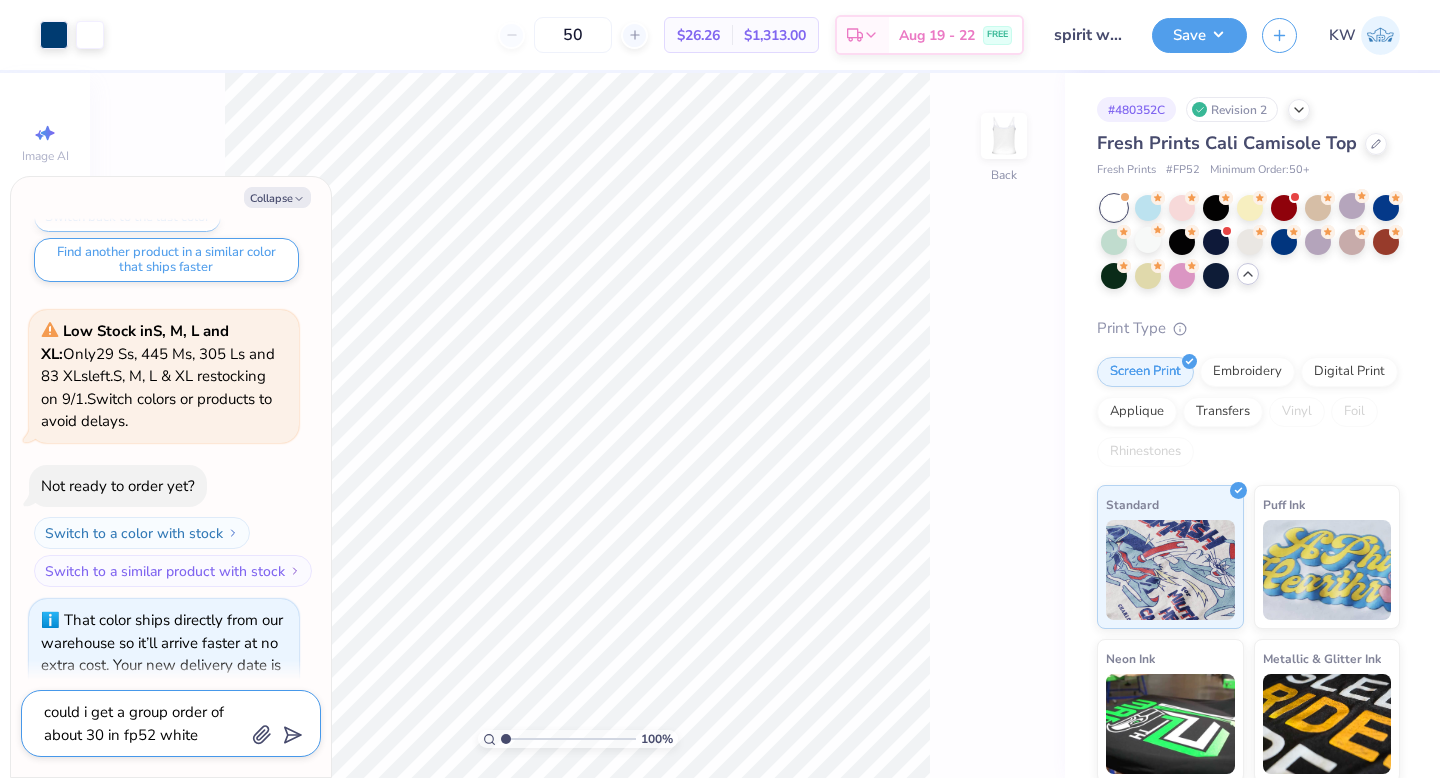 type on "could i get a group order of about 30 in fp52 white" 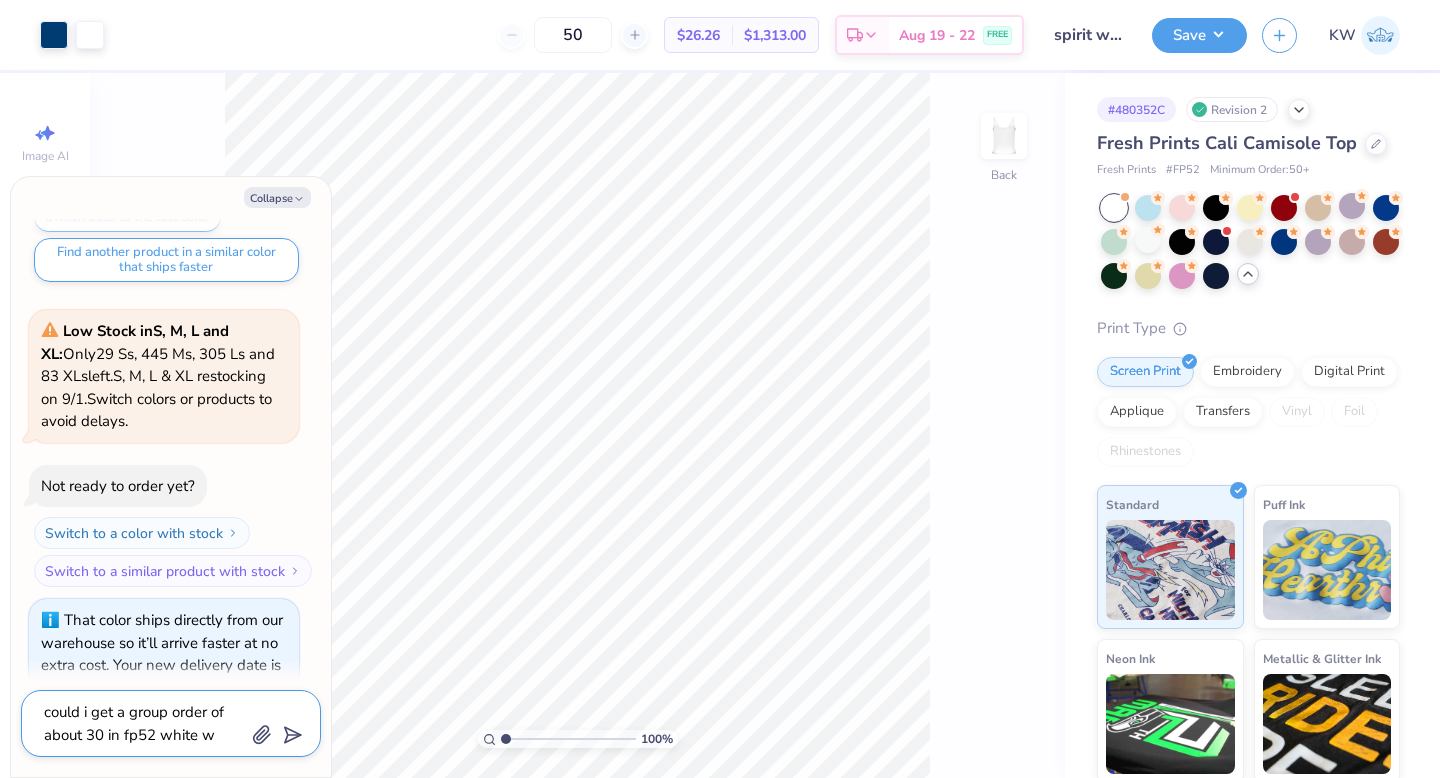 type on "could i get a group order of about 30 in fp52 white wh" 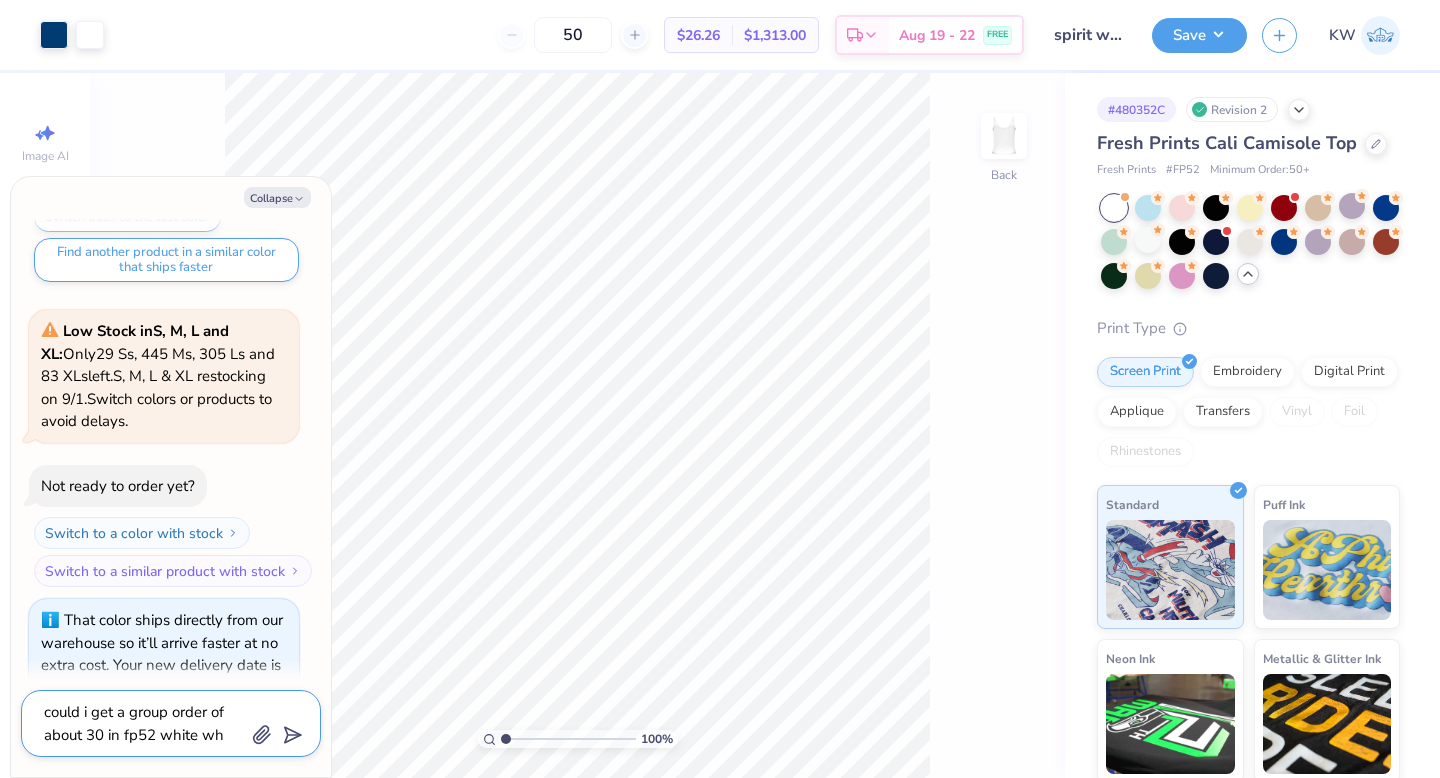 type on "could i get a group order of about 30 in fp52 white whi" 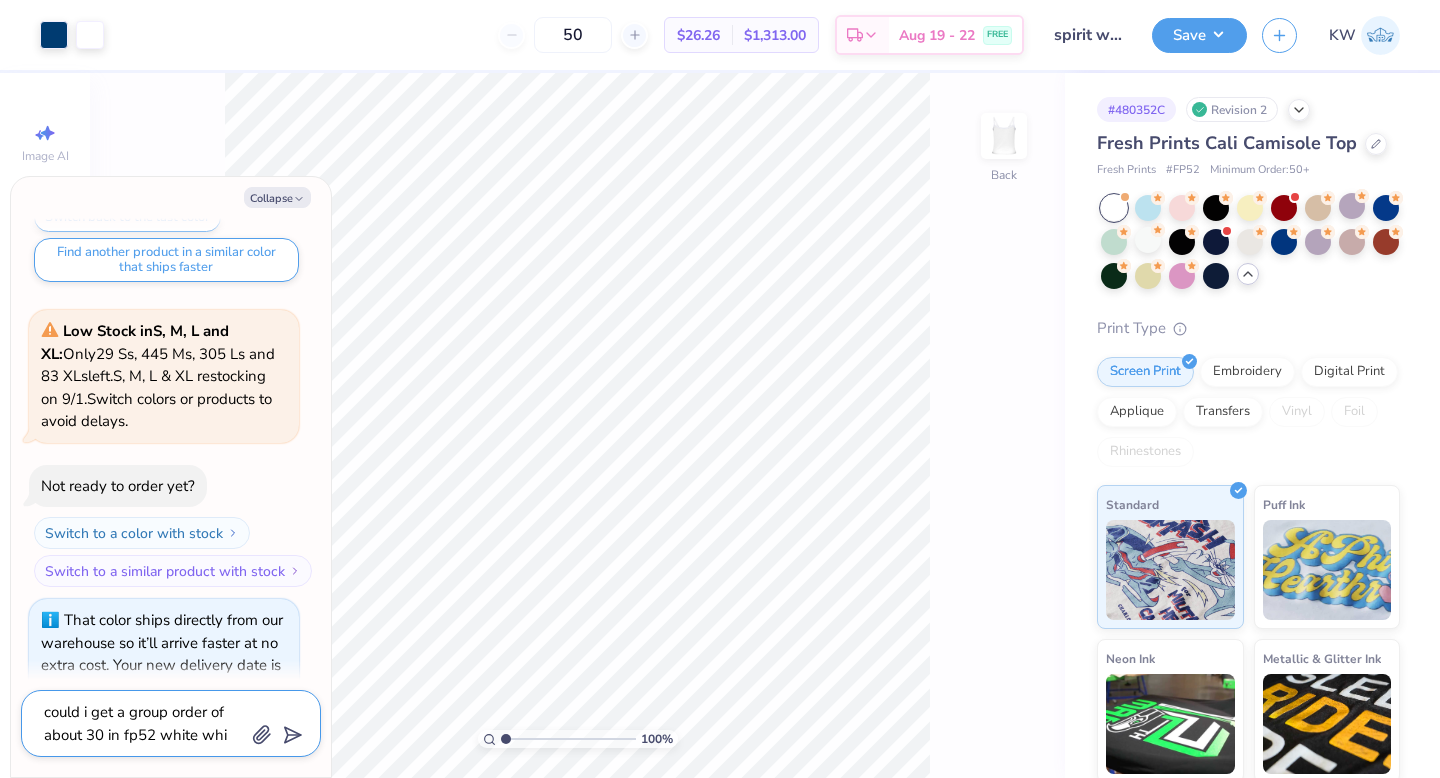 type on "could i get a group order of about 30 in fp52 white whit" 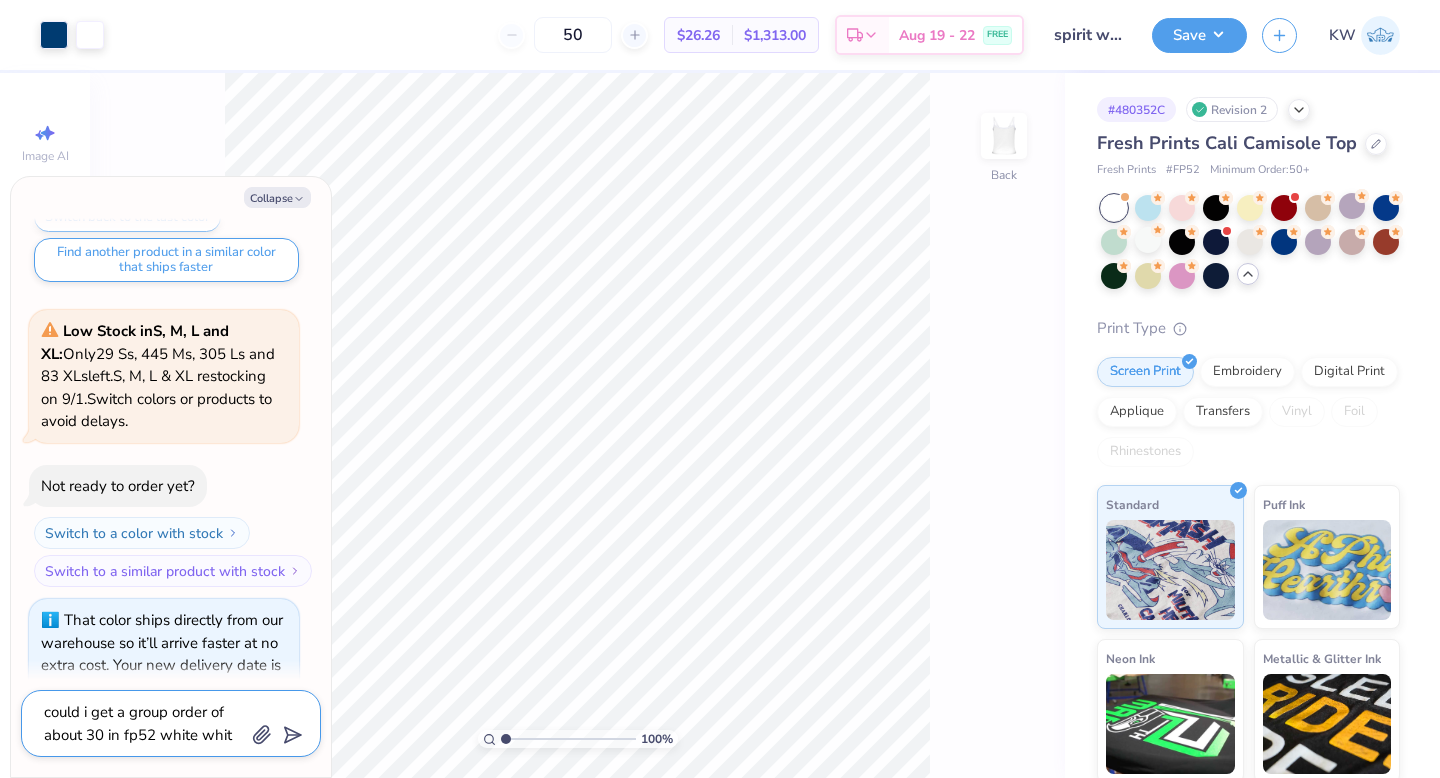 type on "could i get a group order of about 30 in fp52 white white" 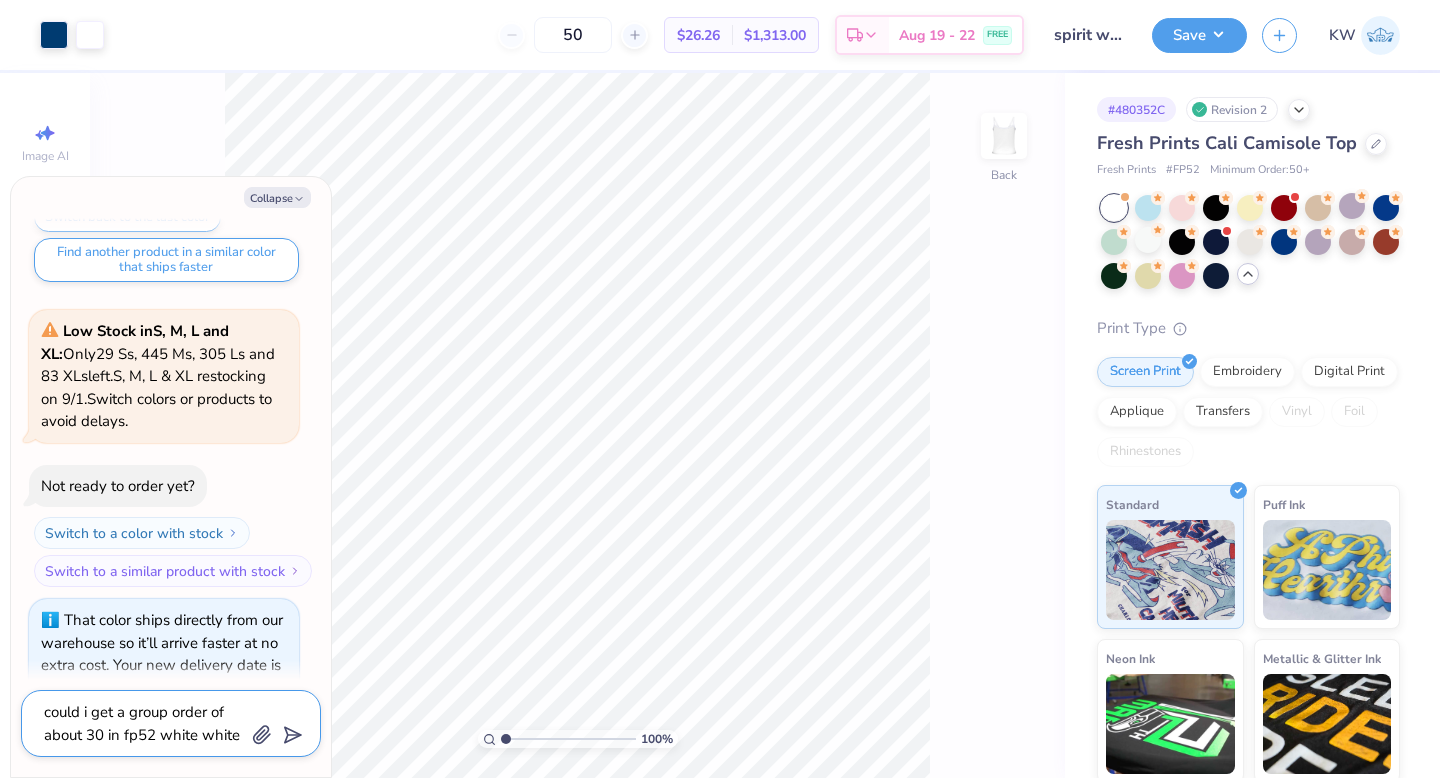 type on "could i get a group order of about 30 in fp52 white white" 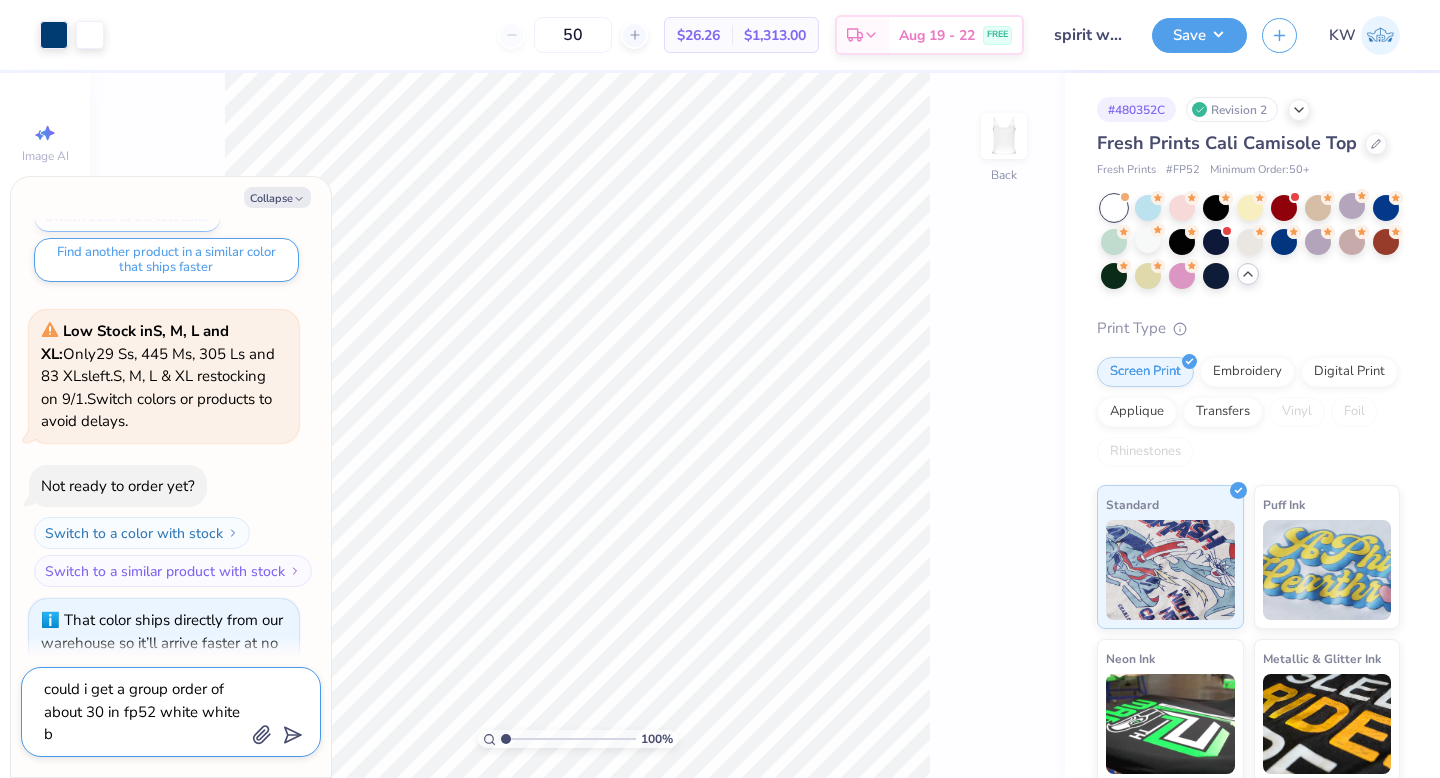 type on "could i get a group order of about 30 in fp52 white white by" 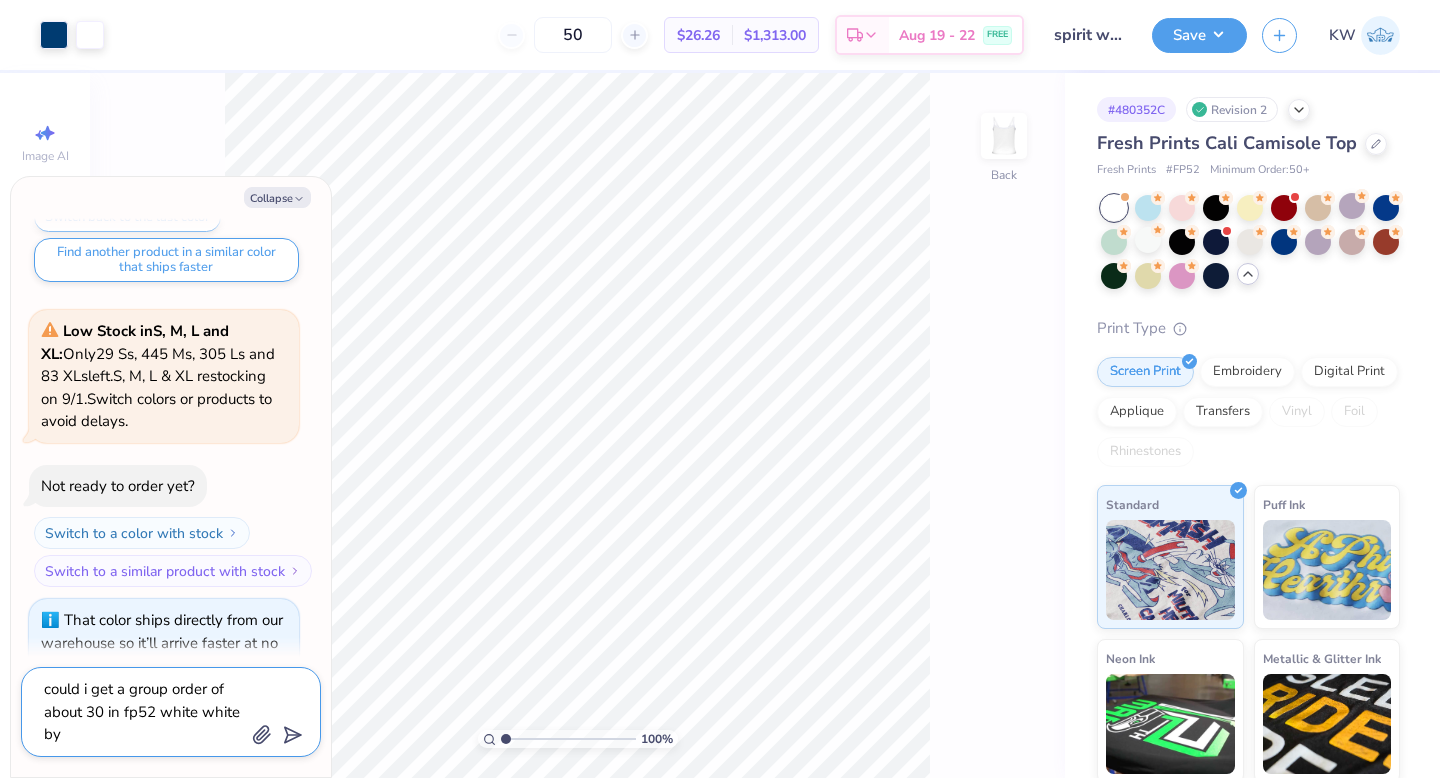 type on "could i get a group order of about 30 in fp52 white white by" 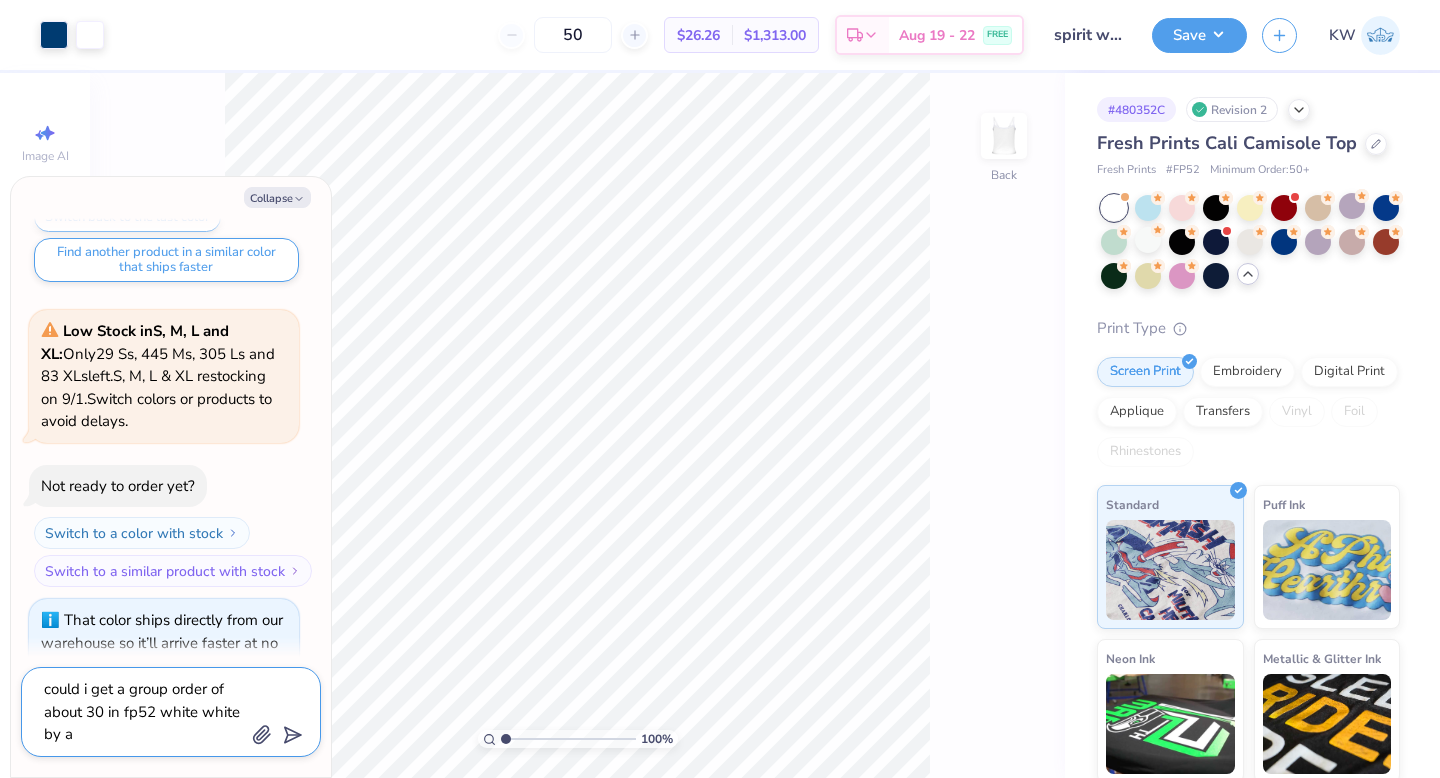 type on "could i get a group order of about 30 in fp52 white white by" 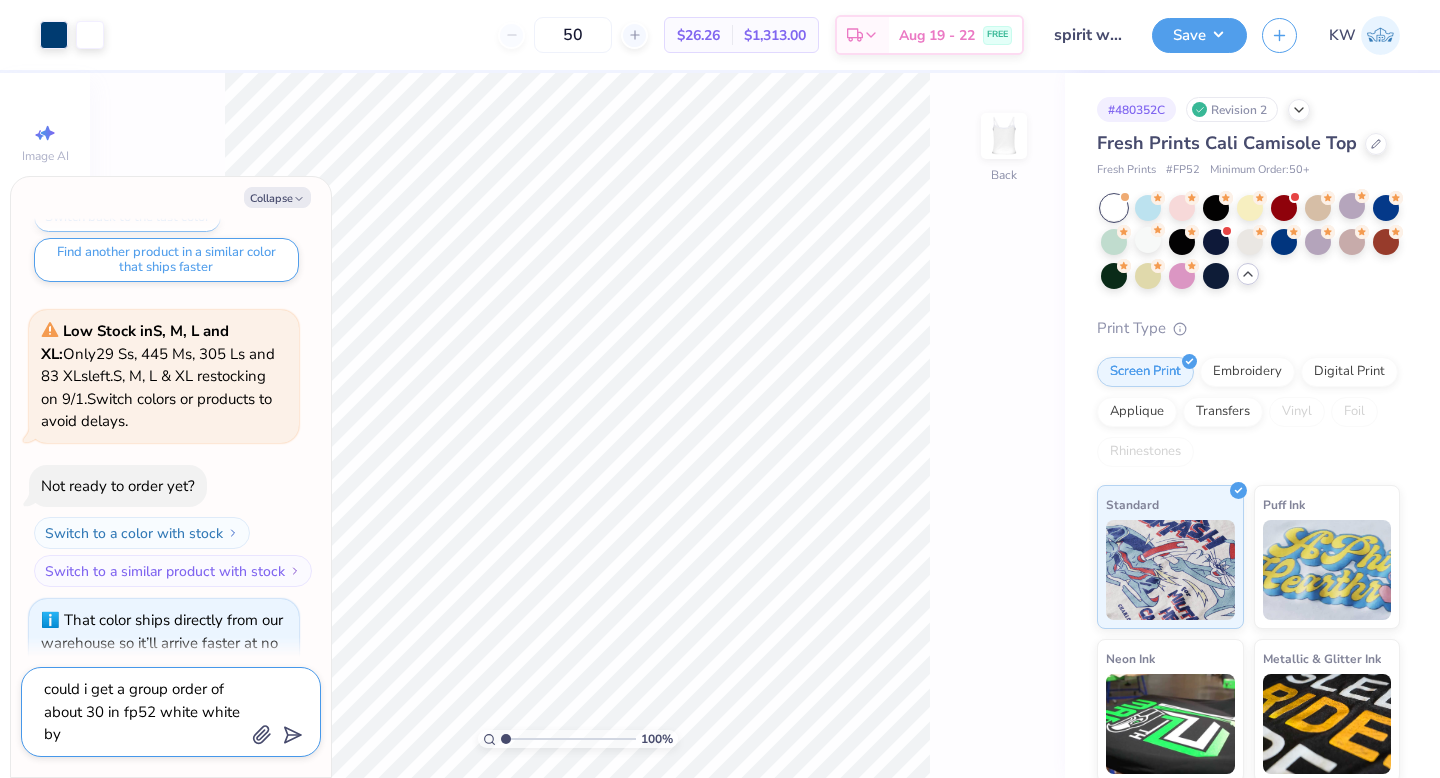 type on "could i get a group order of about 30 in fp52 white white by [DATE]" 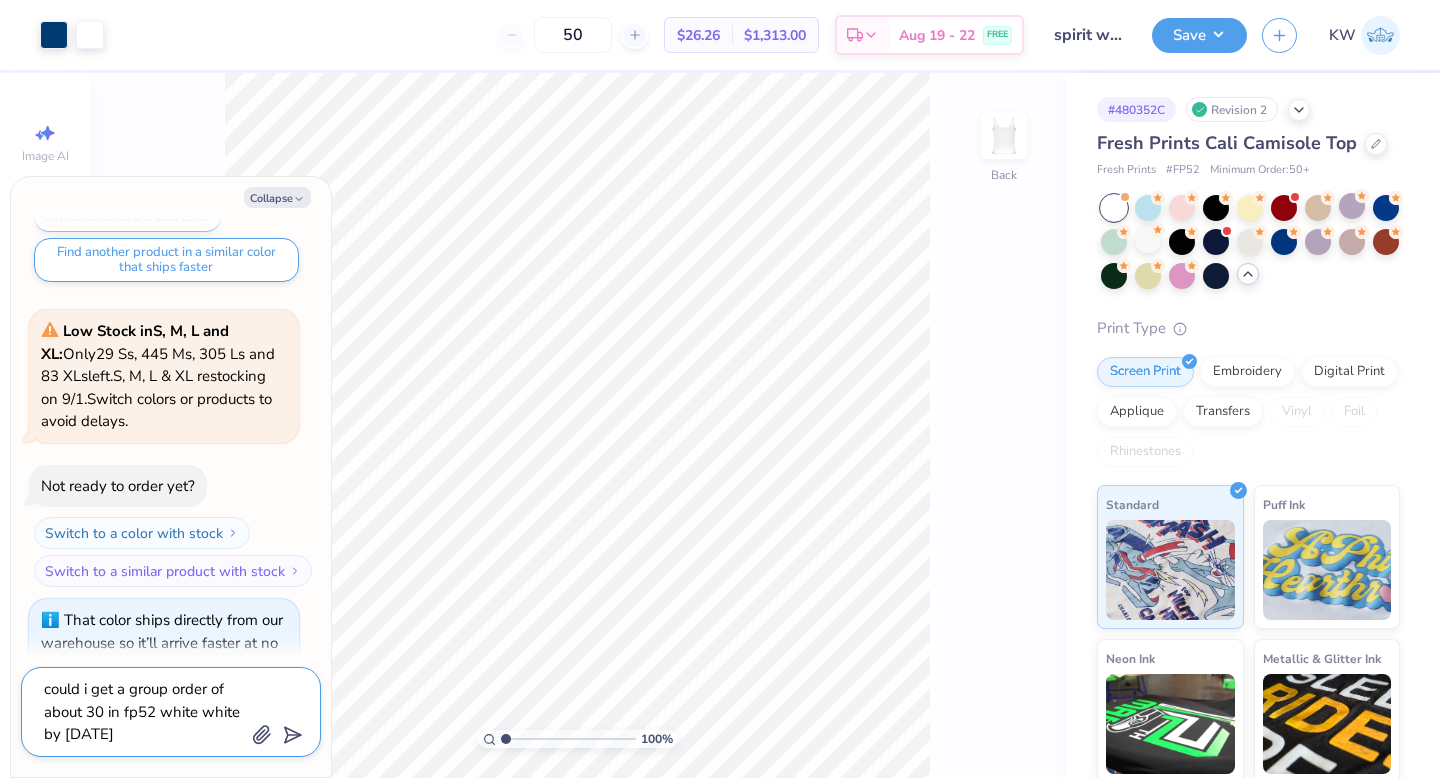 type on "could i get a group order of about 30 in fp52 white white by [DATE]" 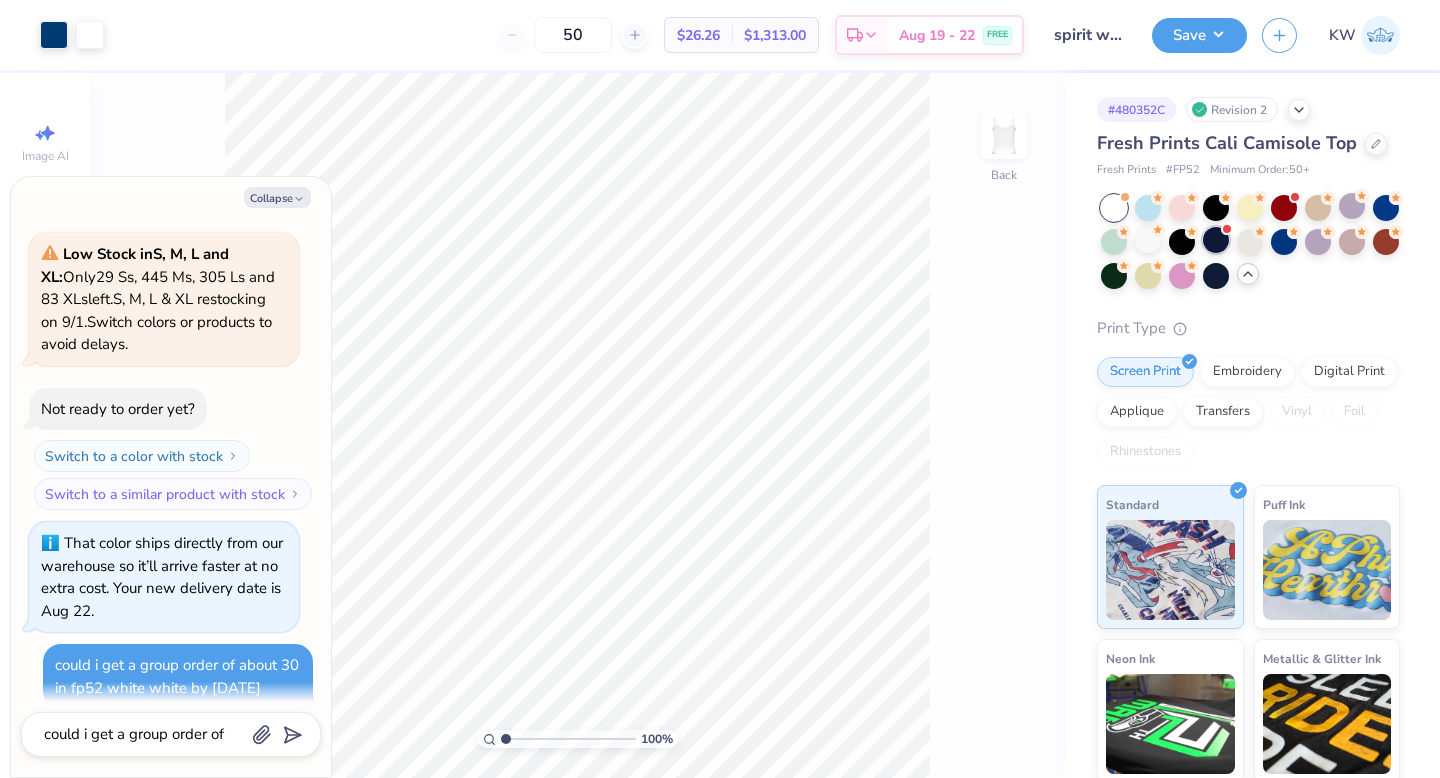 scroll, scrollTop: 4151, scrollLeft: 0, axis: vertical 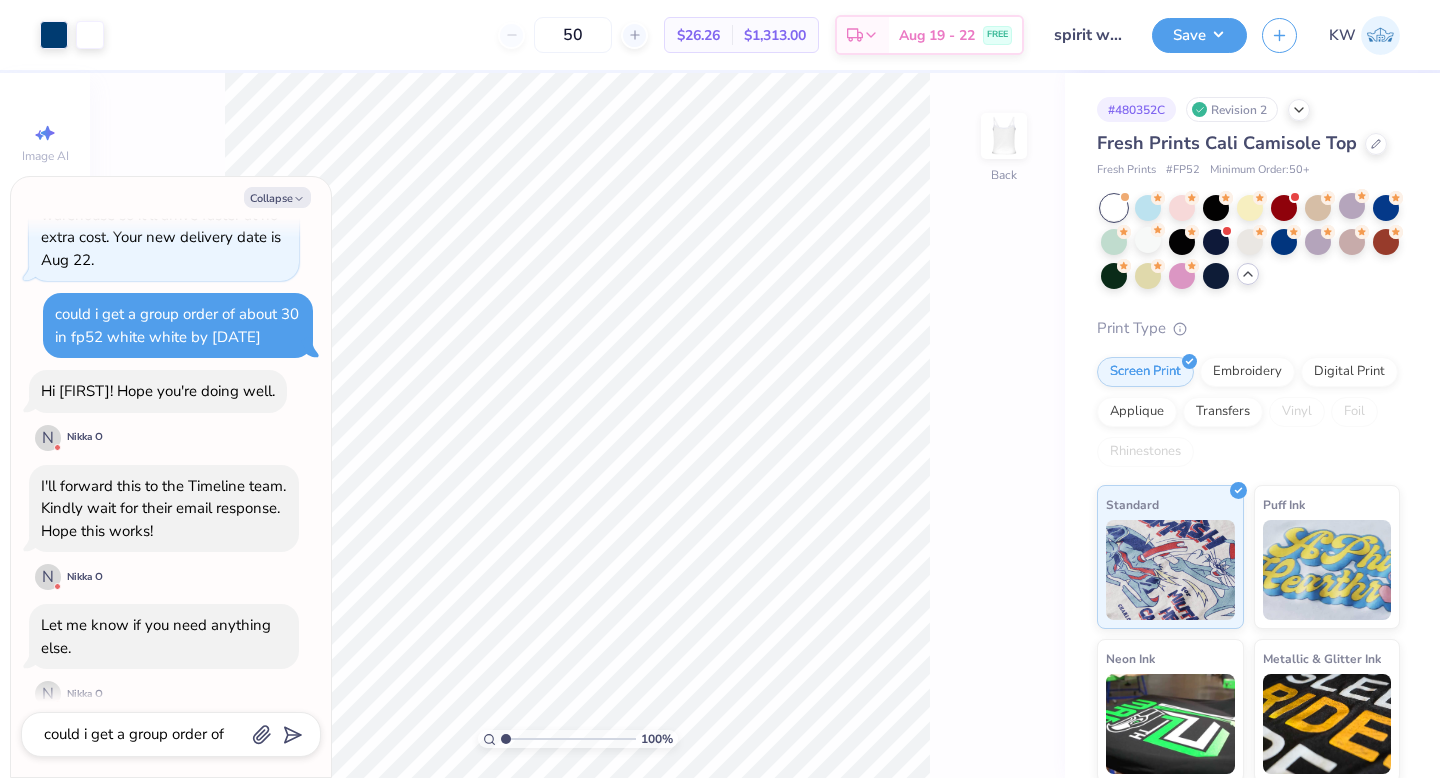type on "x" 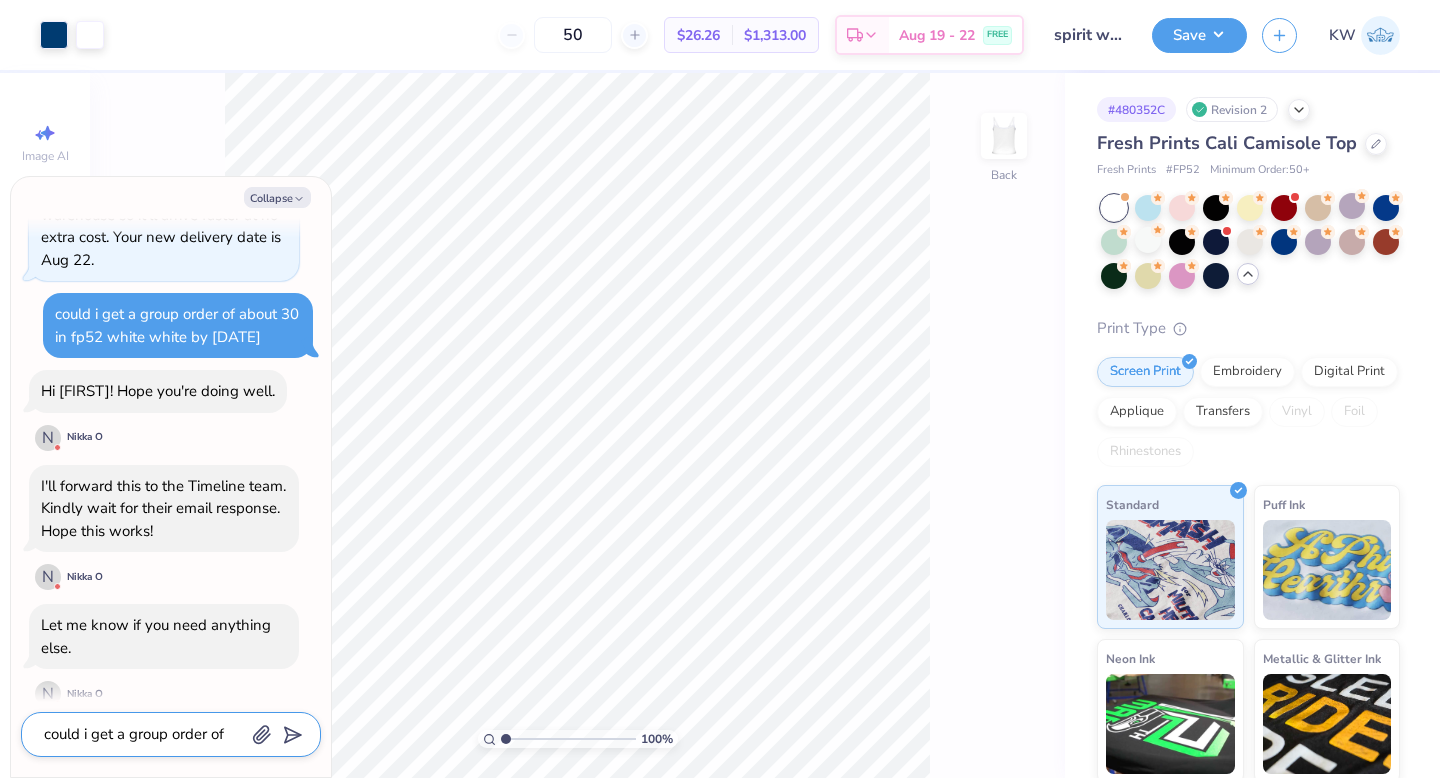 click on "could i get a group order of about 30 in fp52 white white by [DATE]" at bounding box center (143, 734) 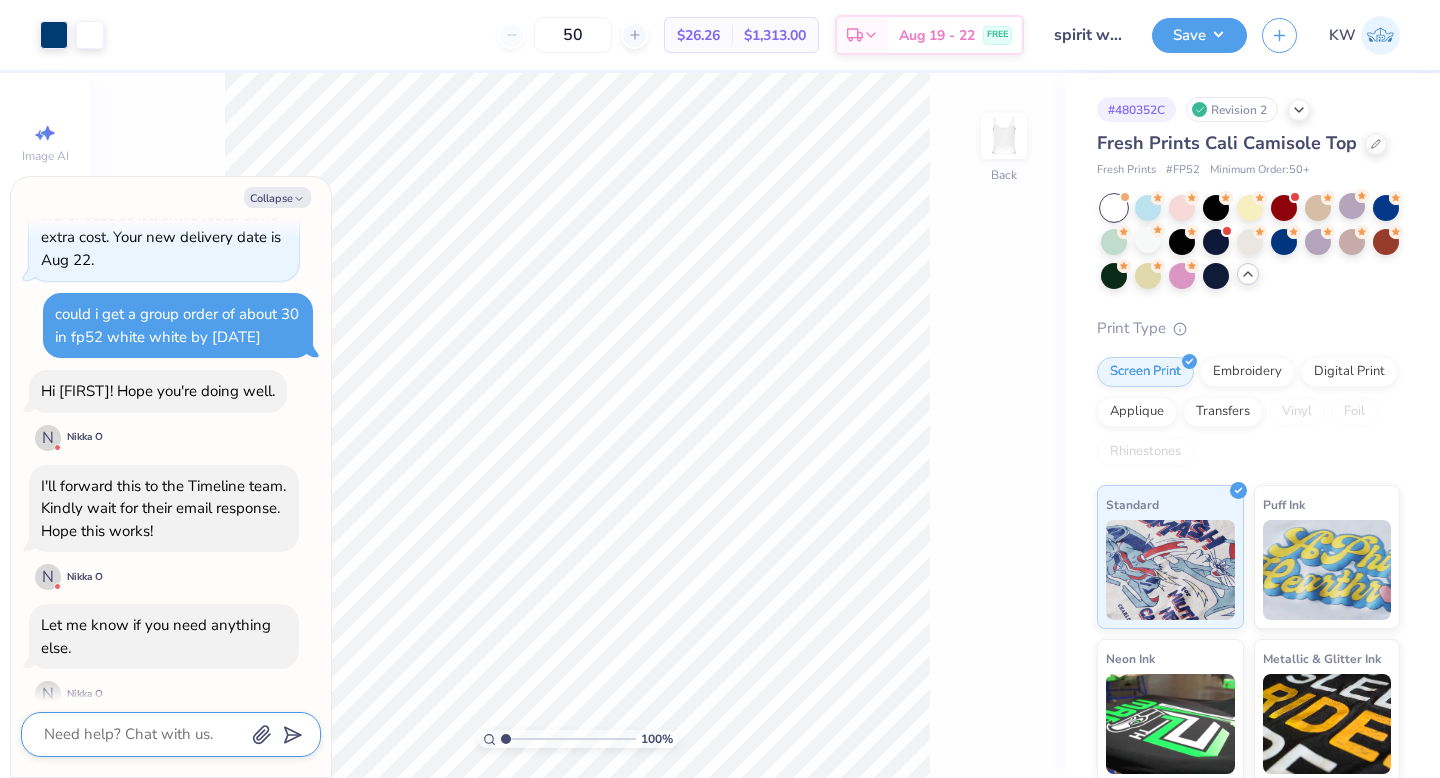 type on "h" 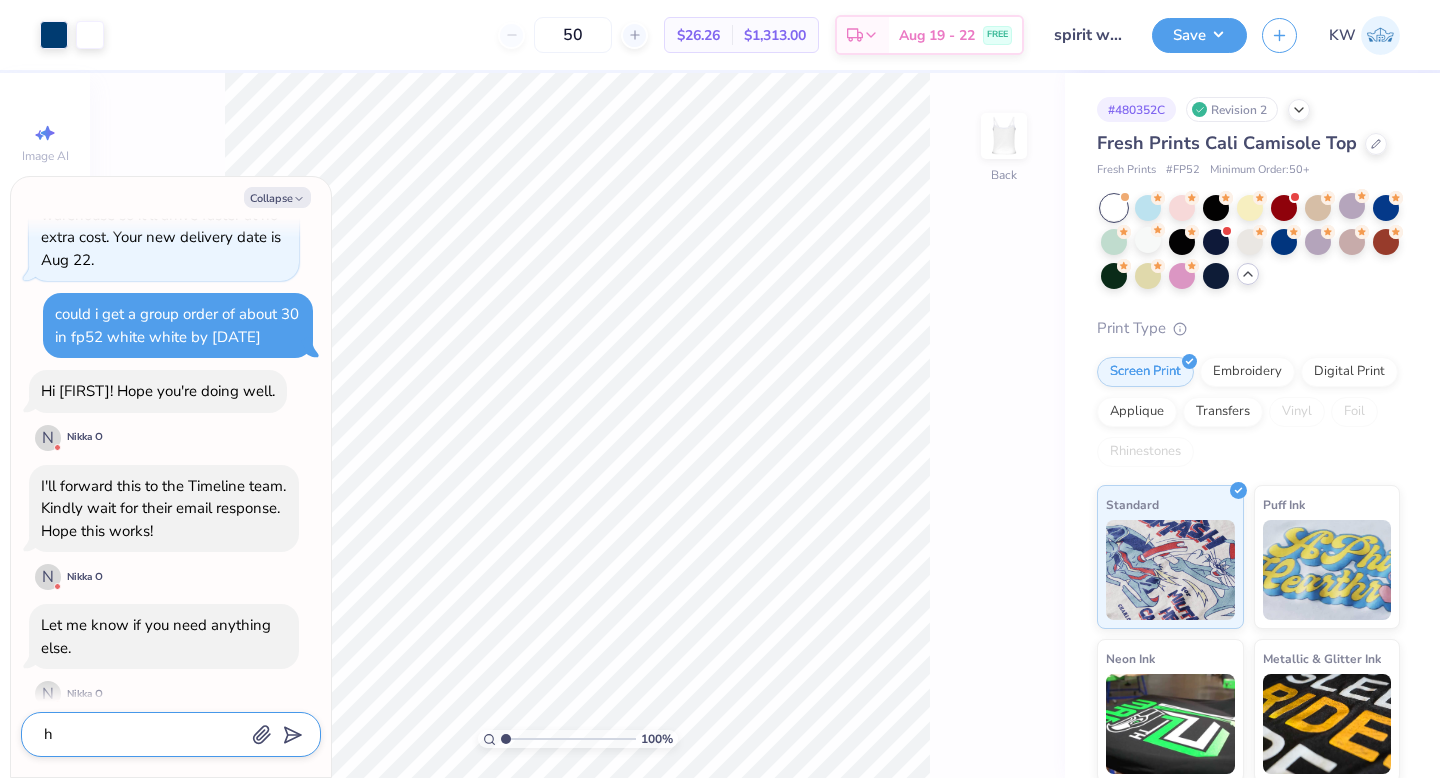 type on "ho" 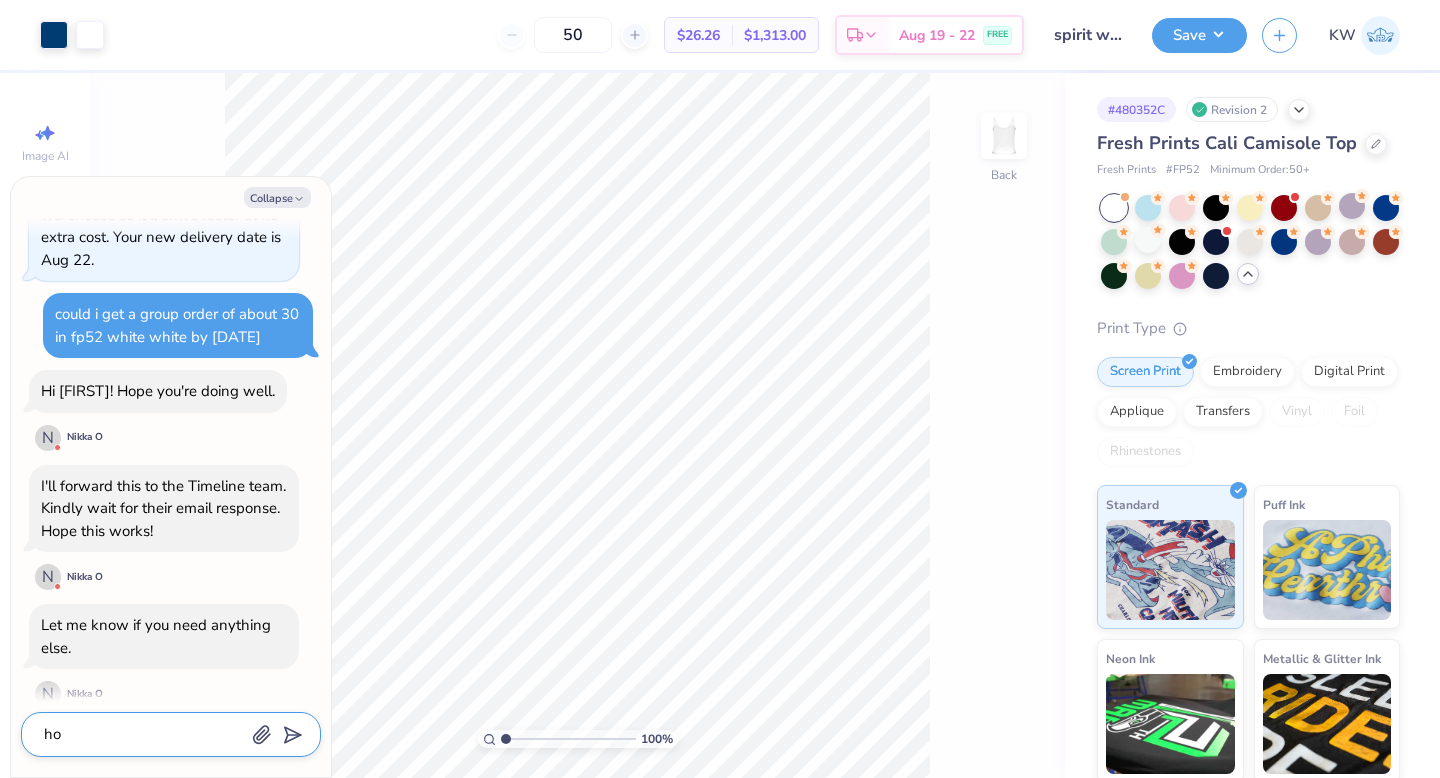 type on "how" 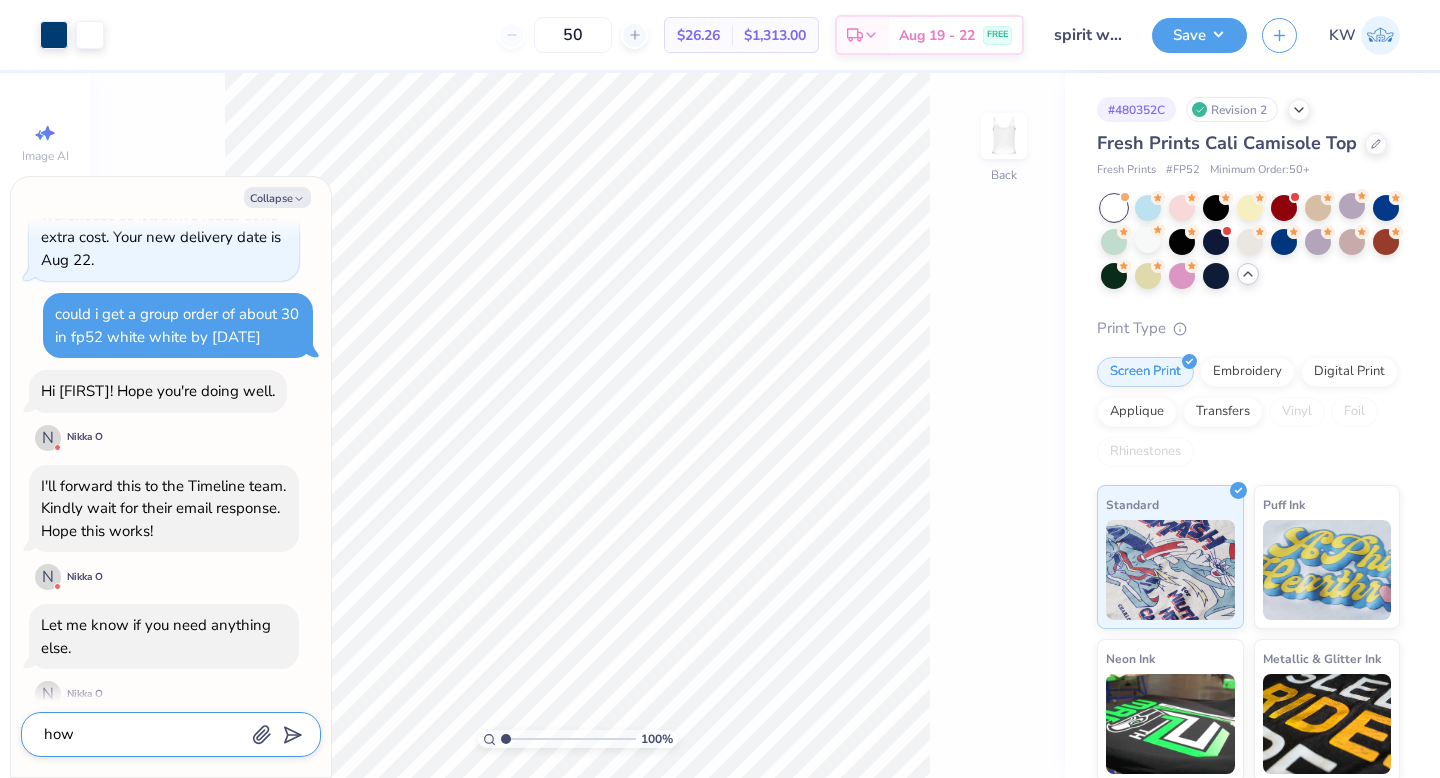 type on "how" 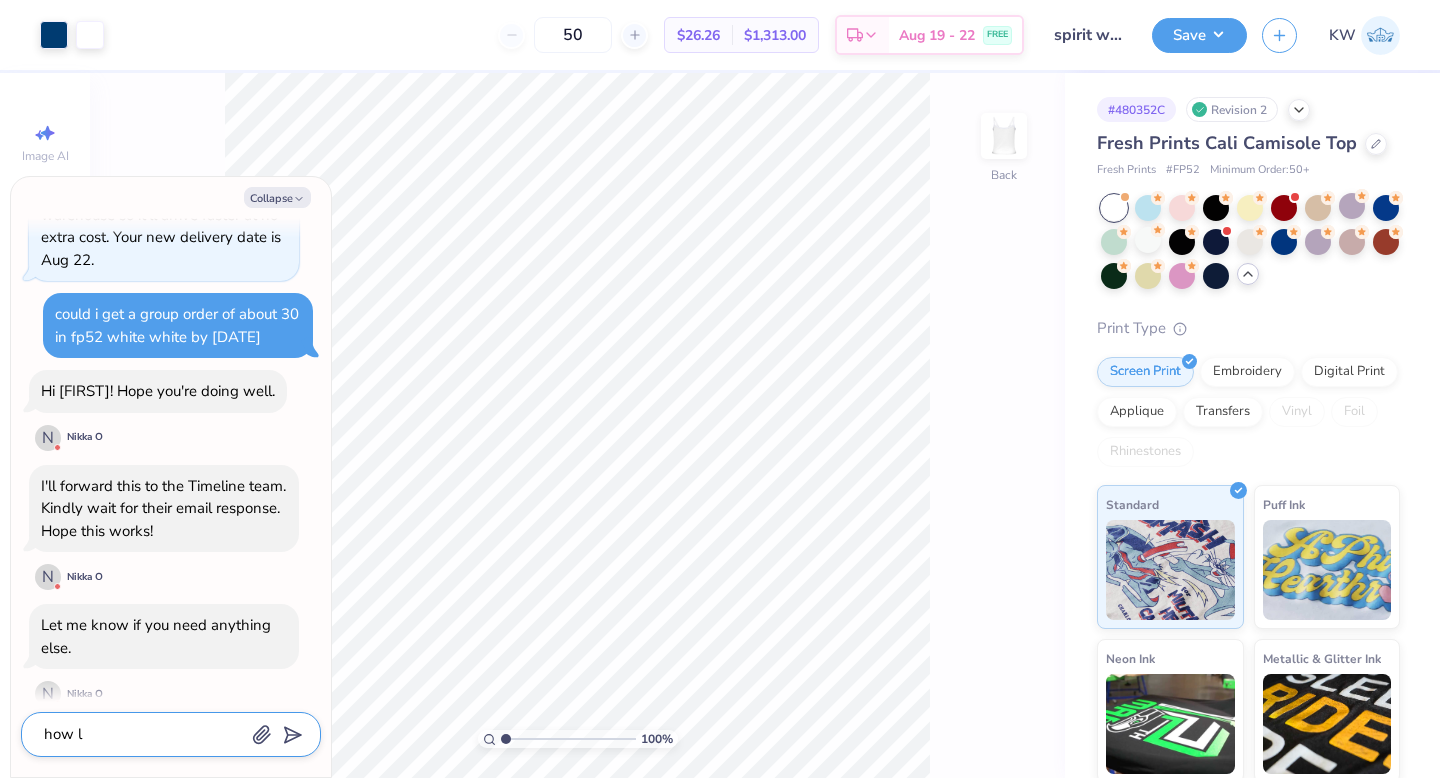 type on "how lo" 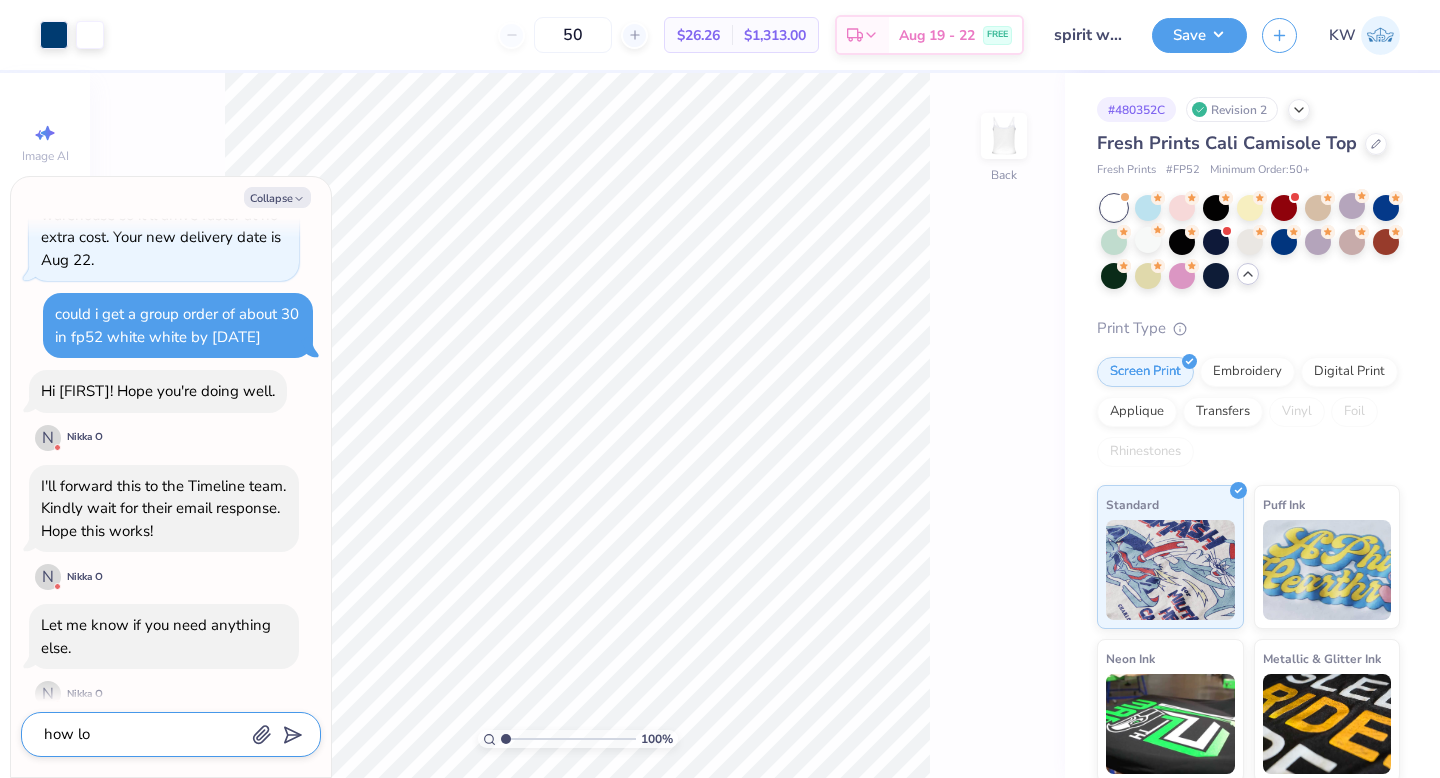 type on "x" 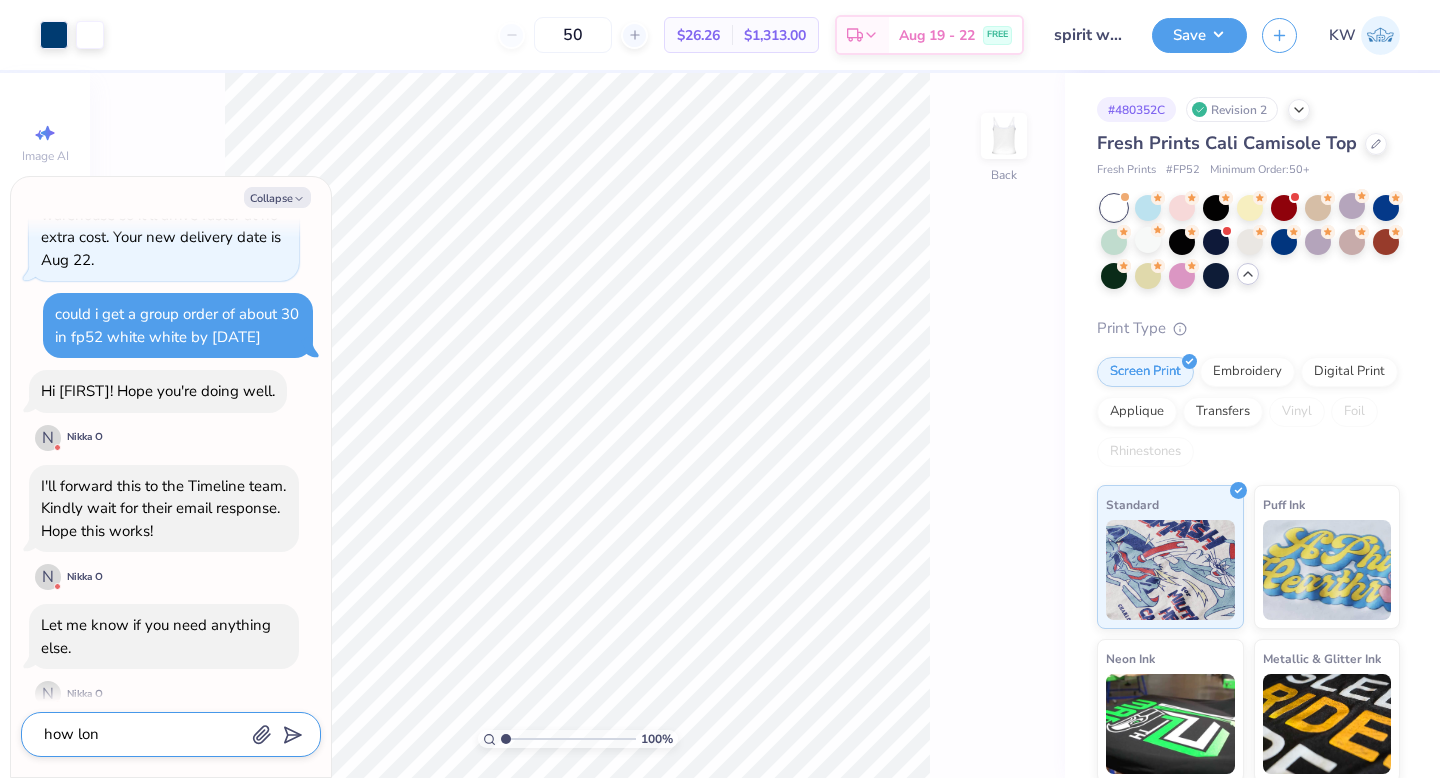 type on "how long" 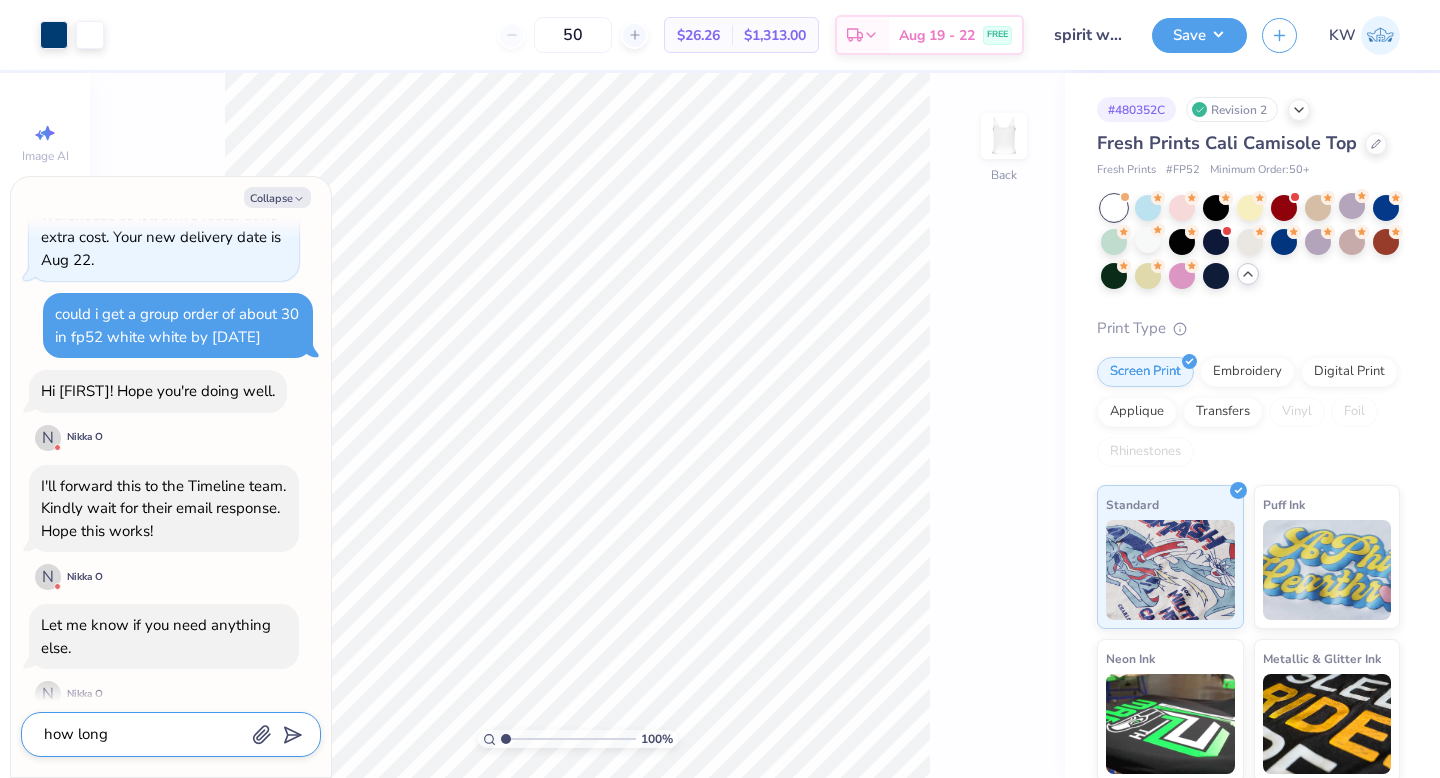 type on "how long" 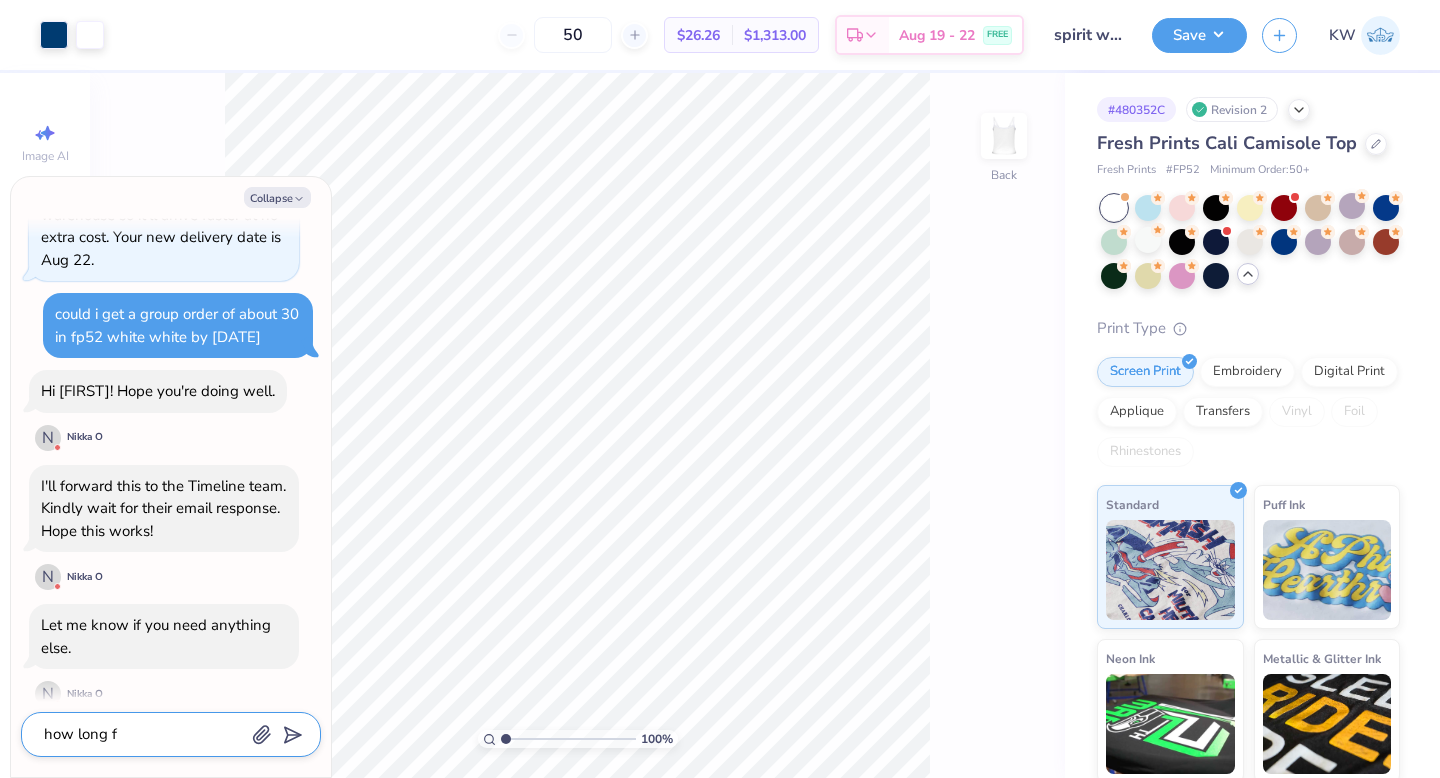 type on "how long fo" 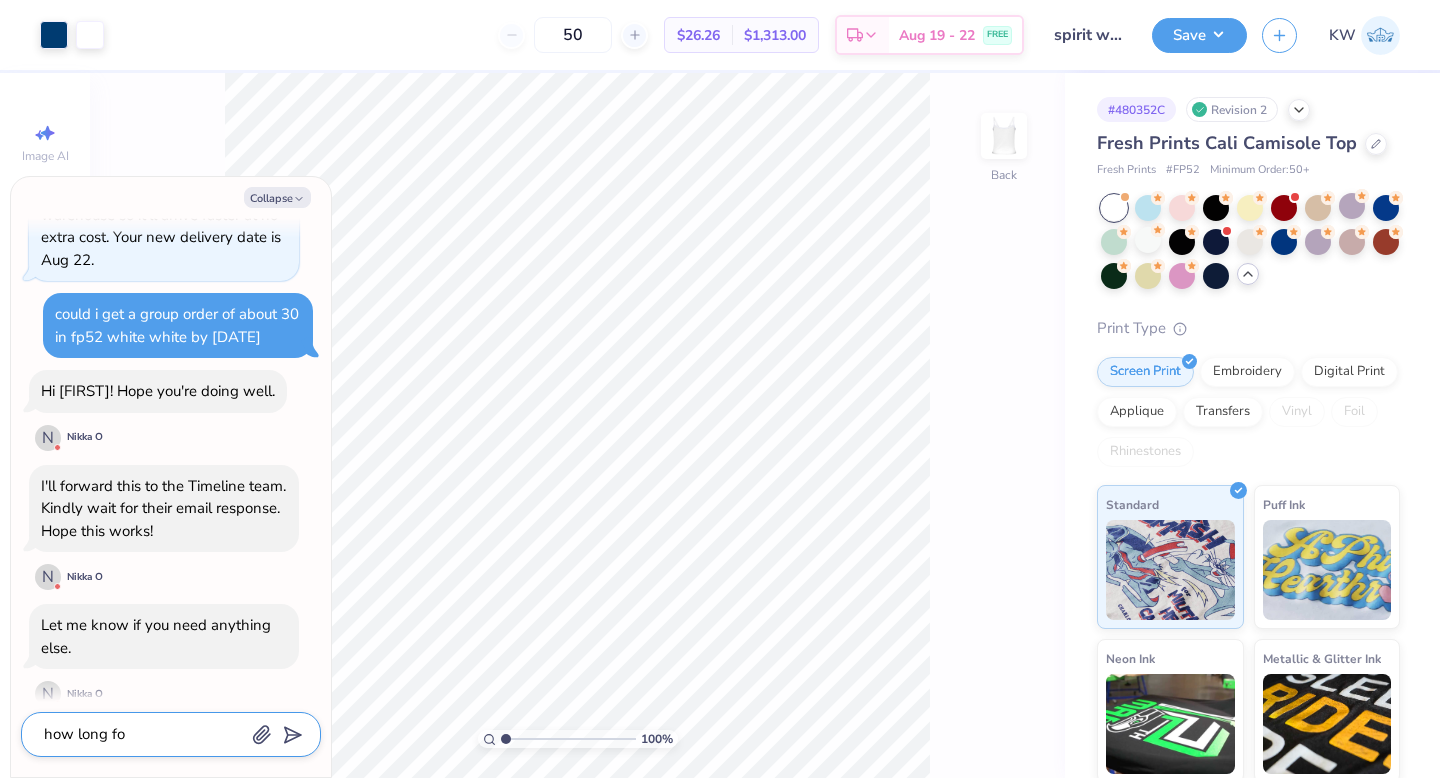 type on "x" 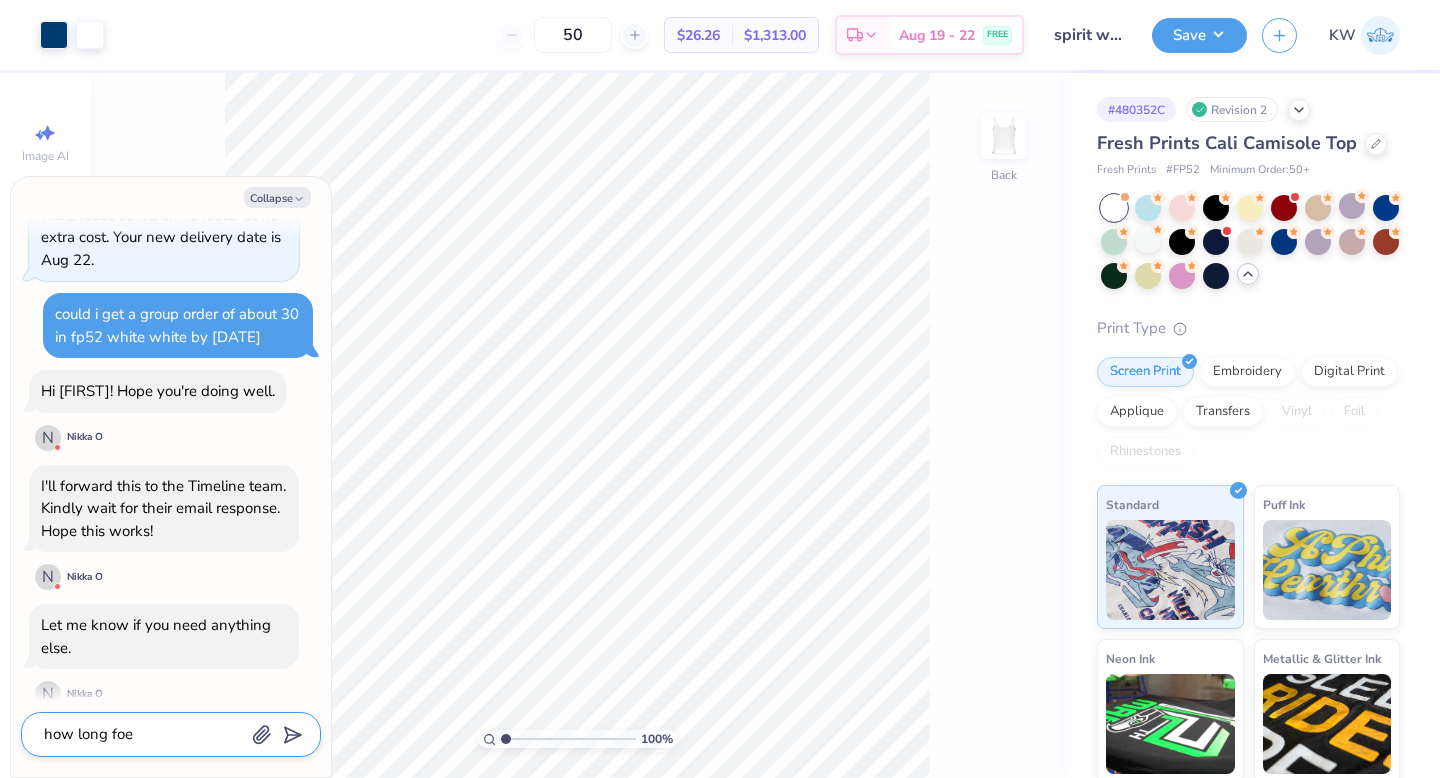 type on "how long foes" 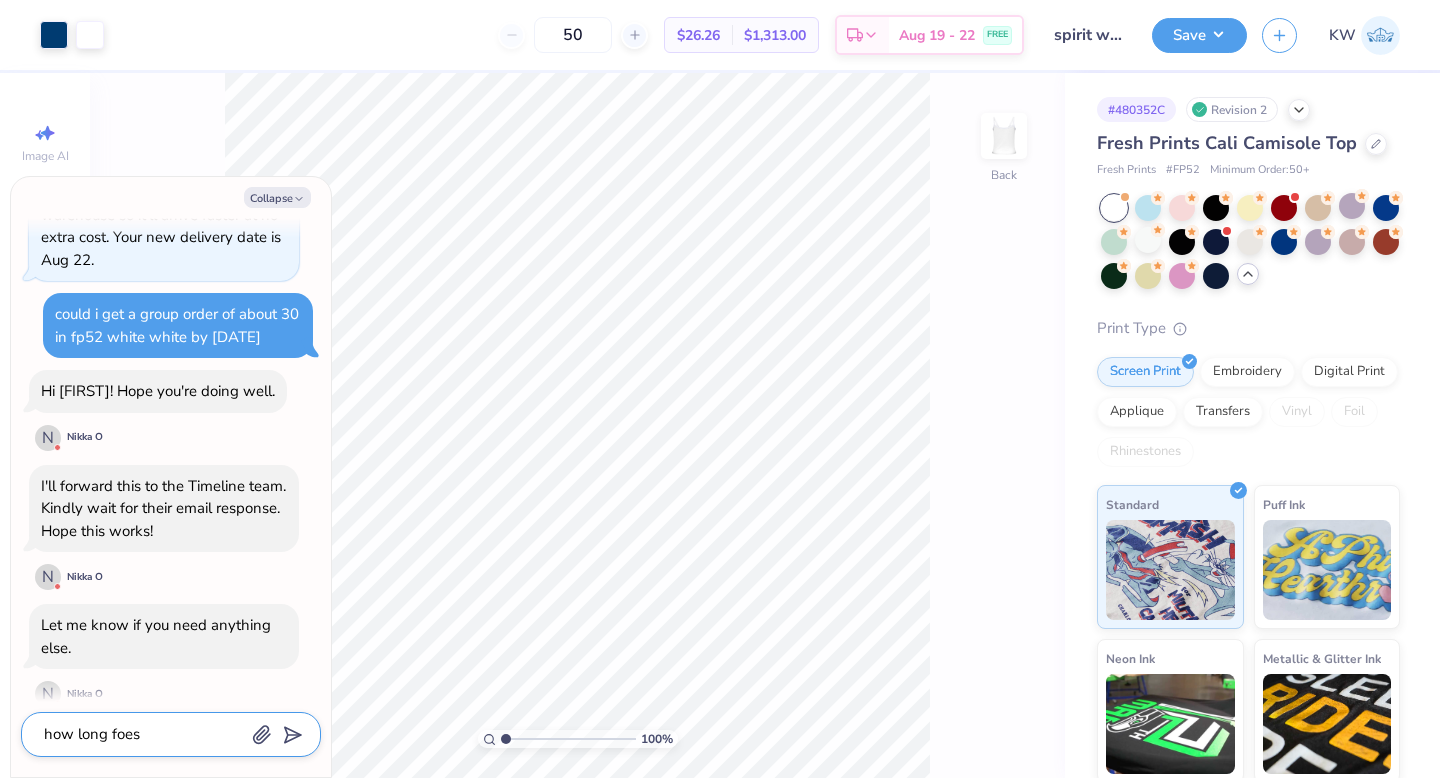 type on "how long foes" 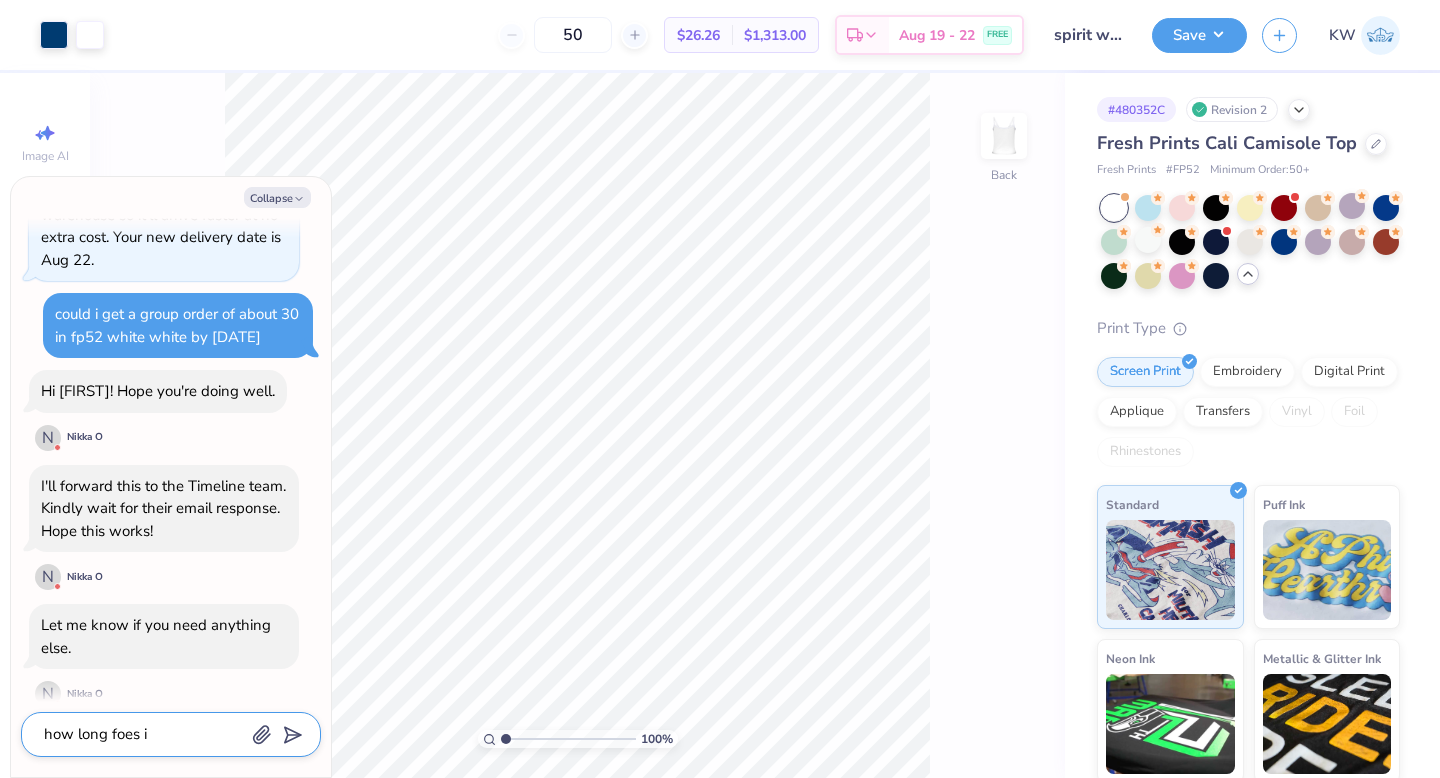 type on "how long foes" 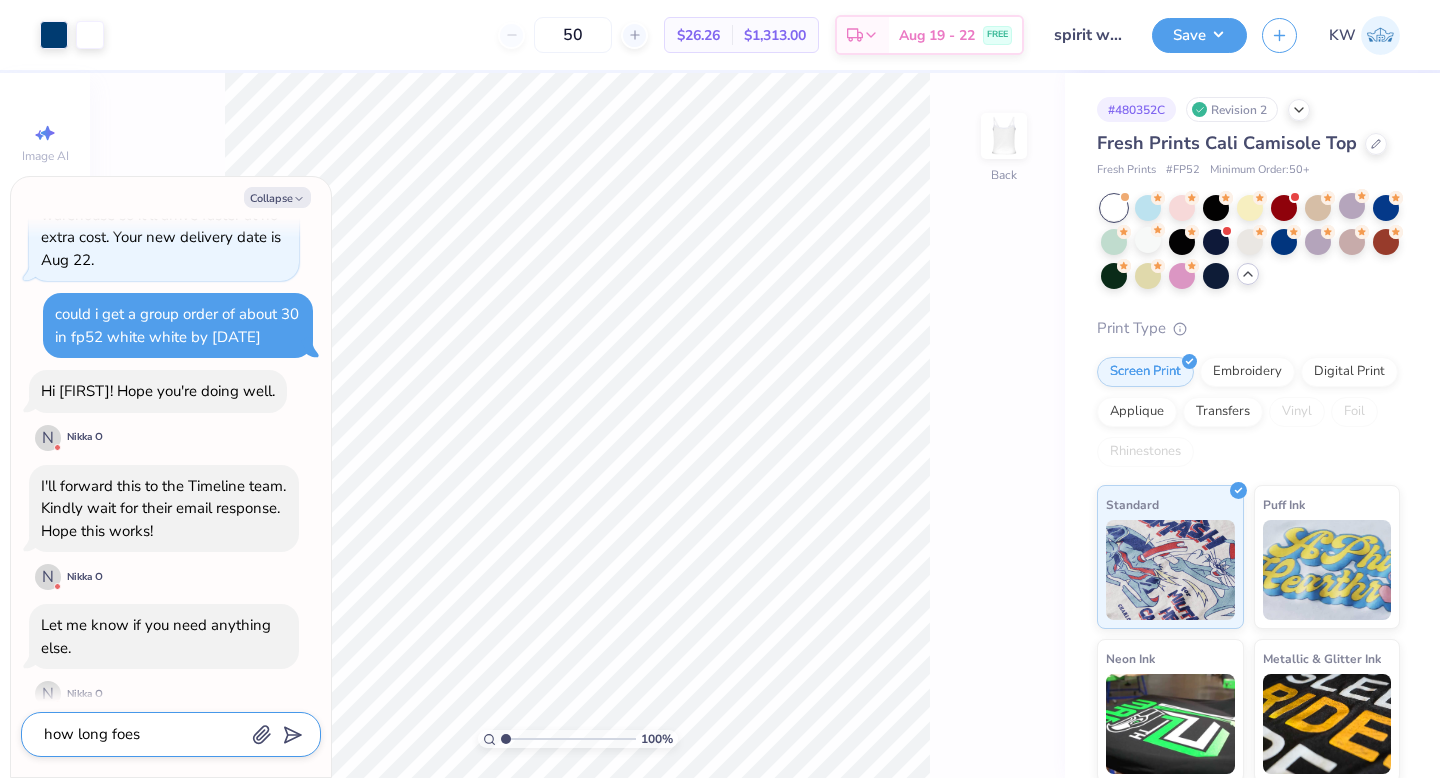 type on "how long foes" 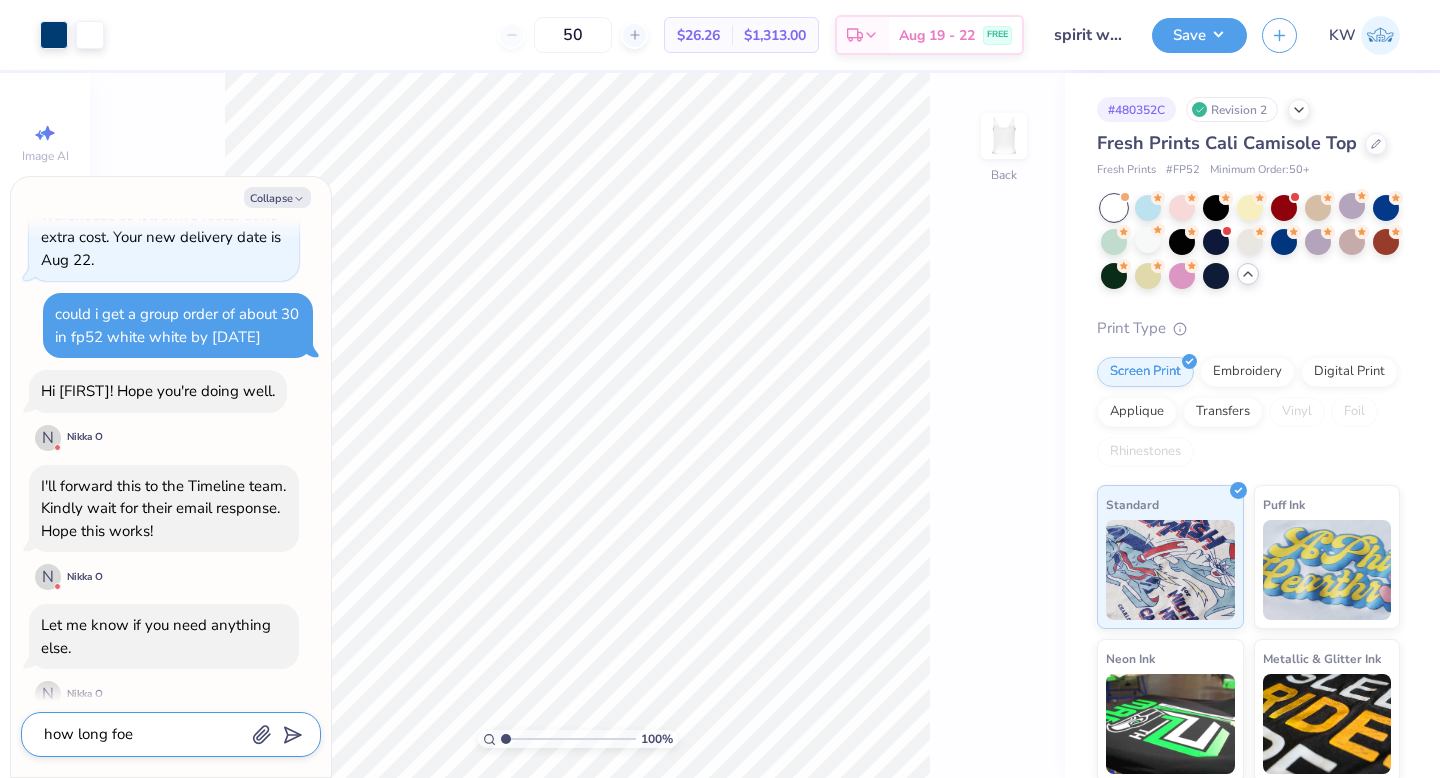 type on "how long fo" 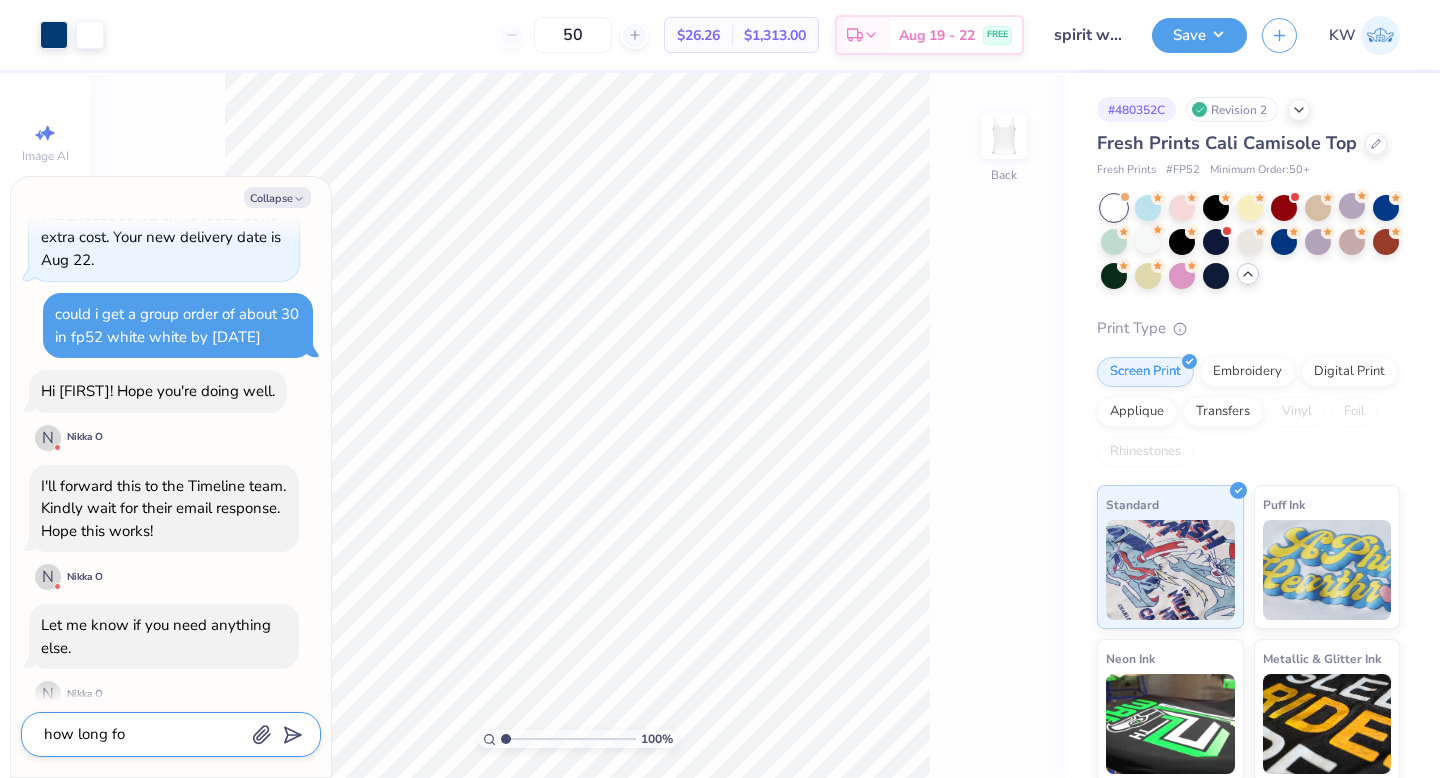 type on "how long f" 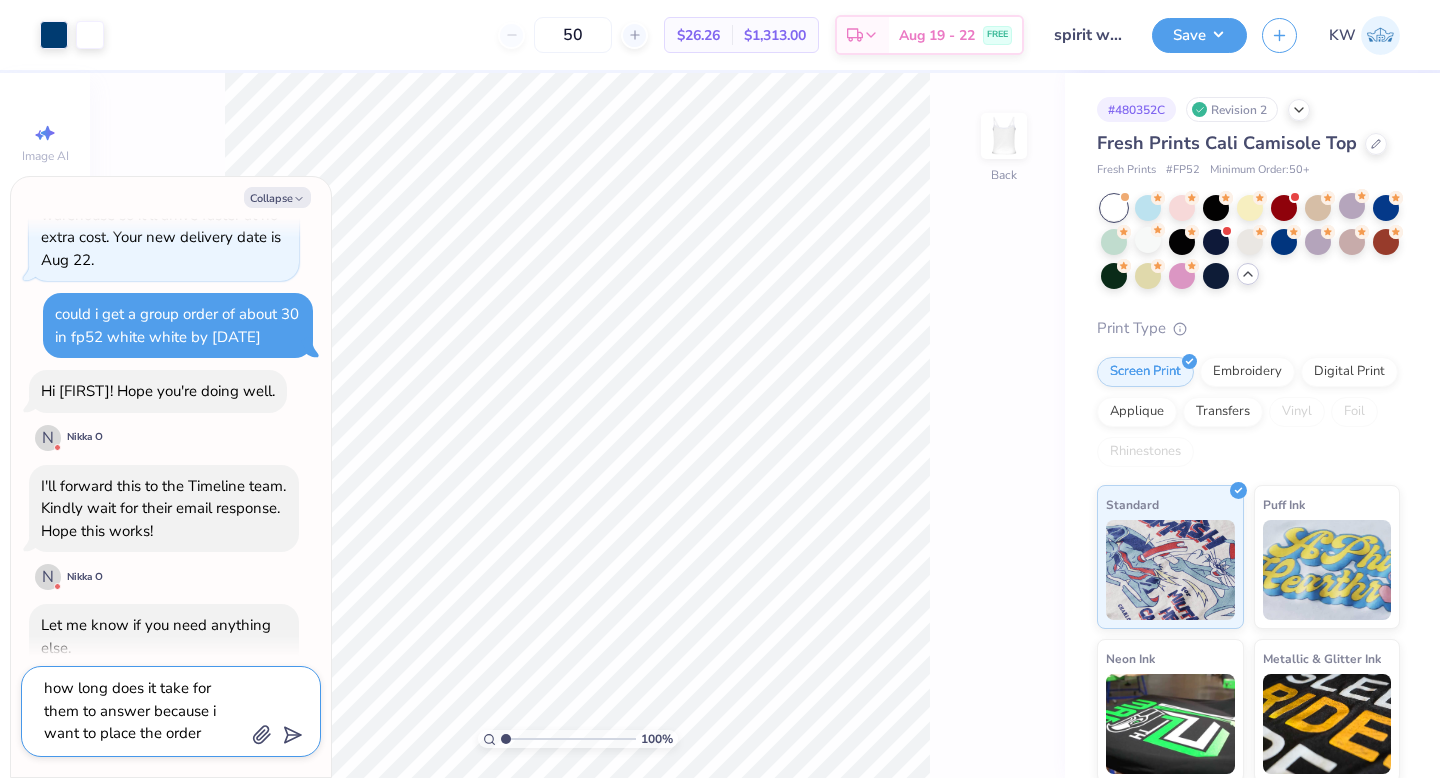 scroll, scrollTop: 18, scrollLeft: 0, axis: vertical 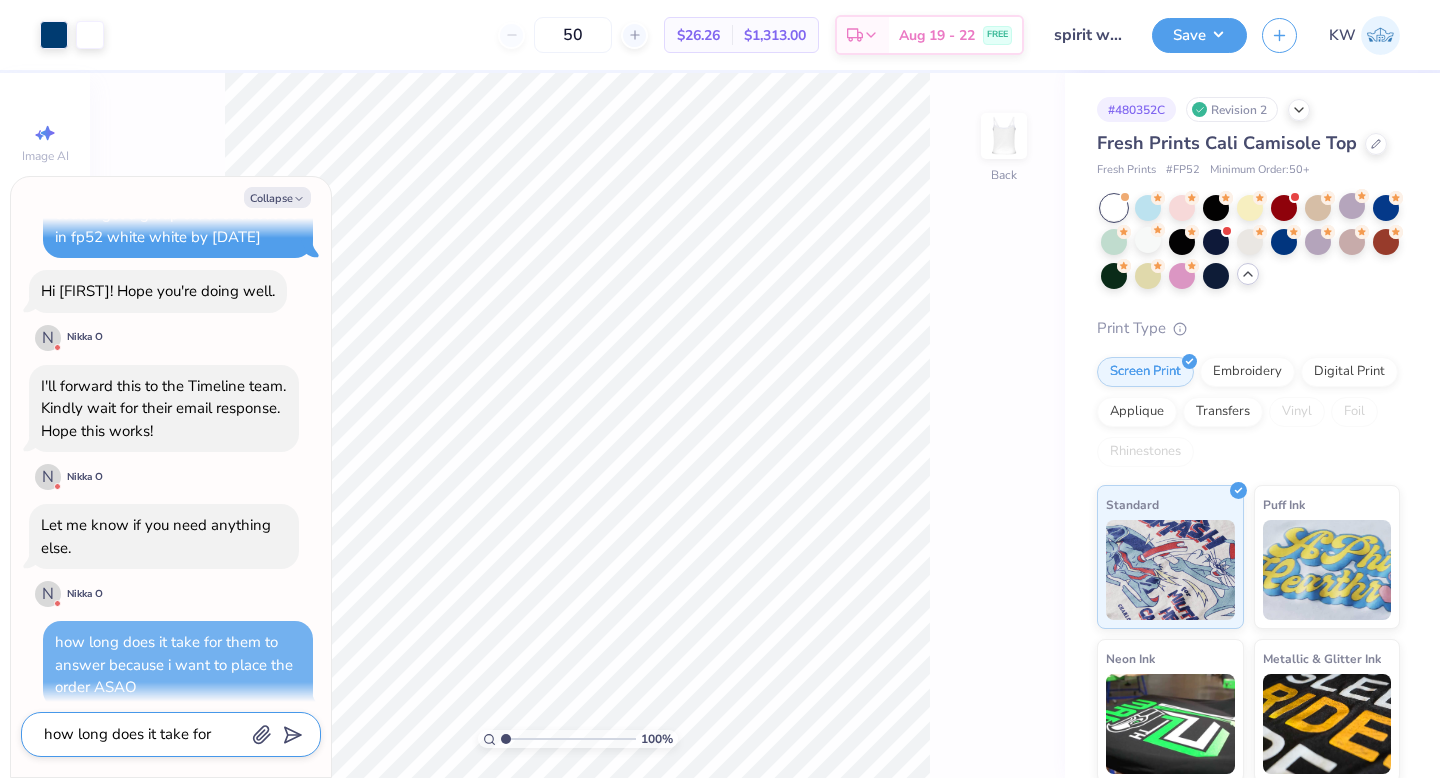 click on "how long does it take for them to answer because i want to place the order ASAO" at bounding box center (143, 734) 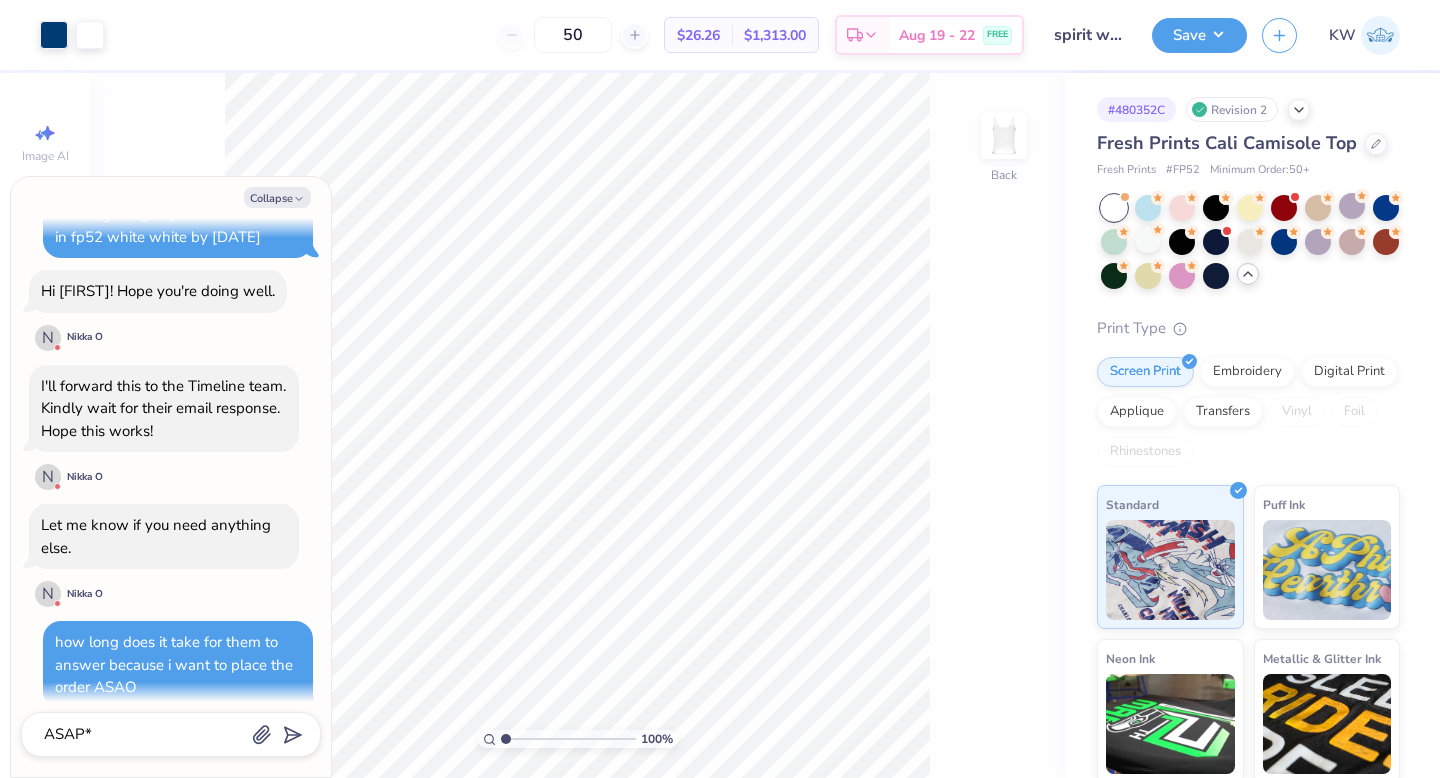 scroll, scrollTop: 4305, scrollLeft: 0, axis: vertical 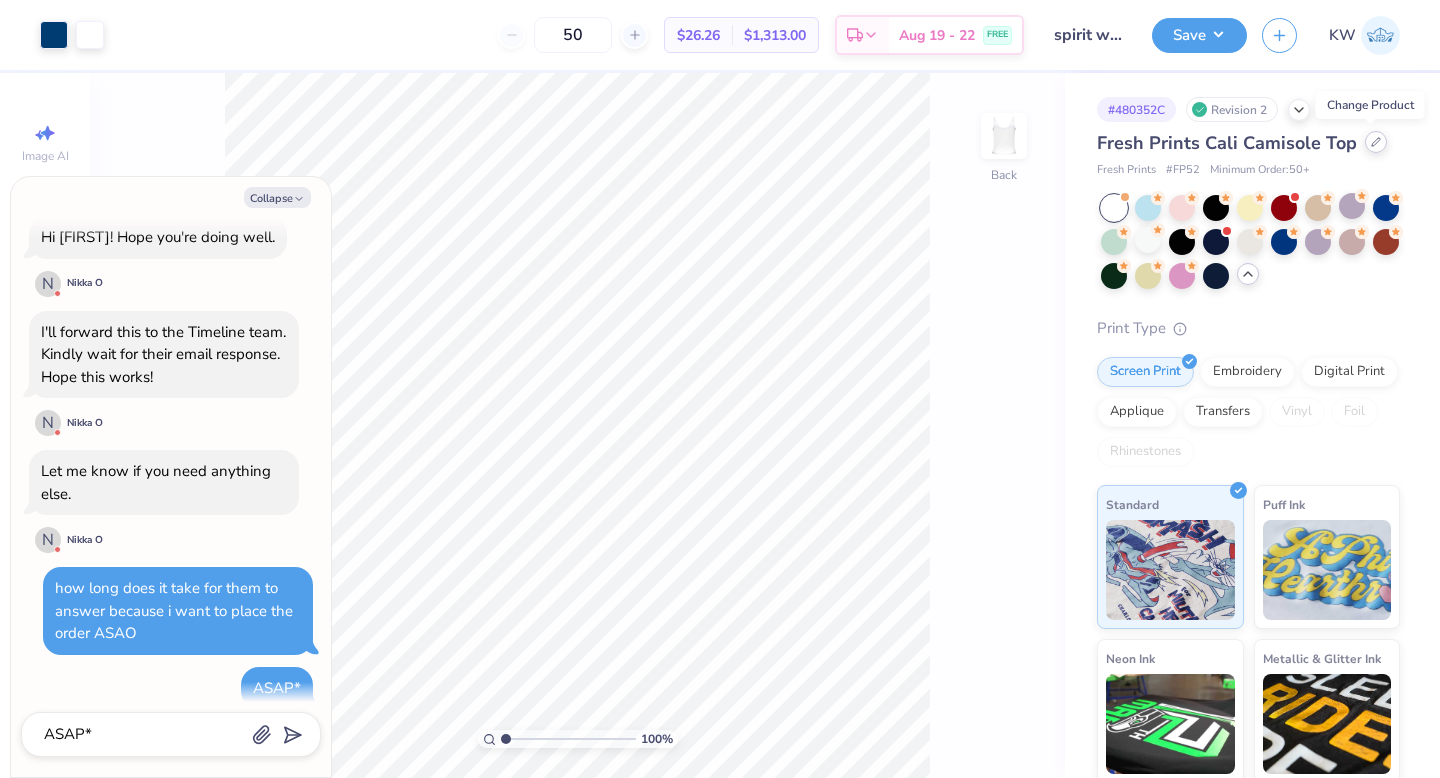 click 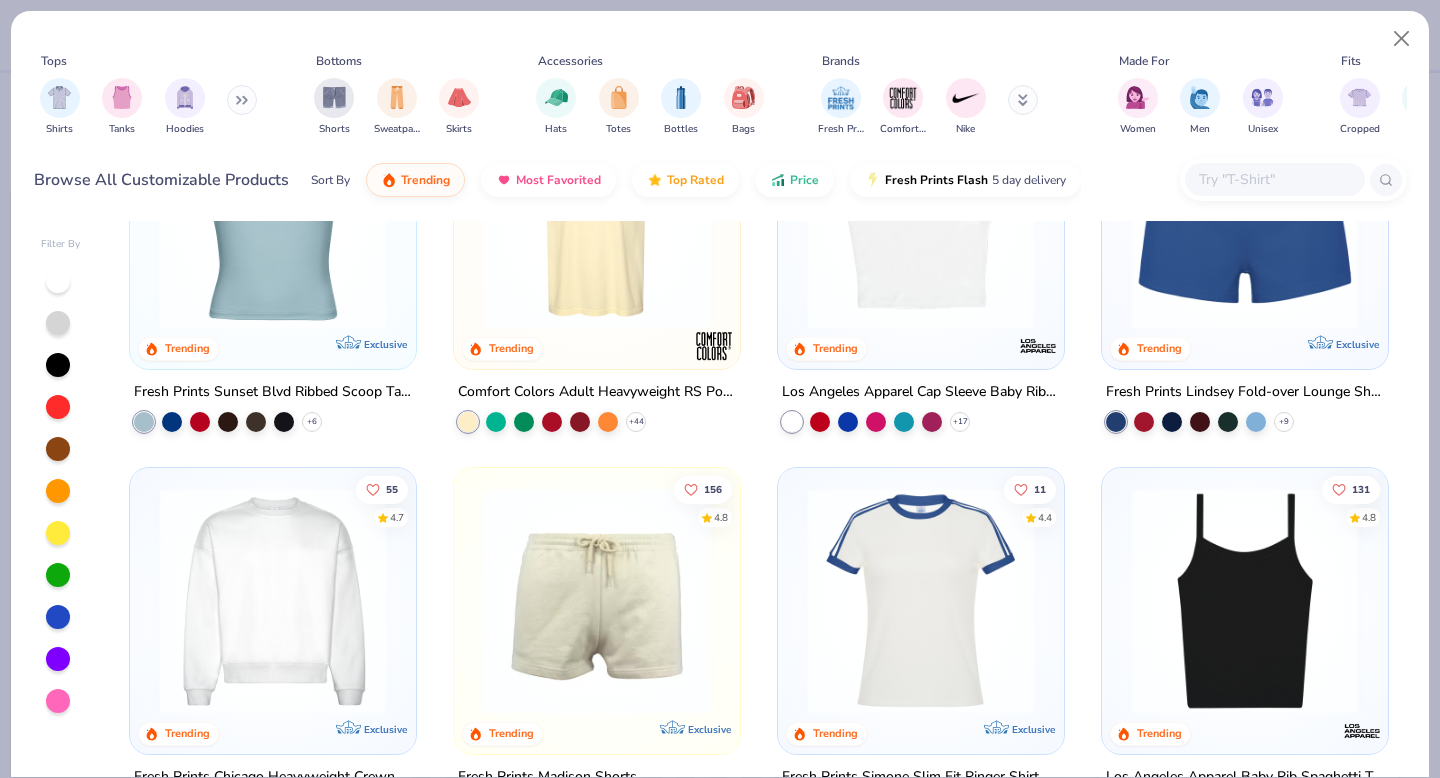 scroll, scrollTop: 1311, scrollLeft: 0, axis: vertical 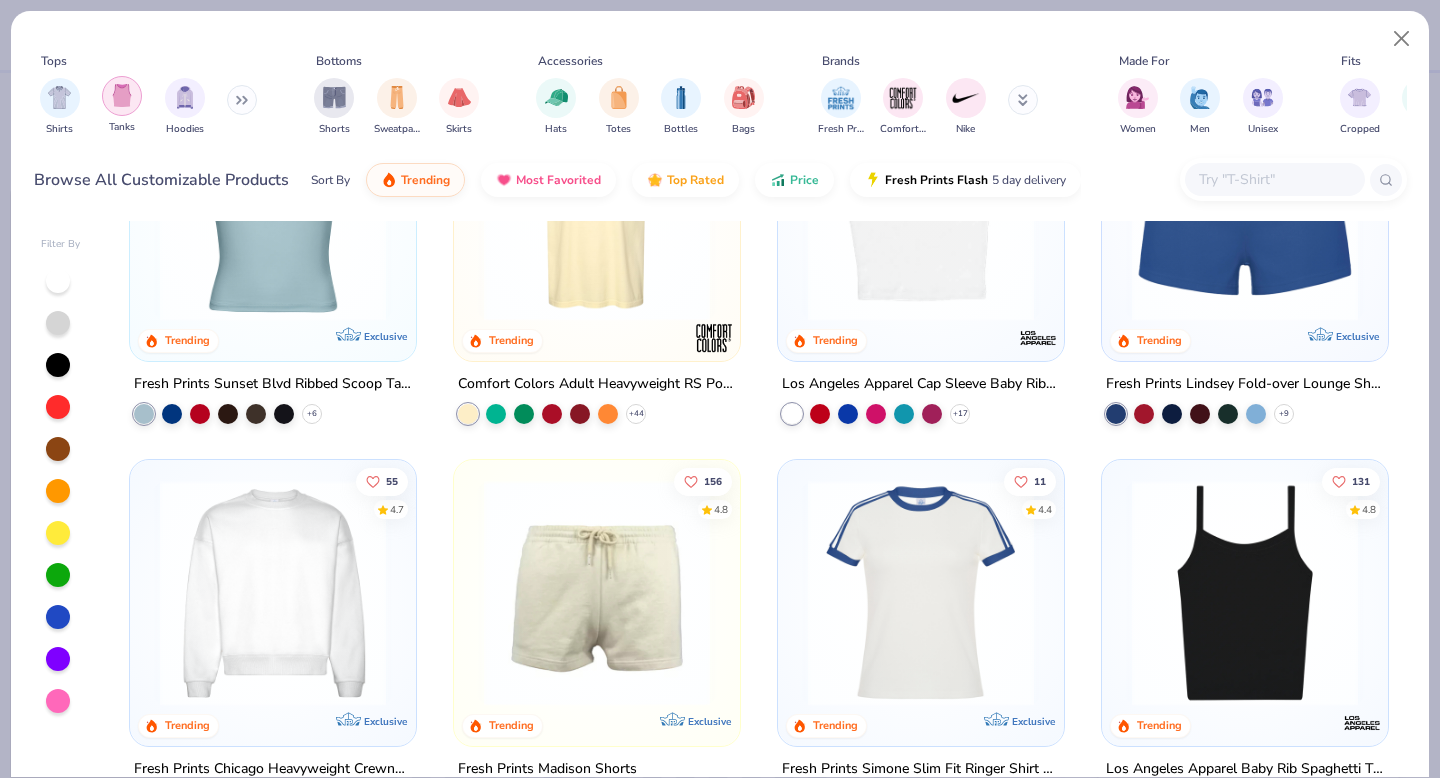 click at bounding box center (122, 96) 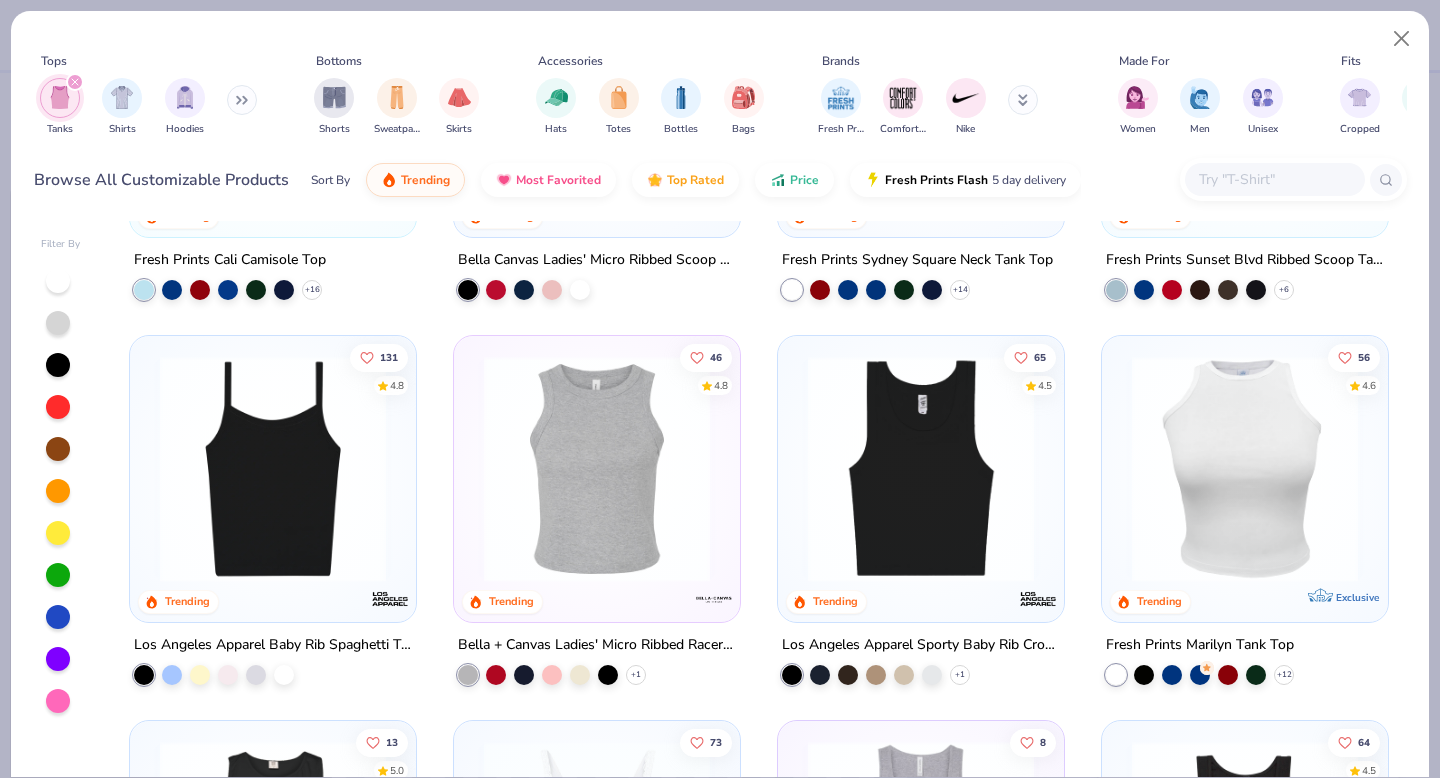 scroll, scrollTop: 283, scrollLeft: 0, axis: vertical 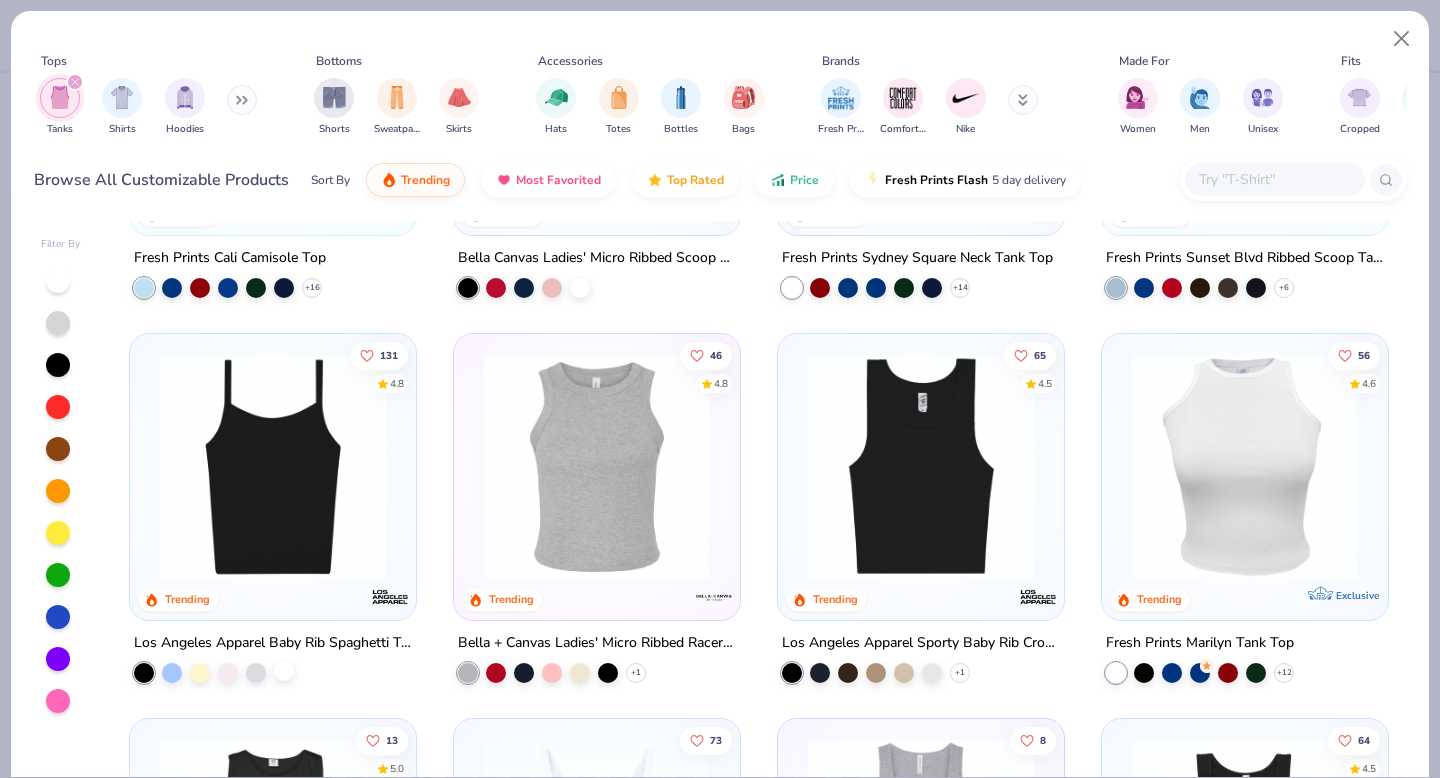 click at bounding box center (284, 670) 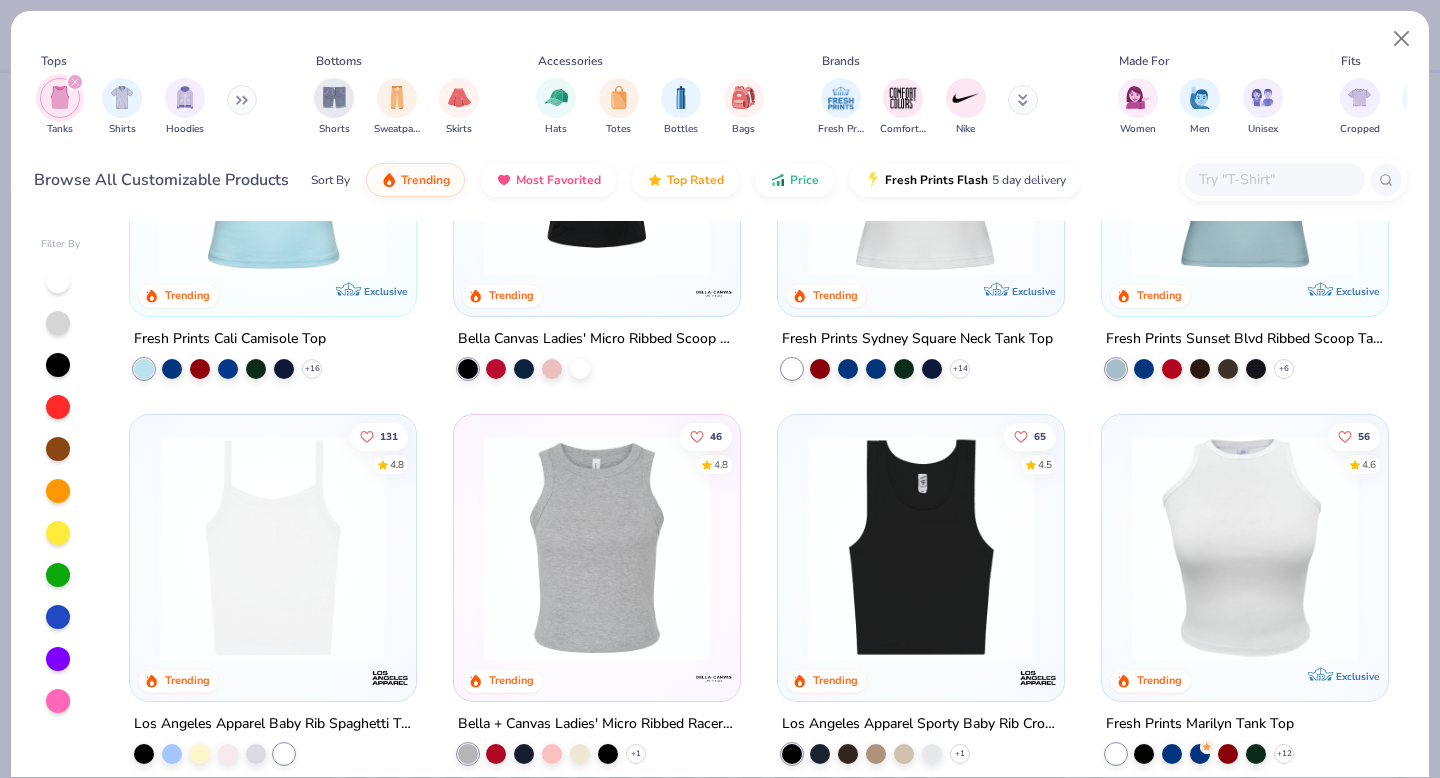 scroll, scrollTop: 226, scrollLeft: 0, axis: vertical 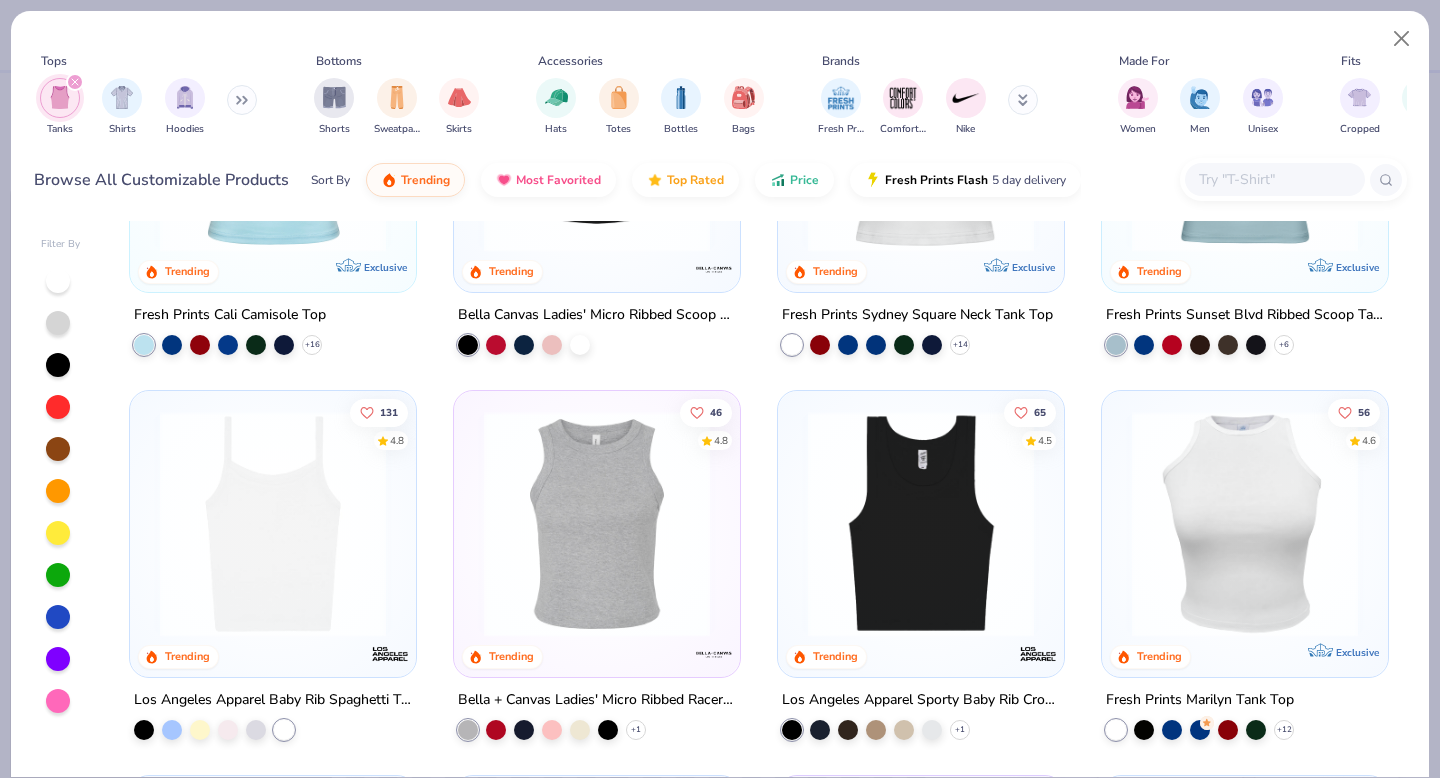 click at bounding box center [273, 524] 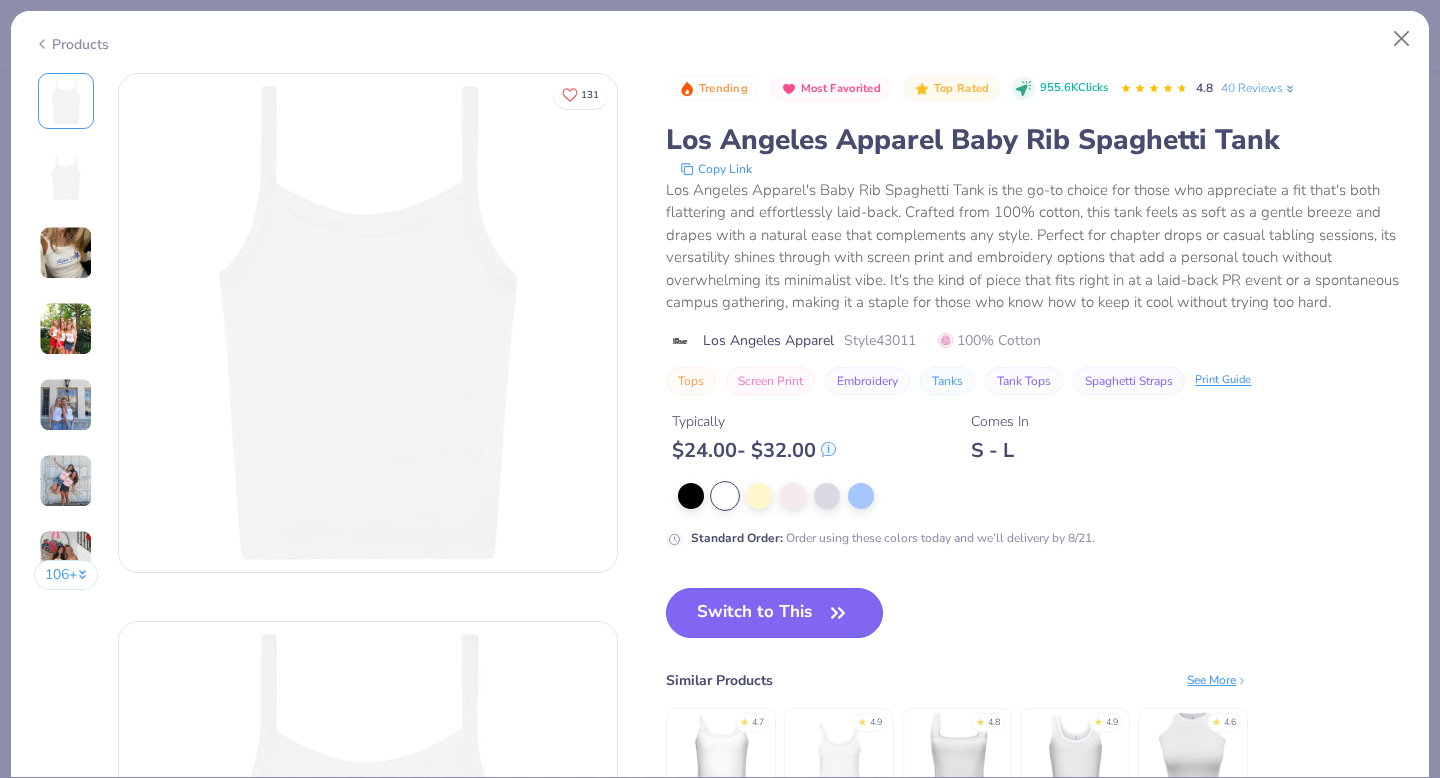 click on "Switch to This" at bounding box center [774, 613] 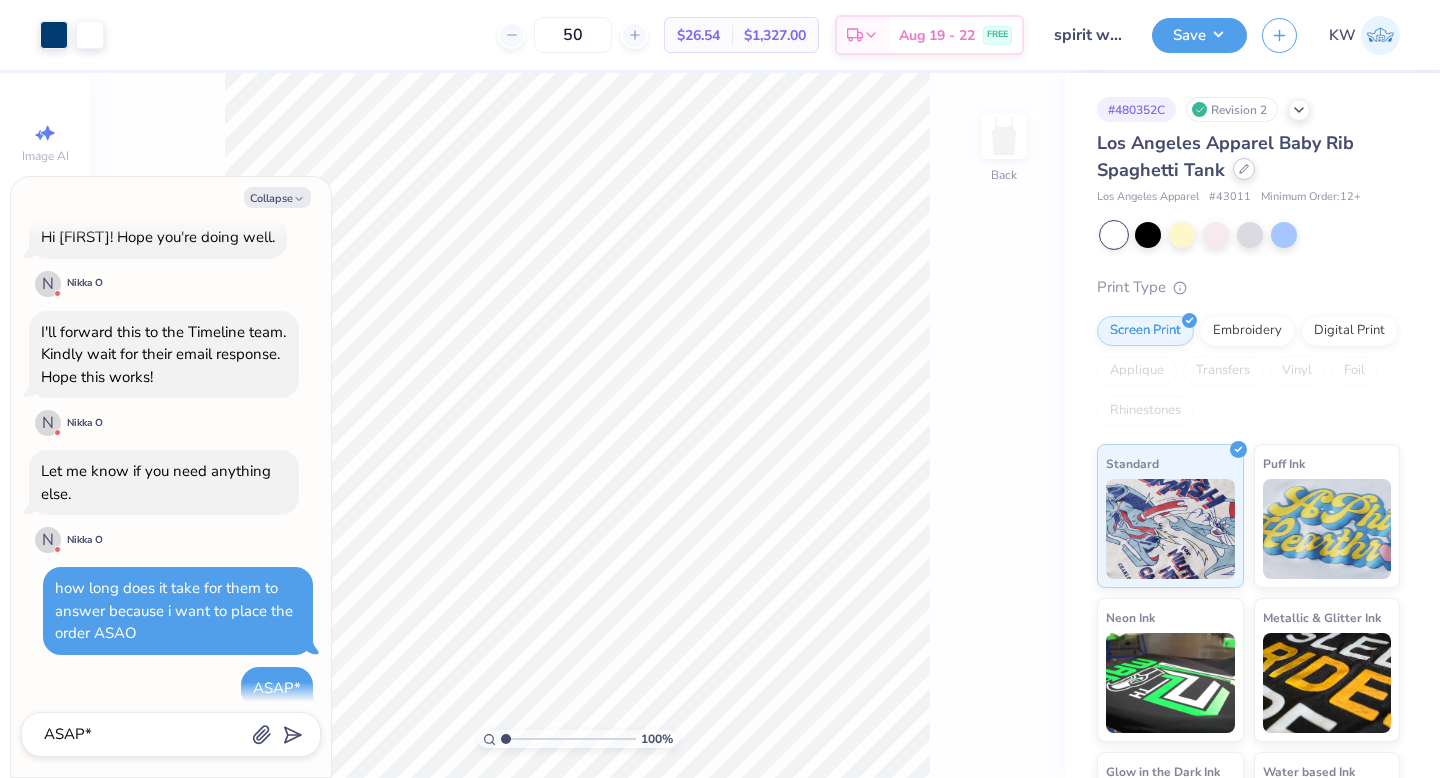 click 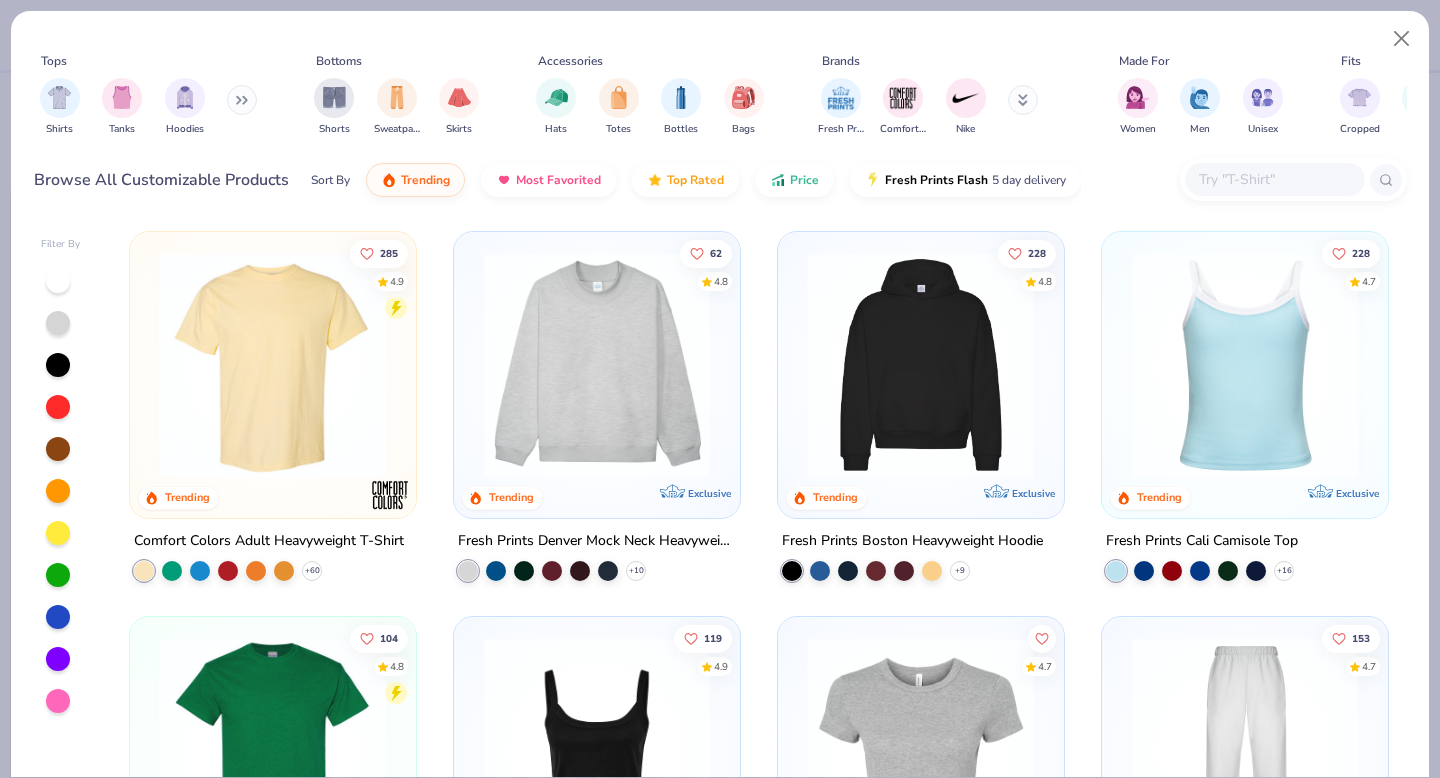click at bounding box center (1245, 365) 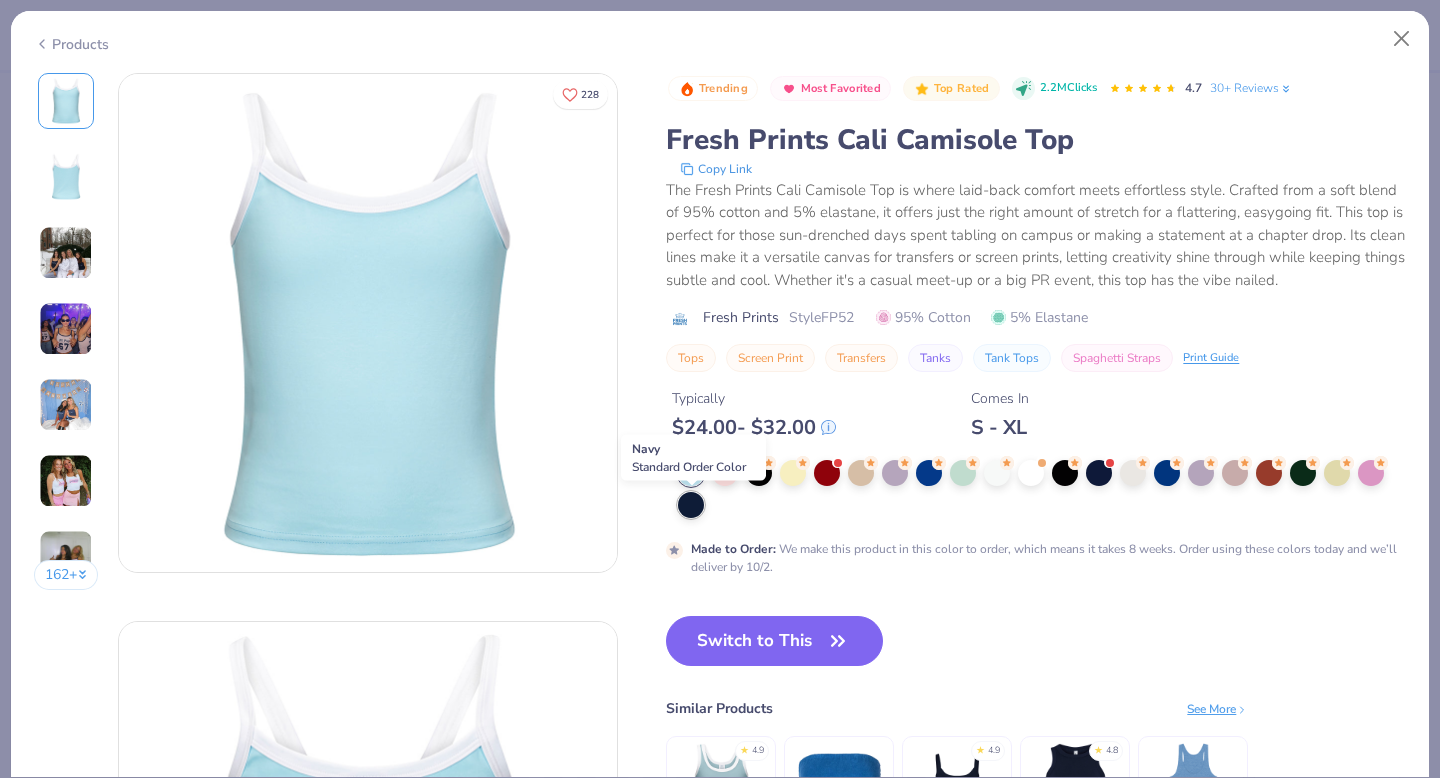 click at bounding box center [691, 505] 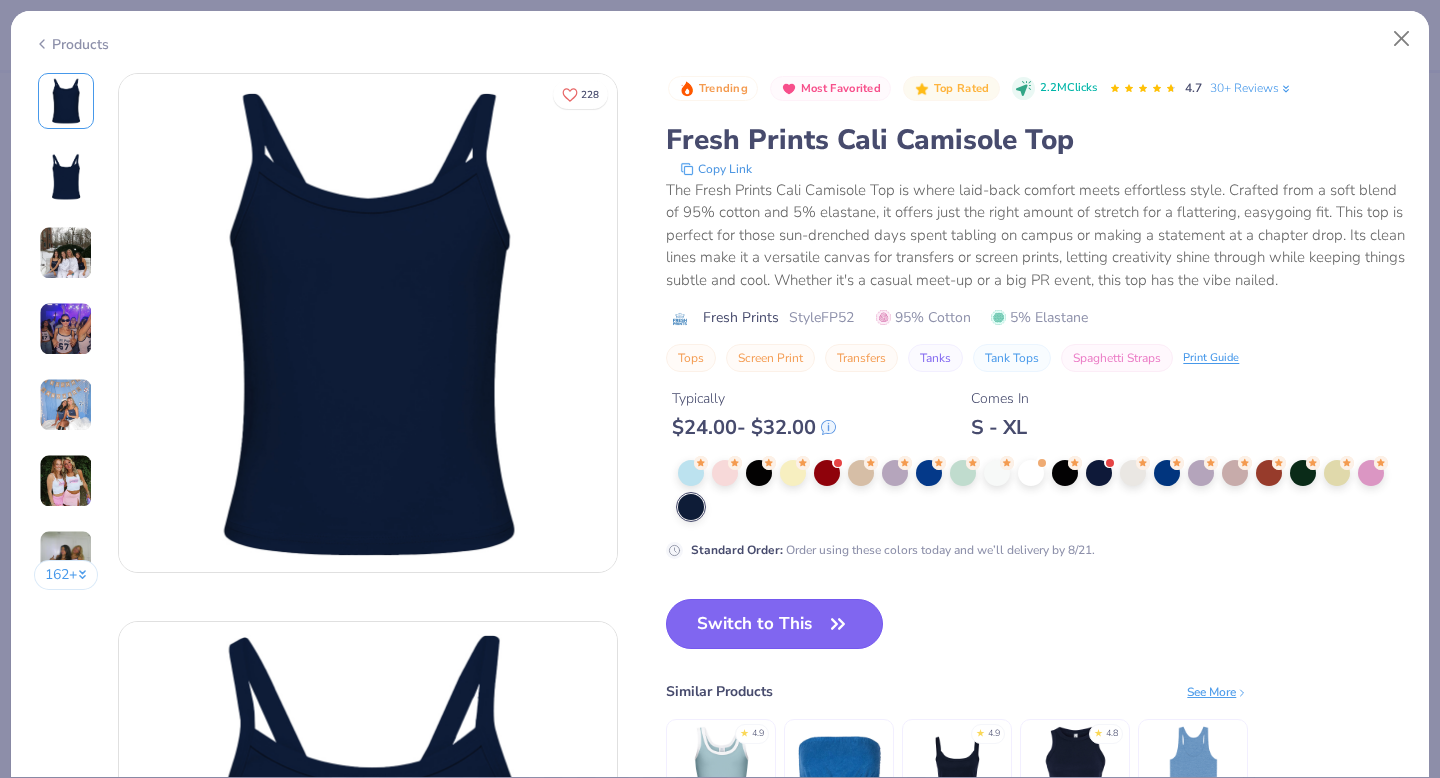 click on "Switch to This" at bounding box center (774, 624) 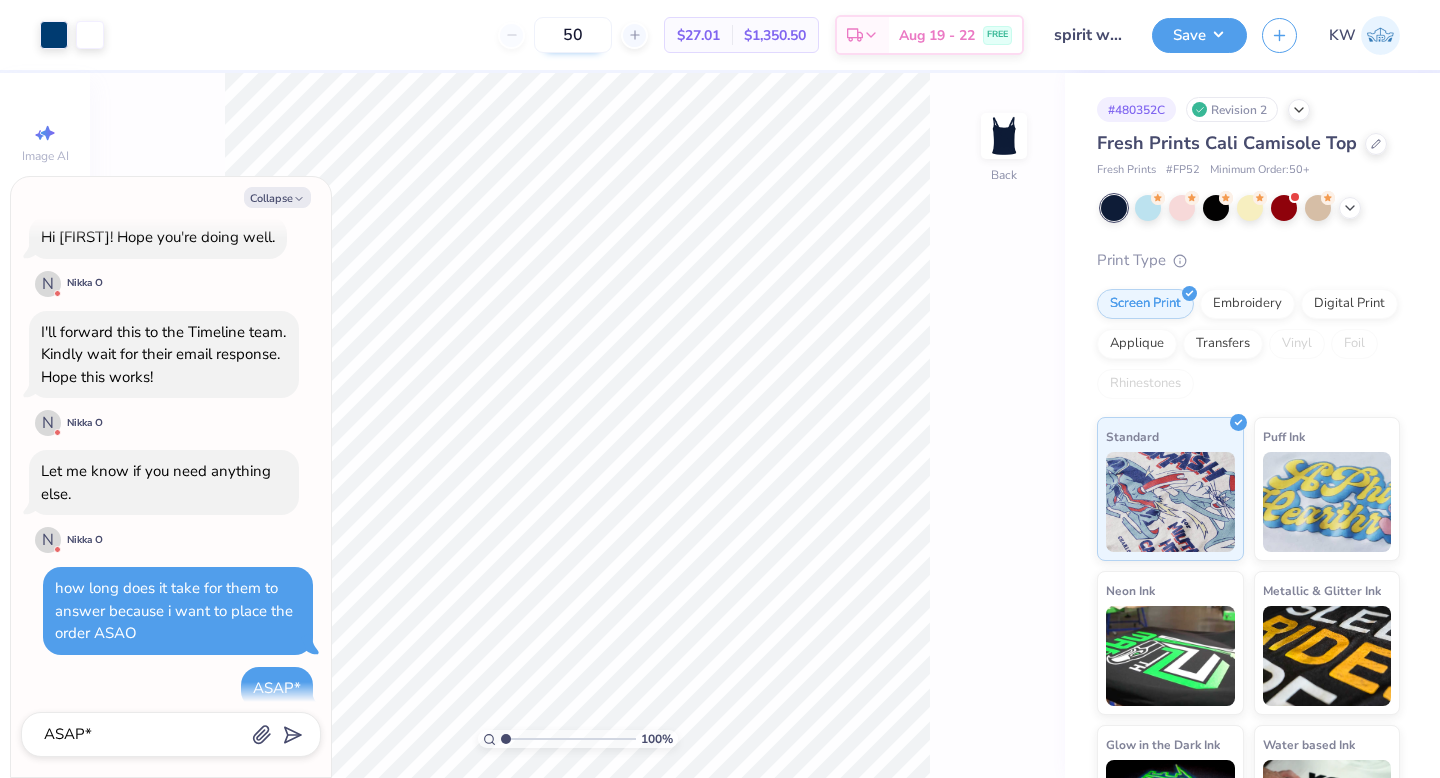 click on "50" at bounding box center (573, 35) 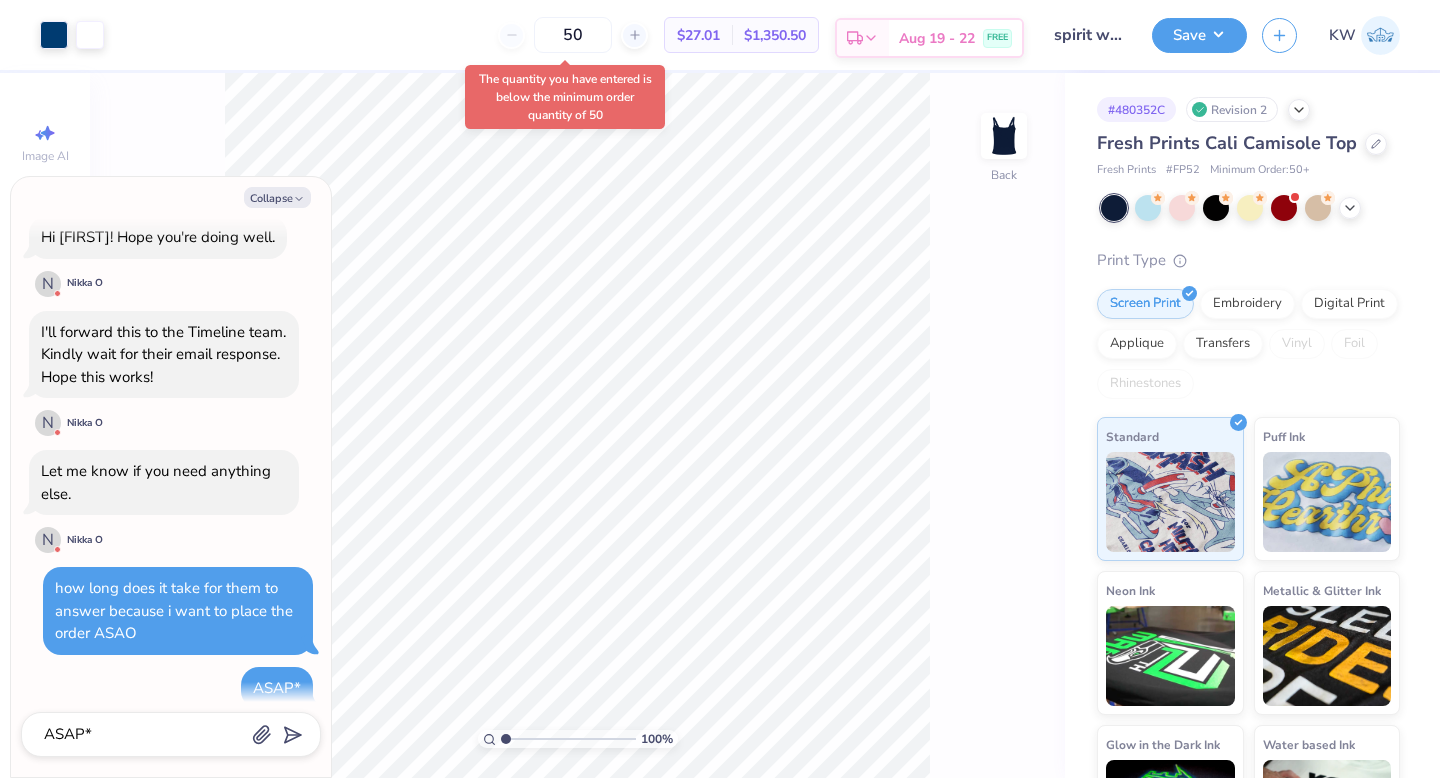 click on "Aug 19 - 22" at bounding box center [937, 38] 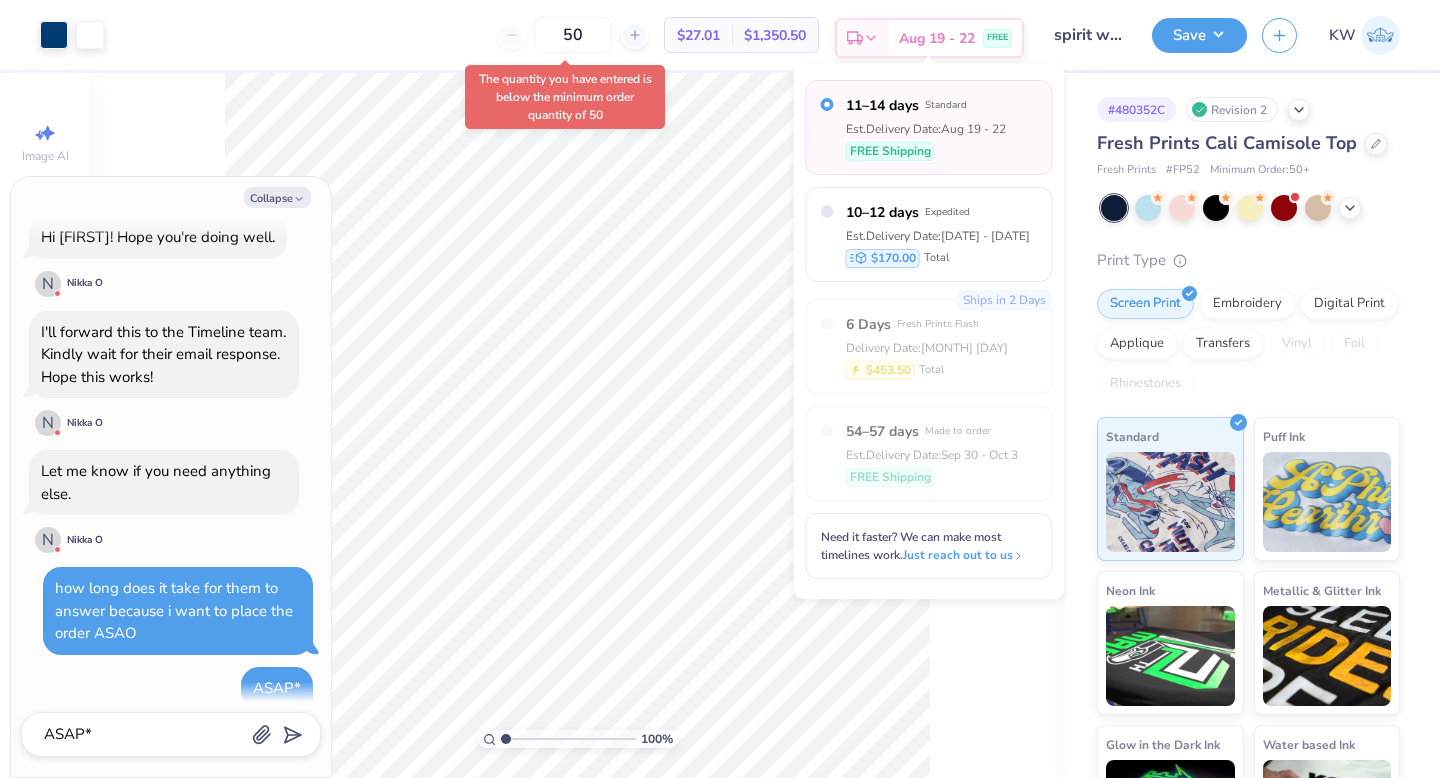 scroll, scrollTop: 4422, scrollLeft: 0, axis: vertical 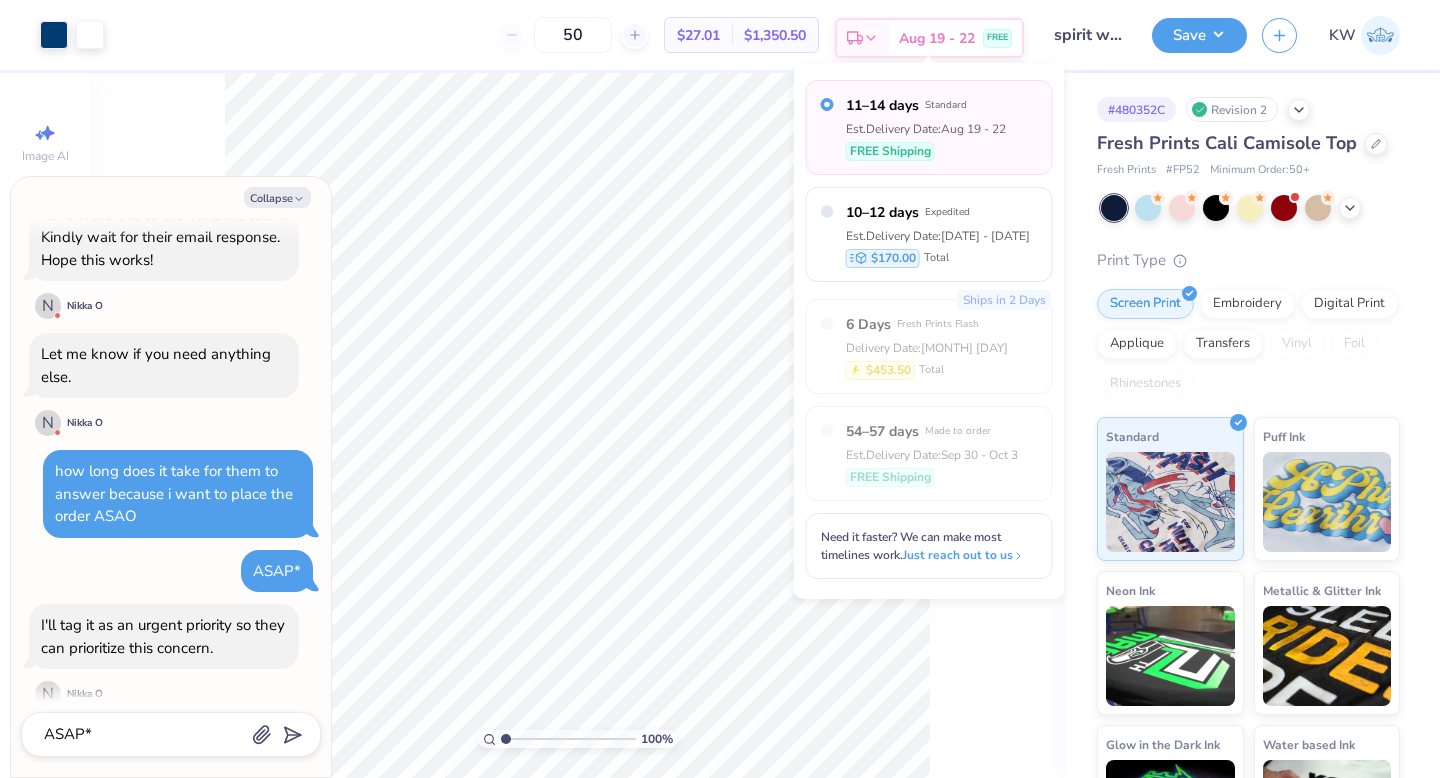 click on "Est.  Delivery" at bounding box center (863, 38) 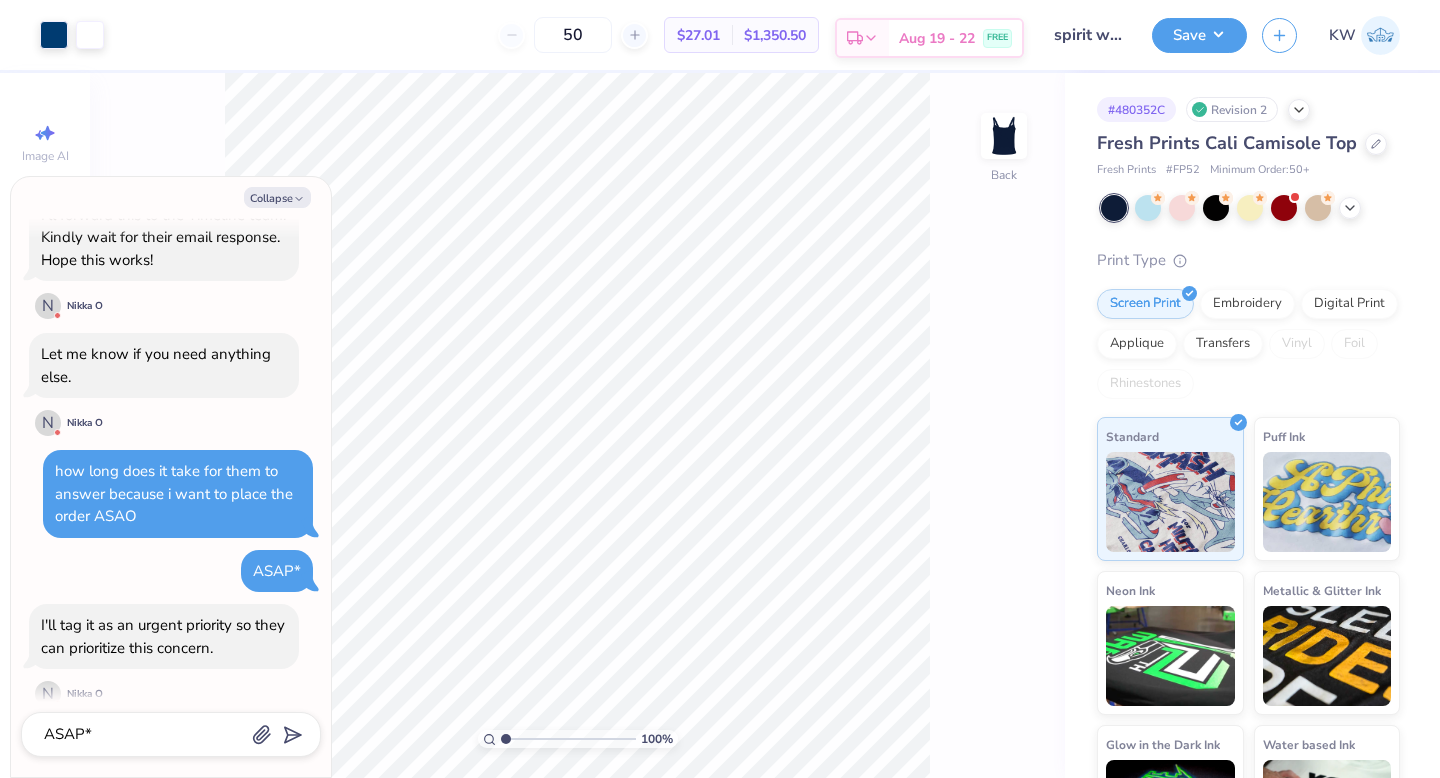 click 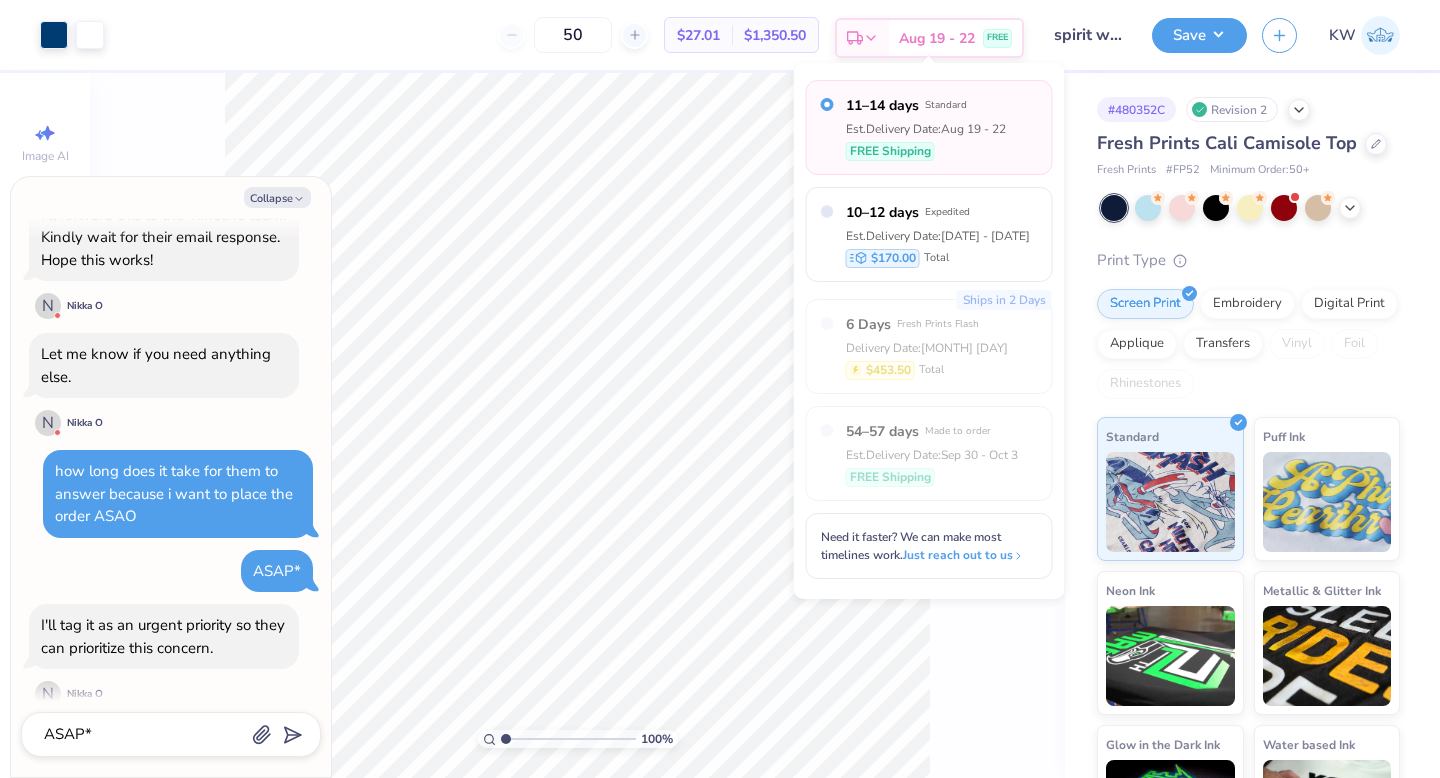 click 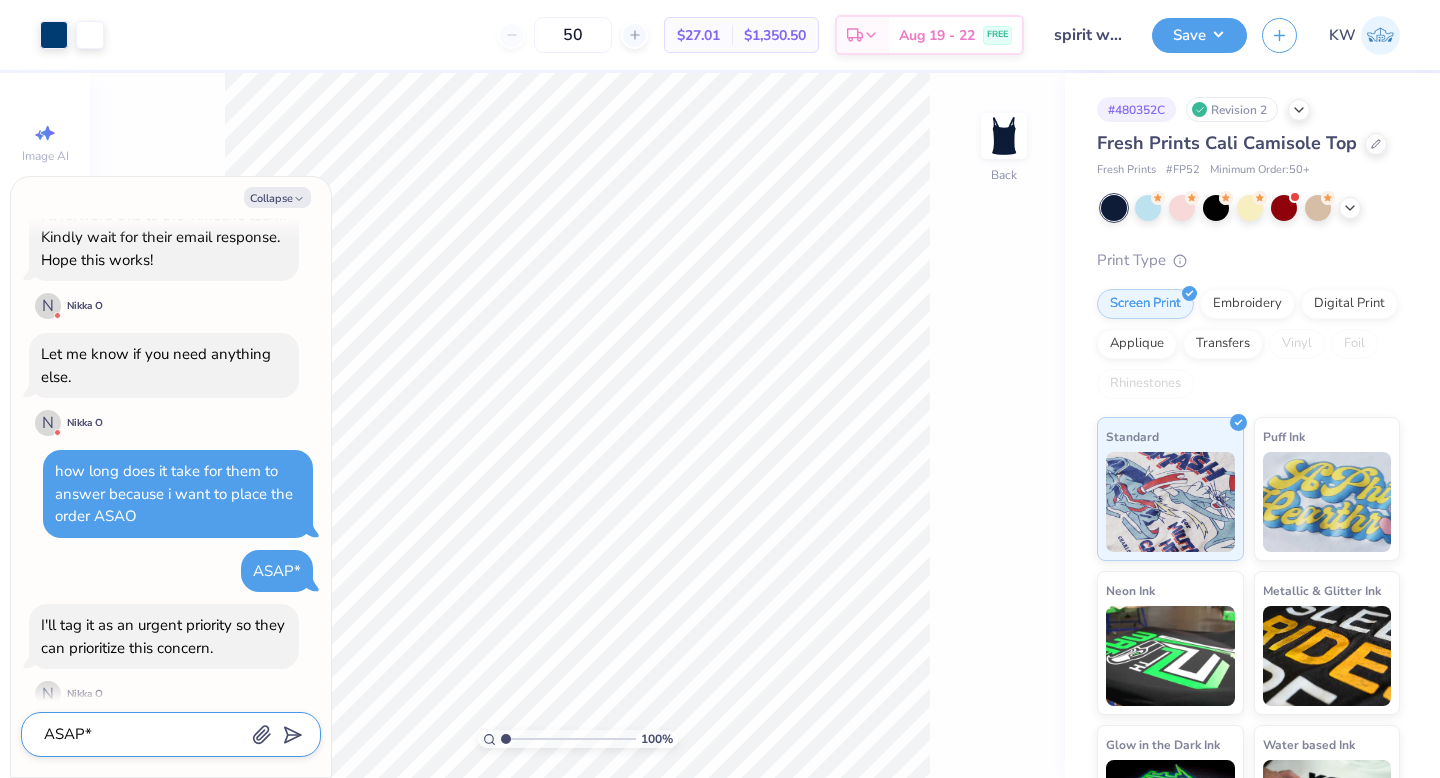 click on "ASAP*" at bounding box center [143, 734] 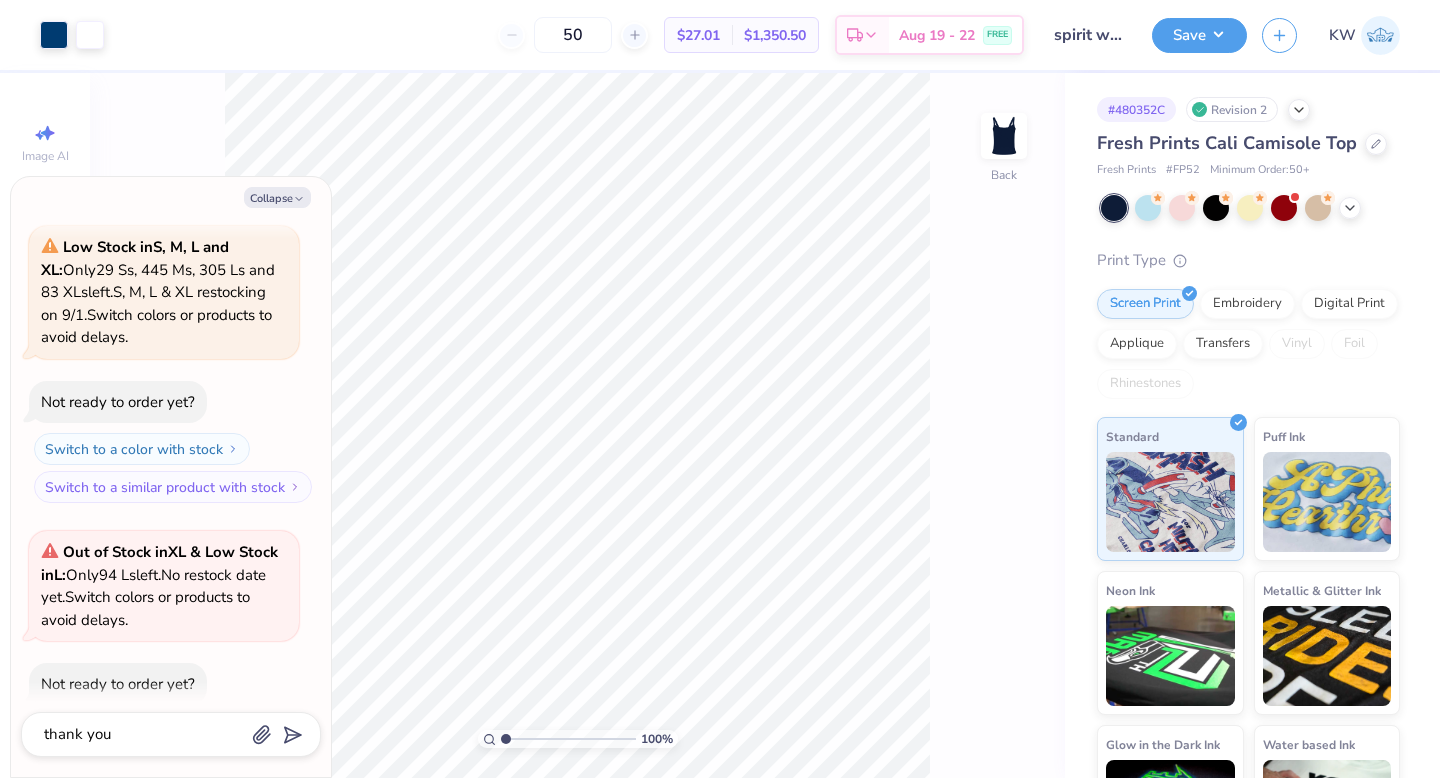 scroll, scrollTop: 3029, scrollLeft: 0, axis: vertical 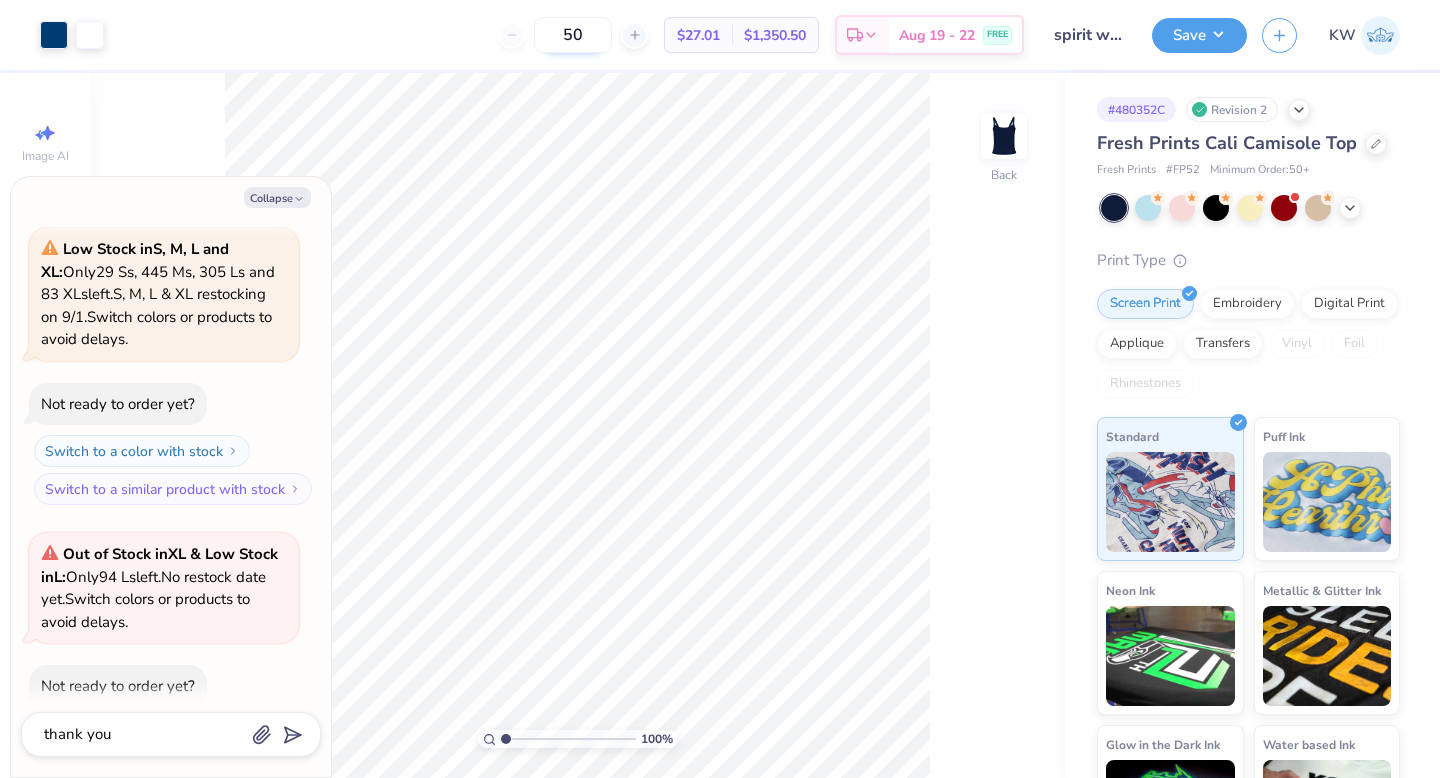 click on "50" at bounding box center (573, 35) 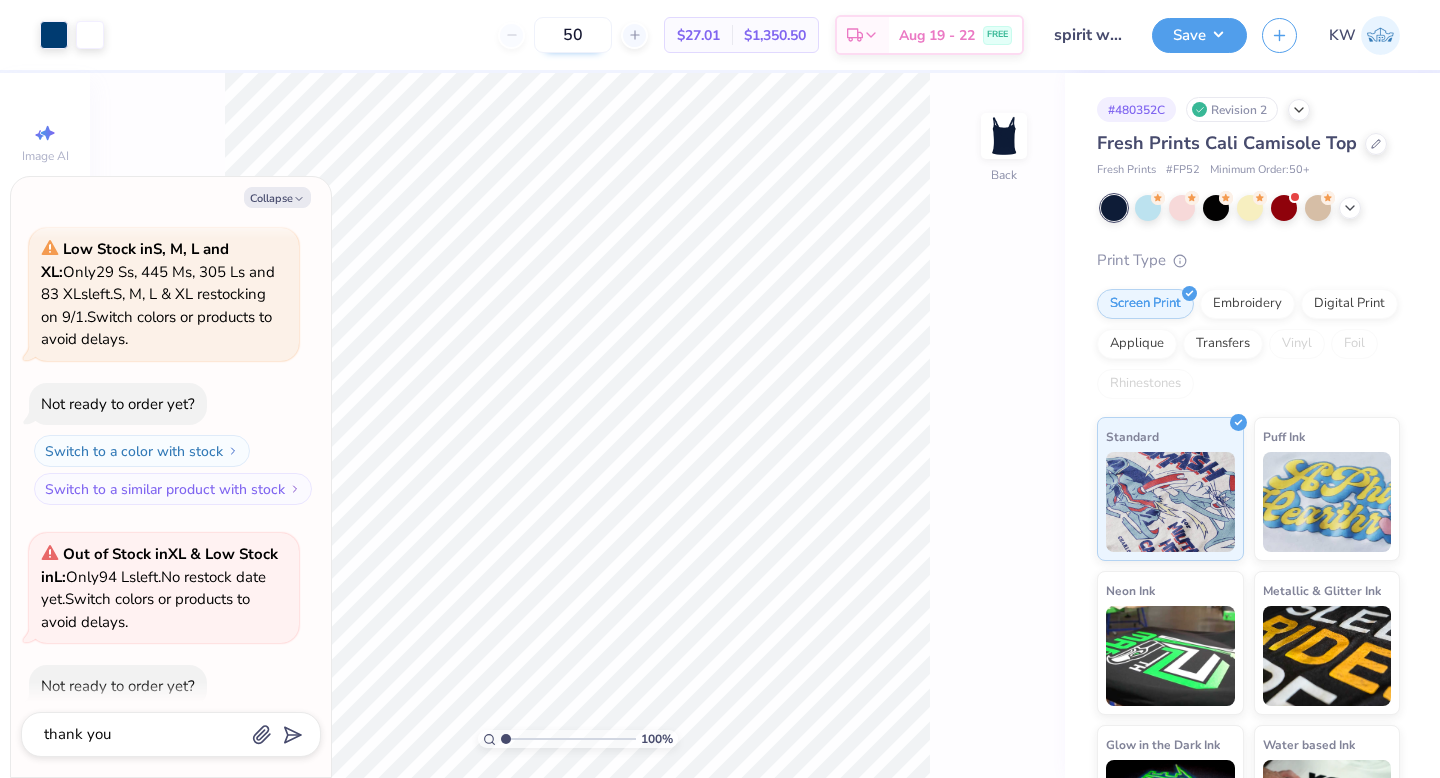 click on "50" at bounding box center (573, 35) 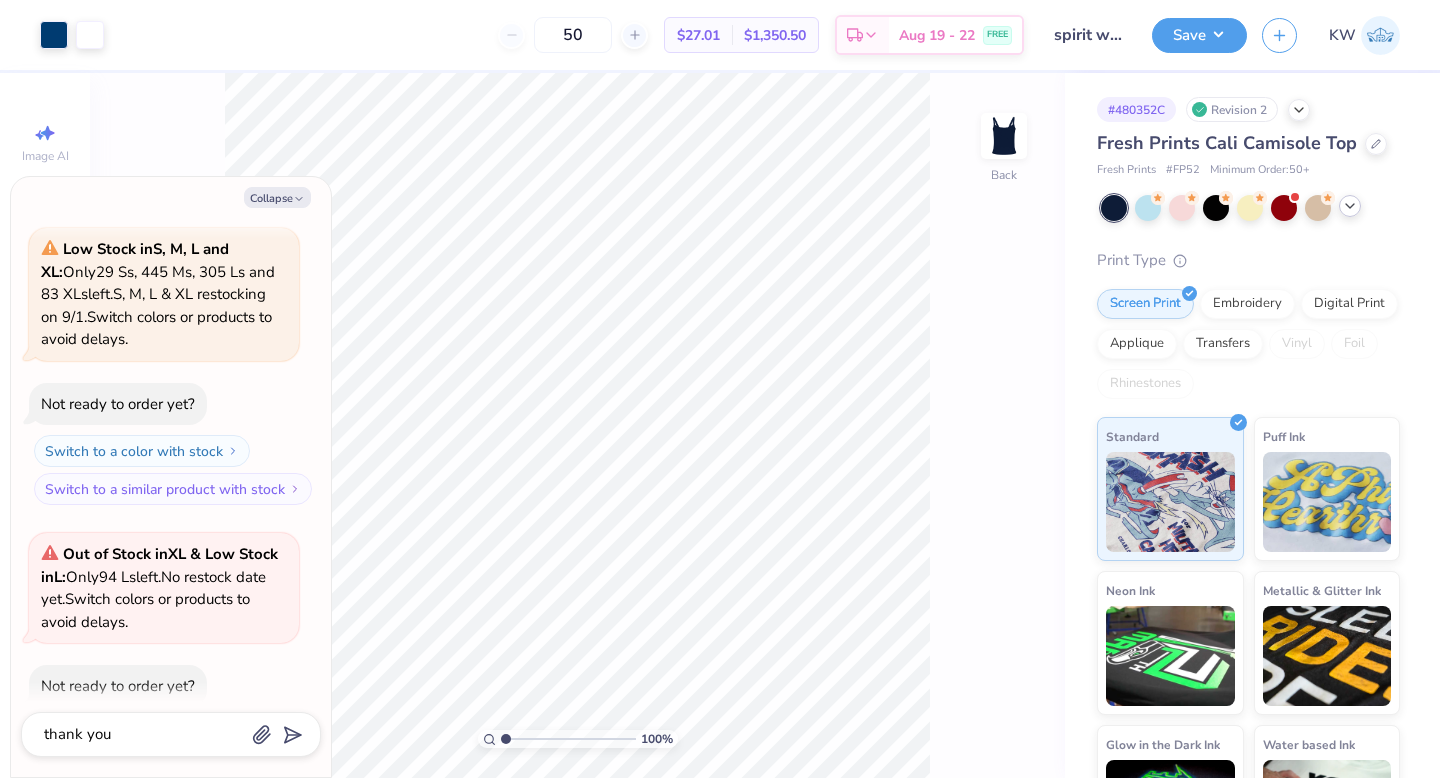 click at bounding box center [1250, 208] 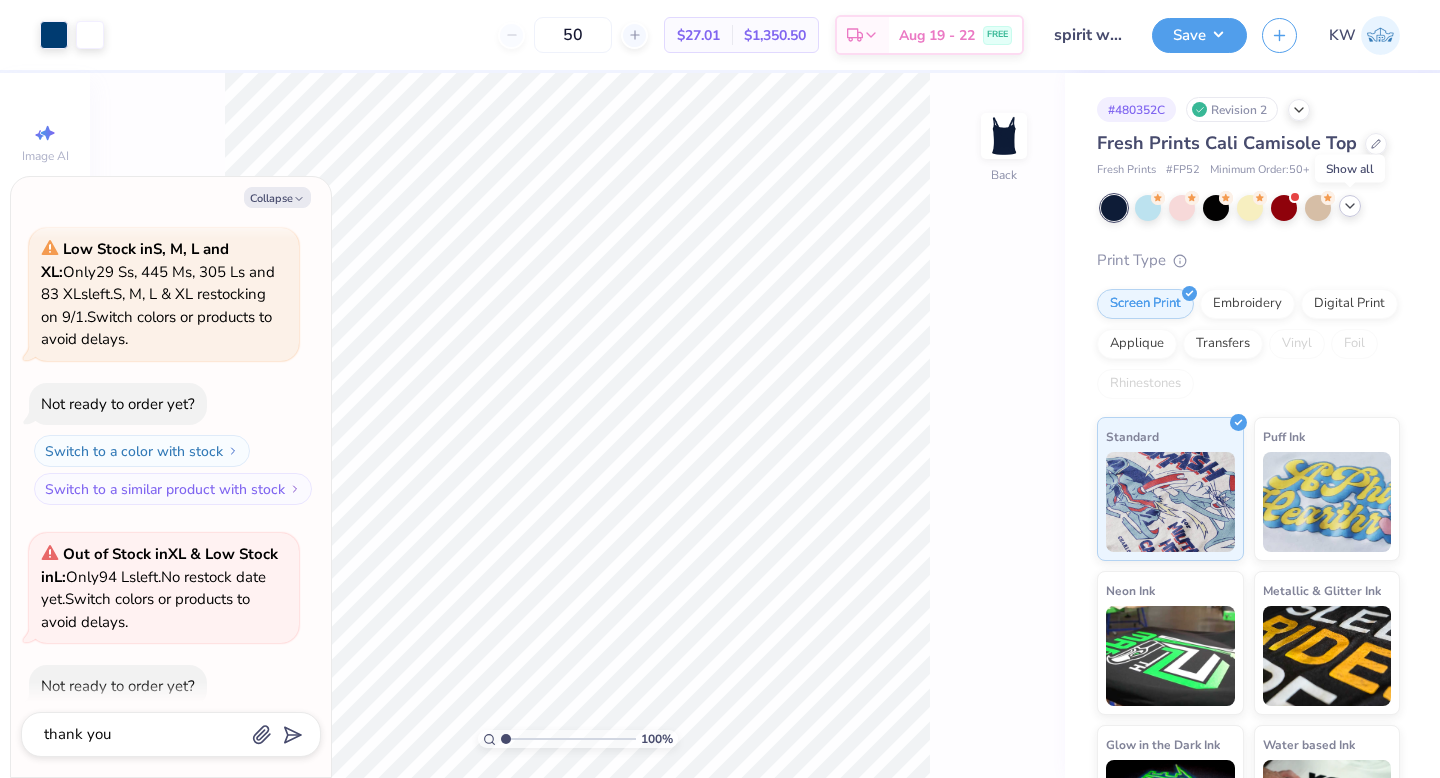 click 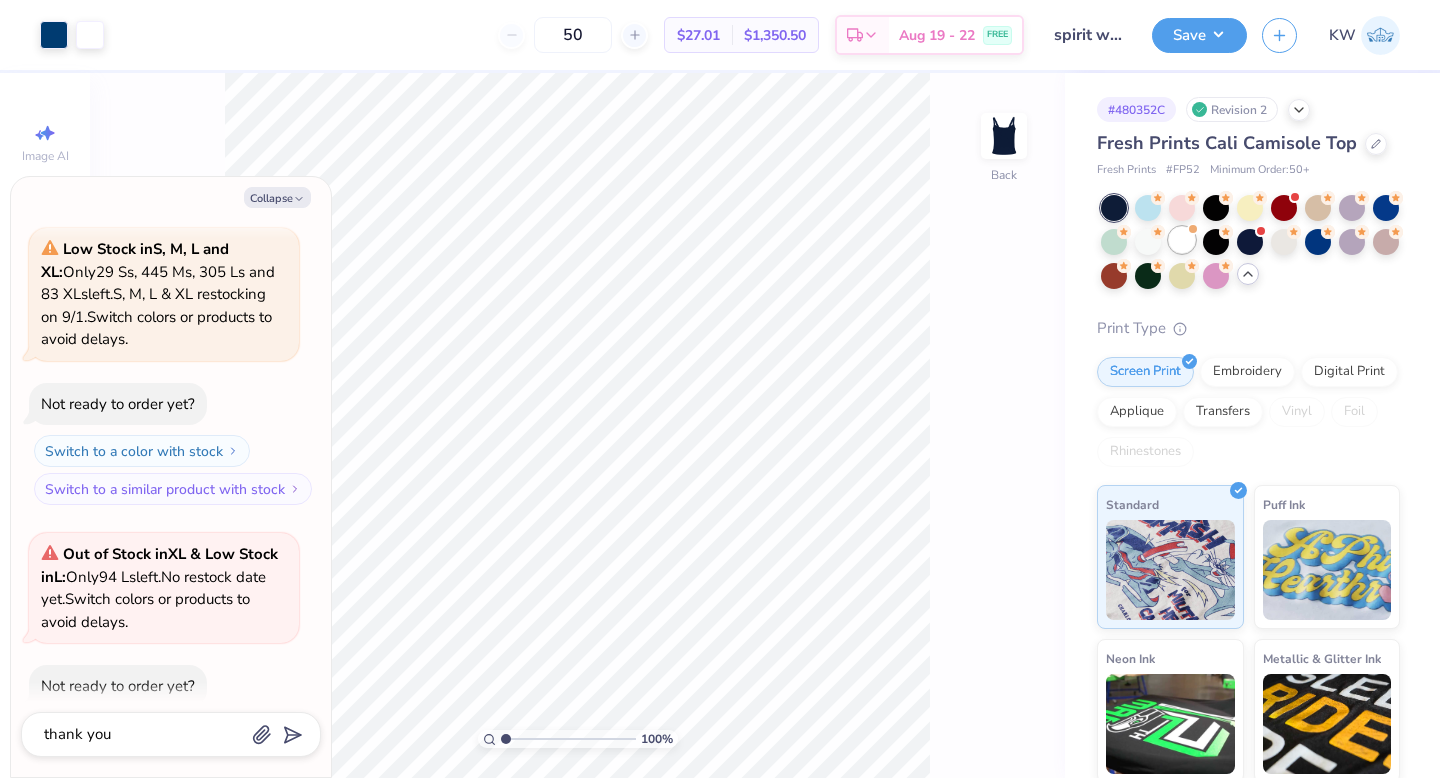 click at bounding box center [1182, 240] 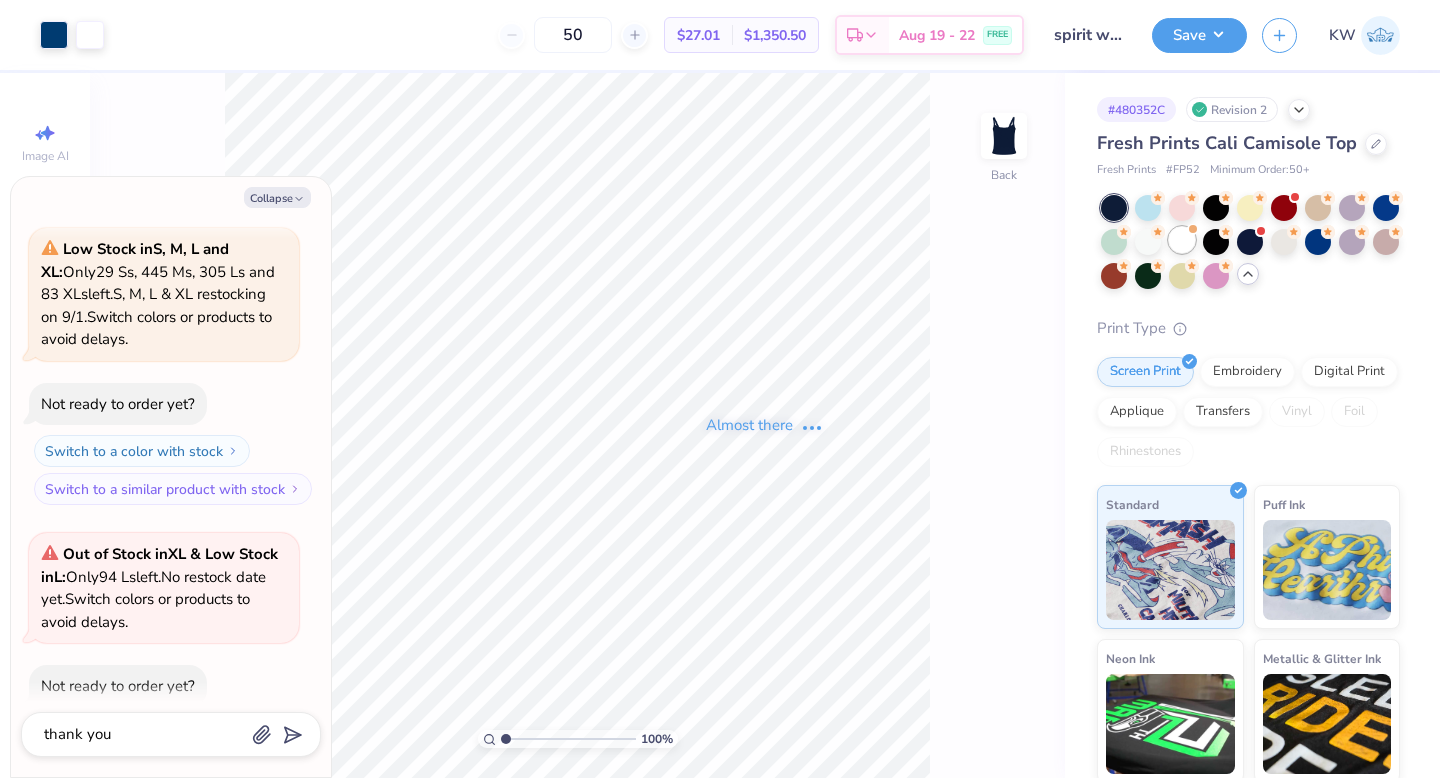 scroll, scrollTop: 5110, scrollLeft: 0, axis: vertical 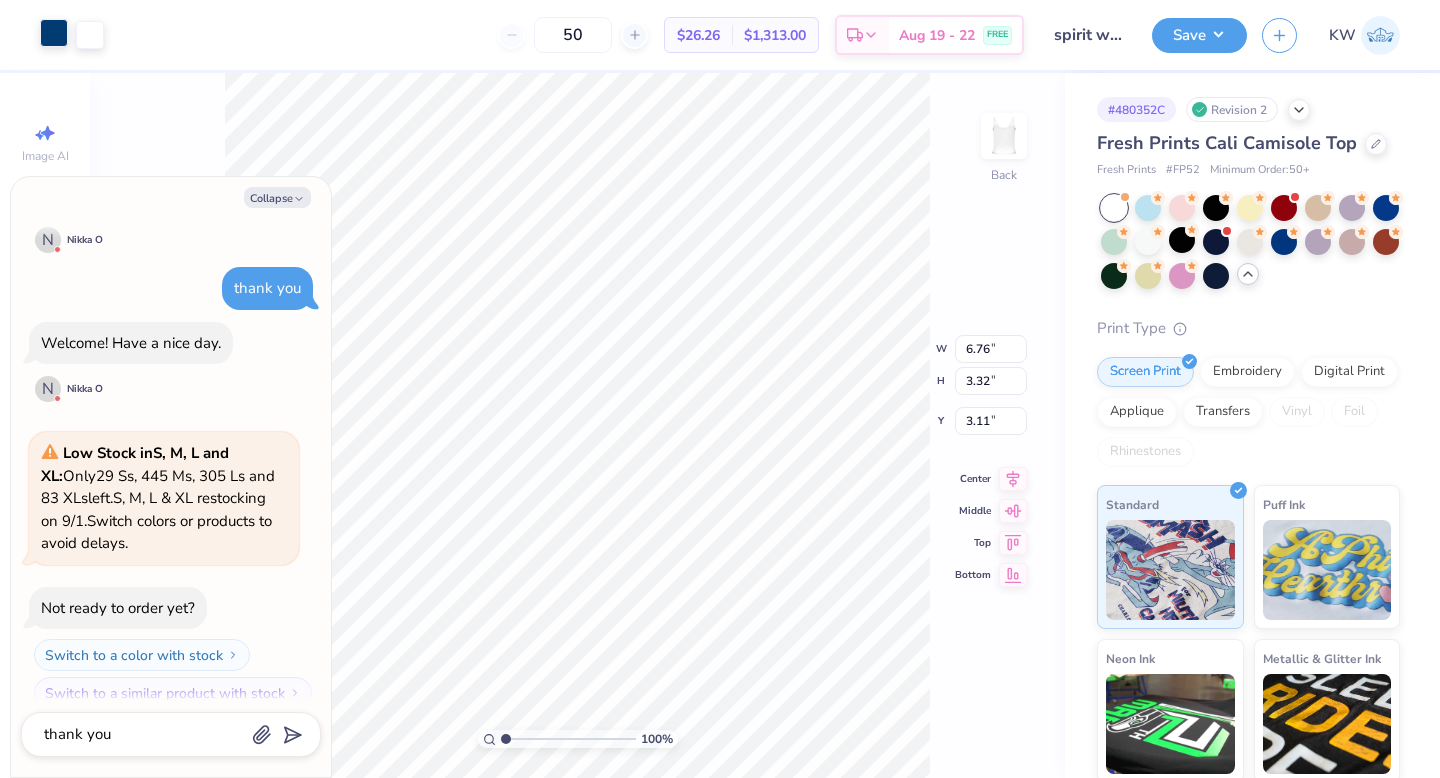 click at bounding box center [54, 33] 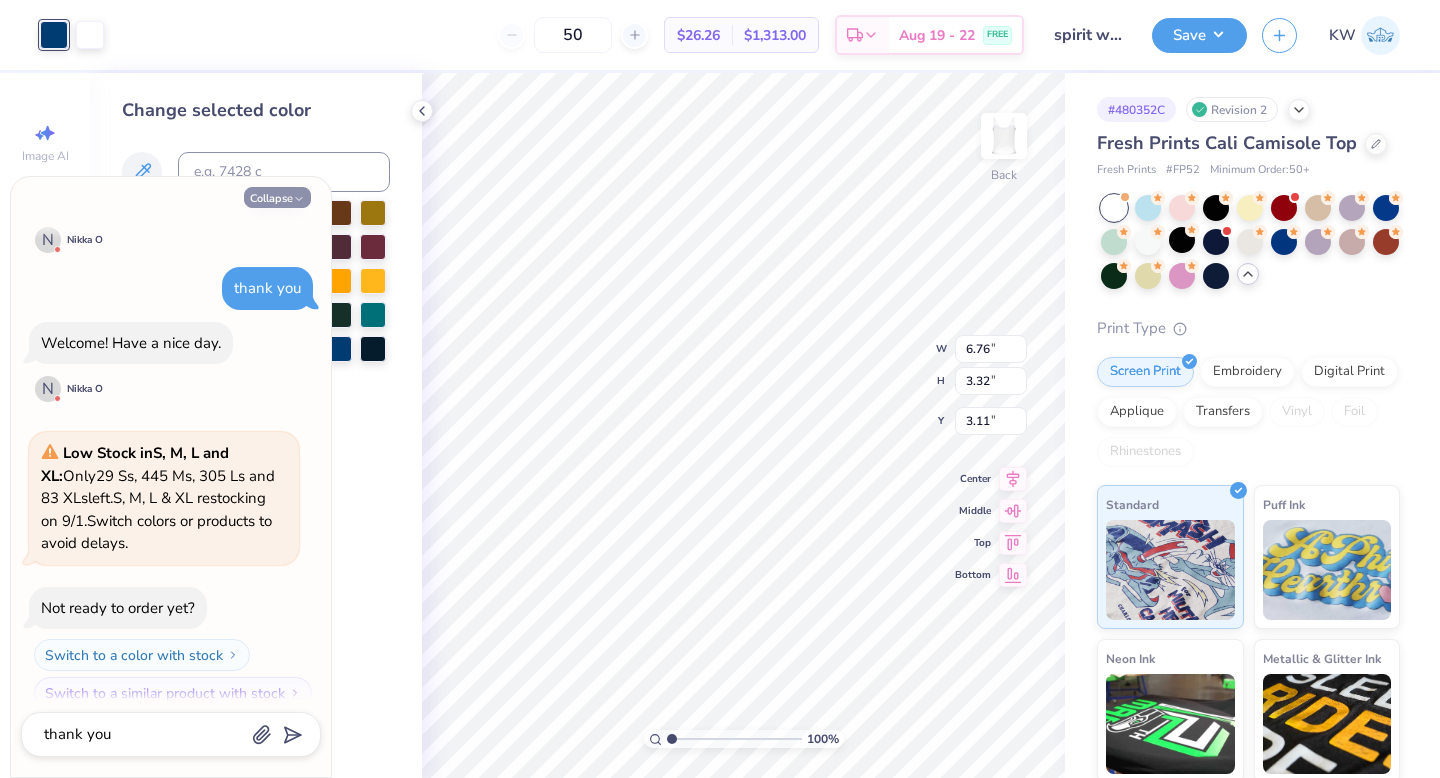 click 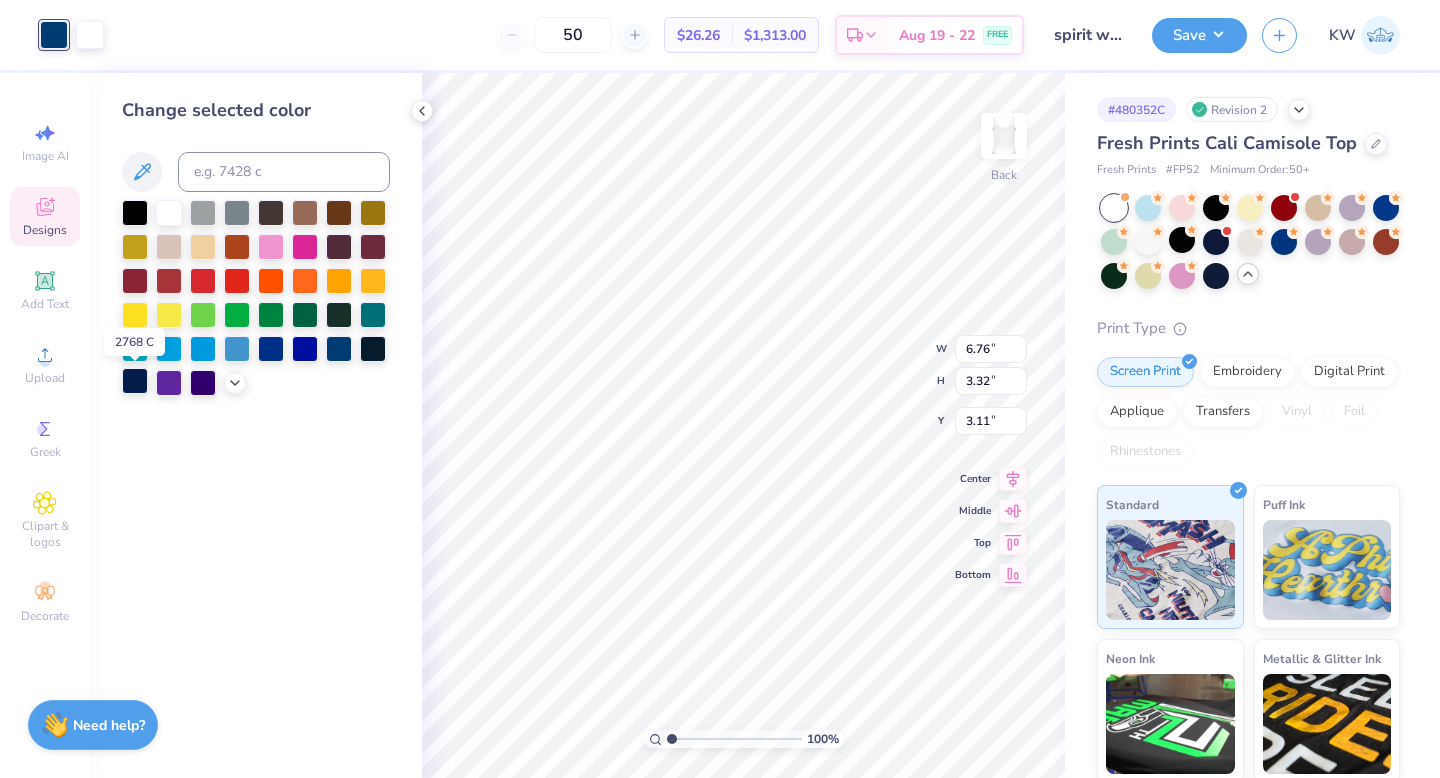 click at bounding box center (135, 381) 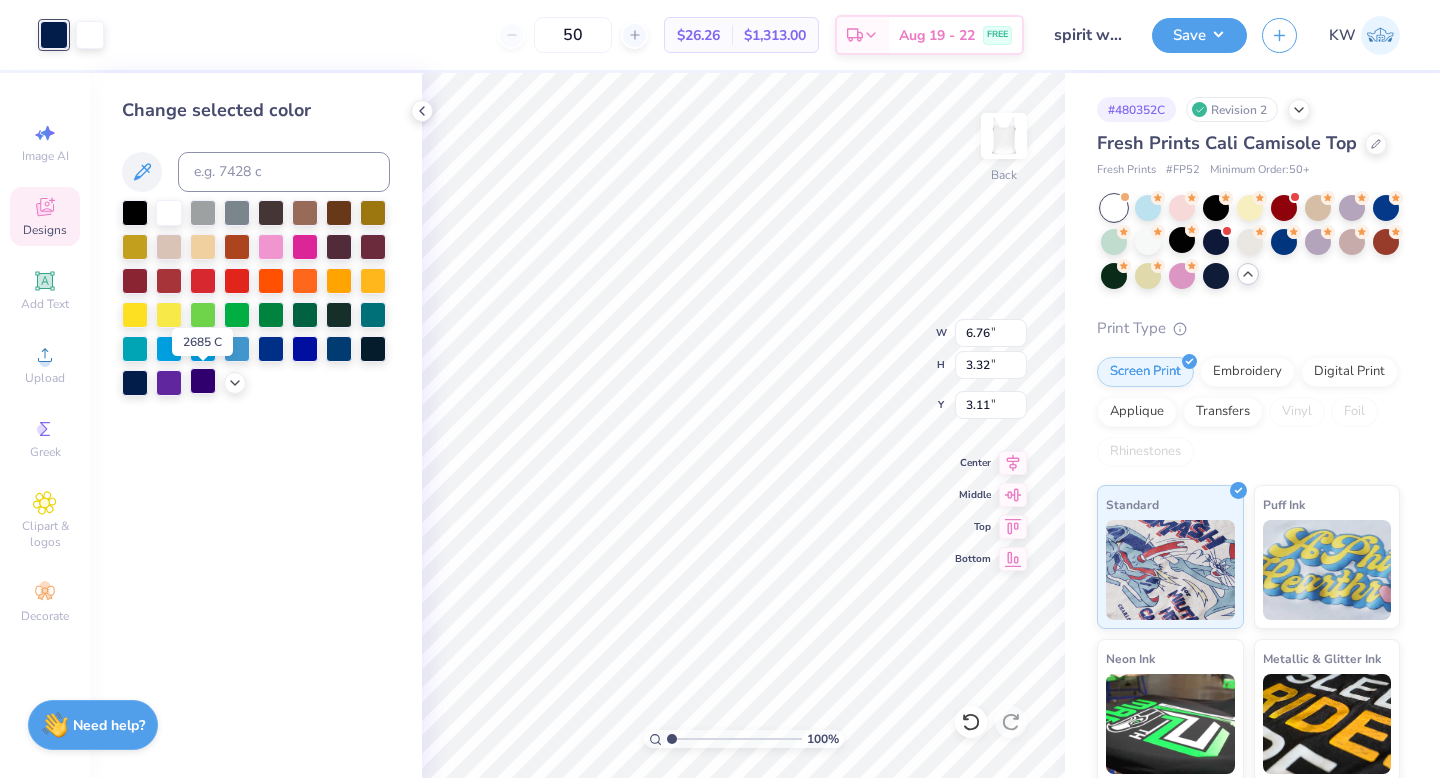 click at bounding box center [203, 381] 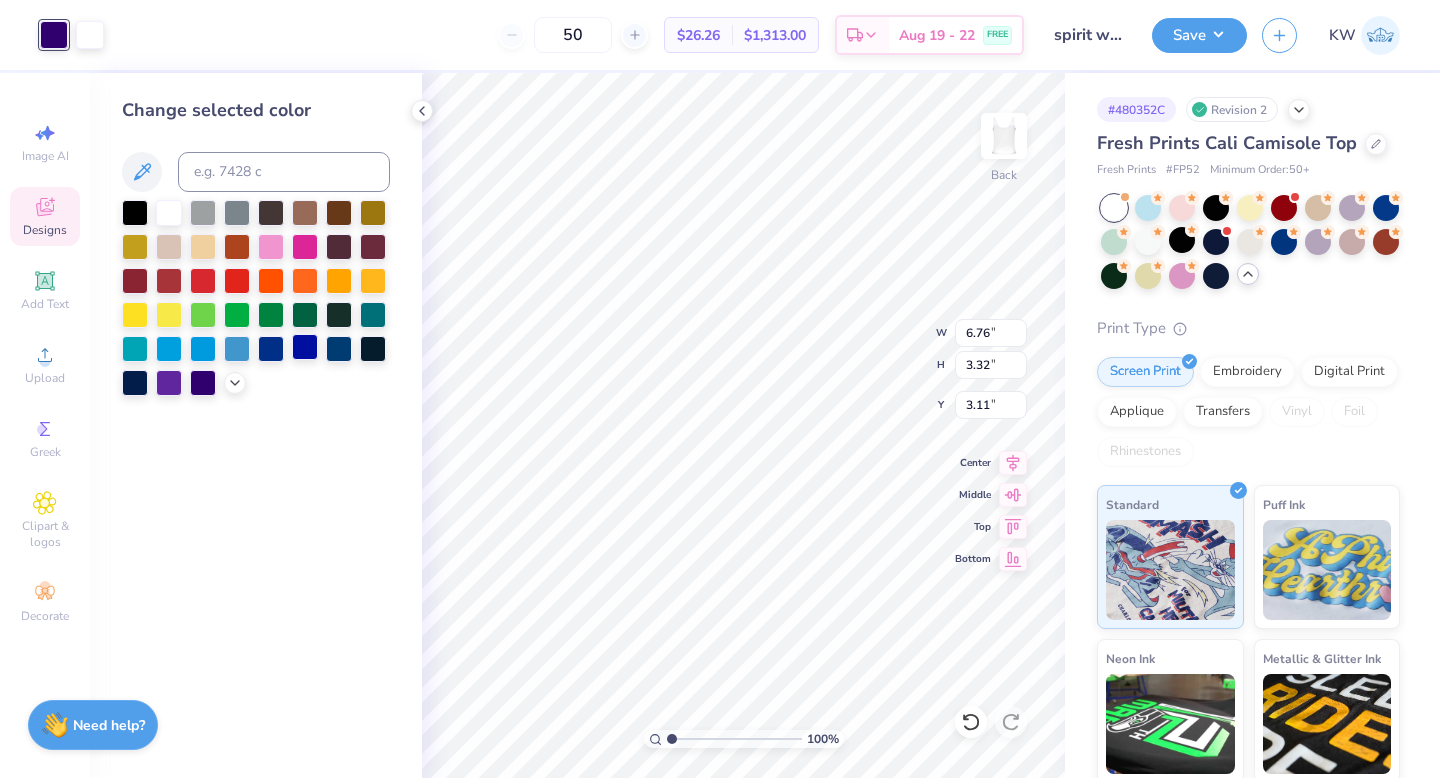 click at bounding box center (305, 347) 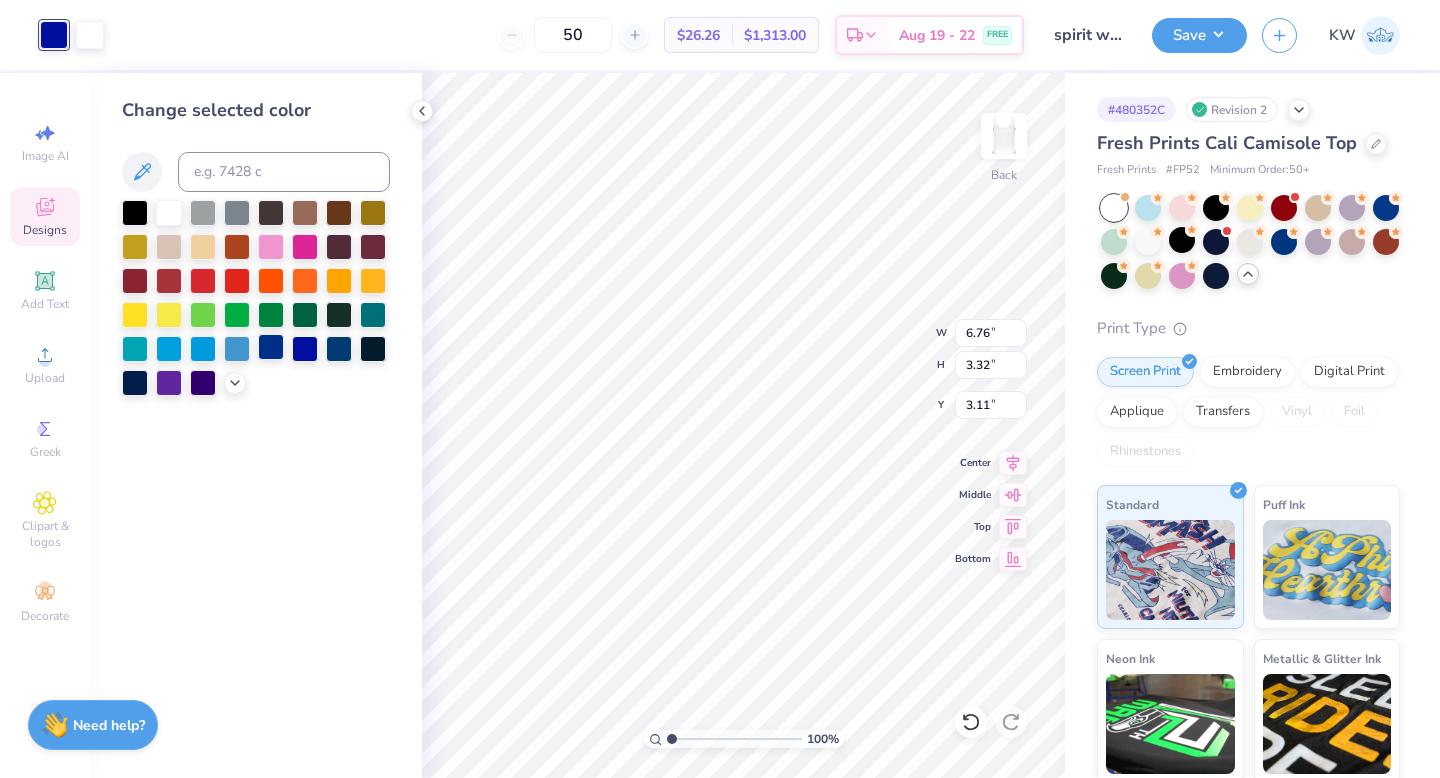 click at bounding box center [271, 347] 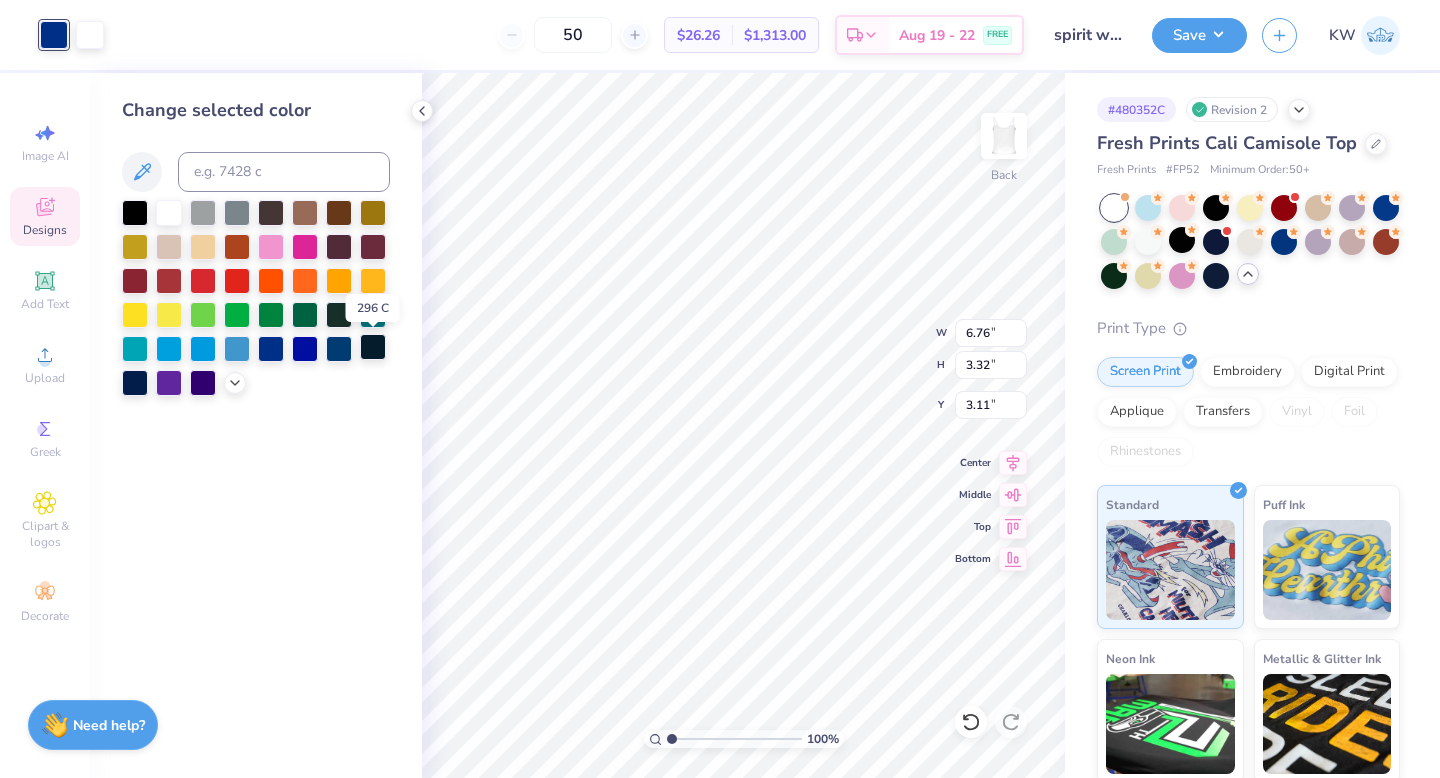 click at bounding box center [373, 347] 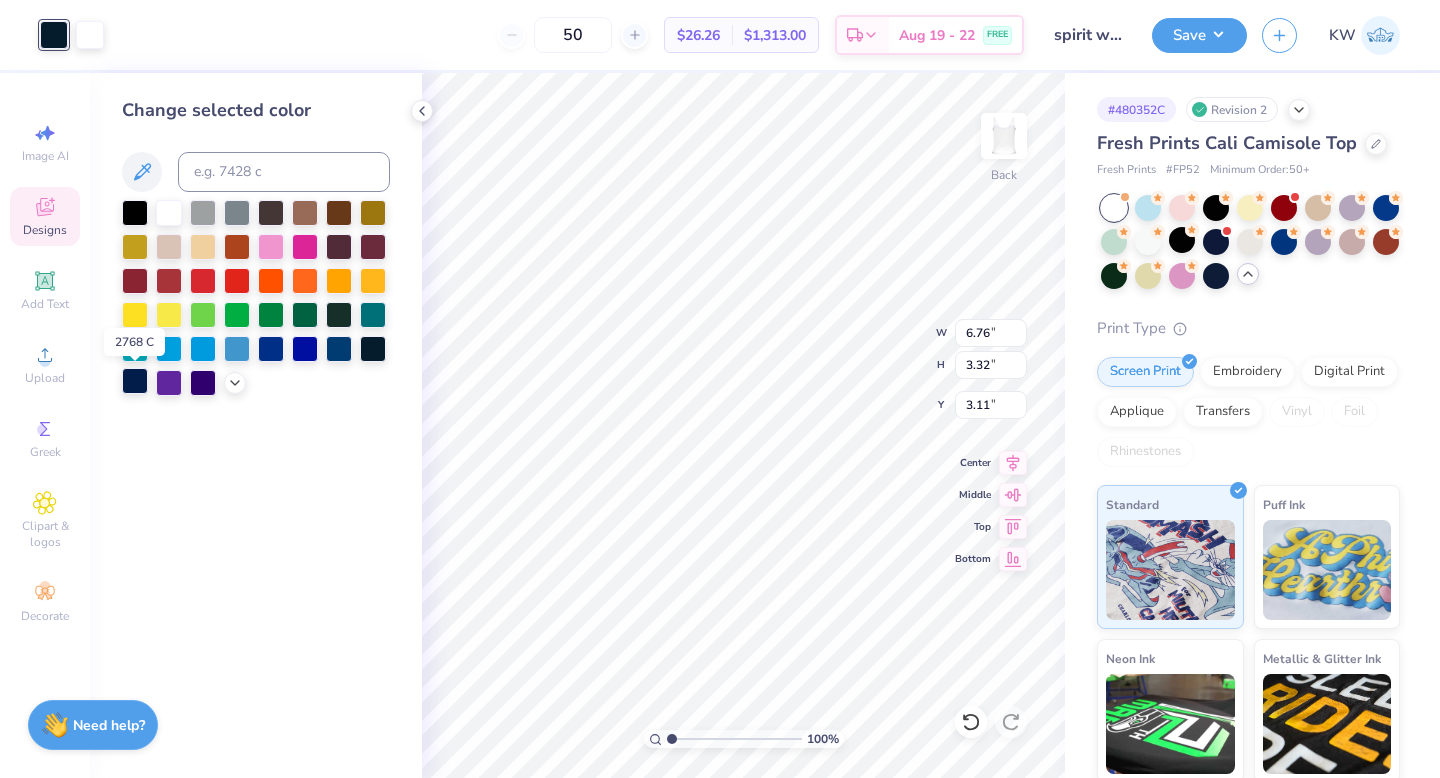 click at bounding box center [135, 381] 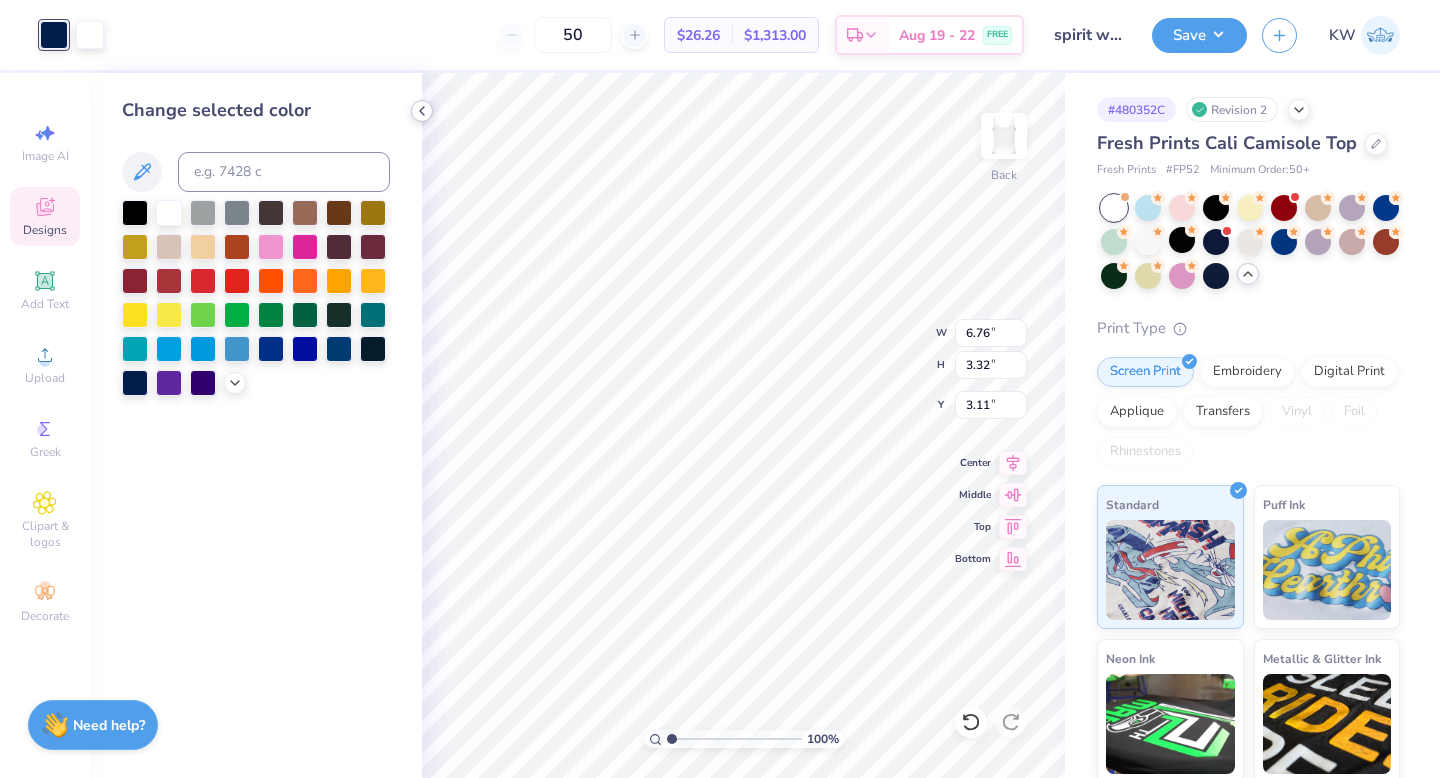 click 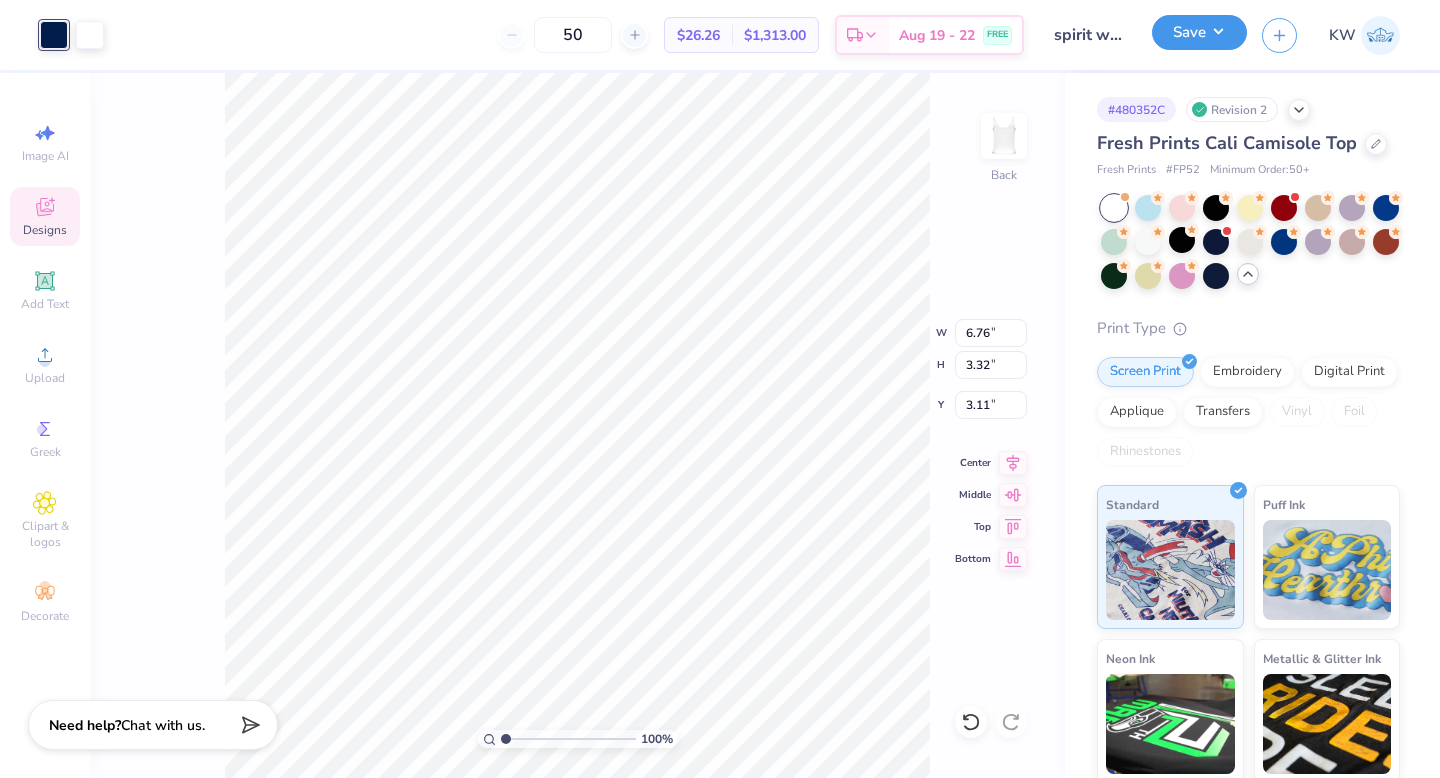 click on "Save" at bounding box center (1199, 32) 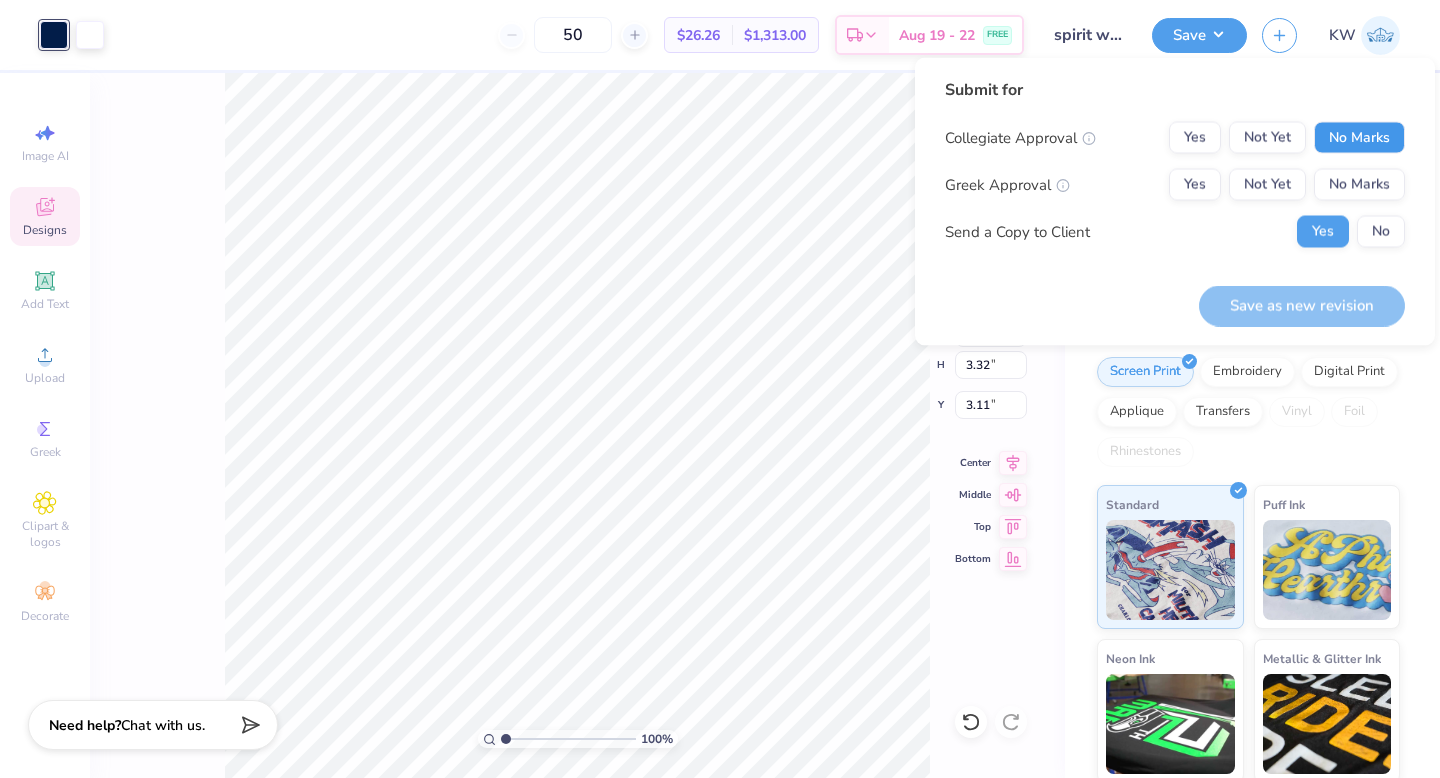 click on "No Marks" at bounding box center (1359, 138) 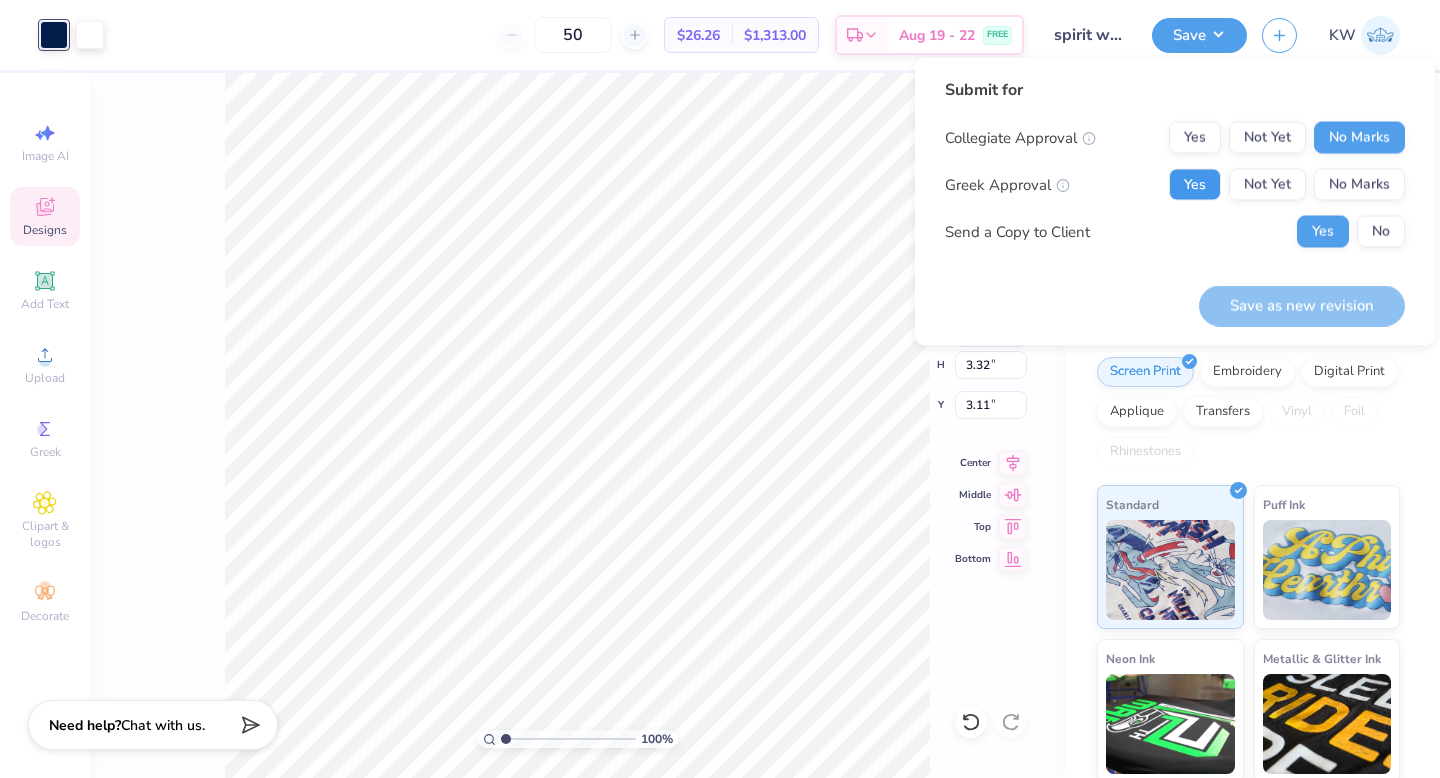 click on "Yes" at bounding box center (1195, 185) 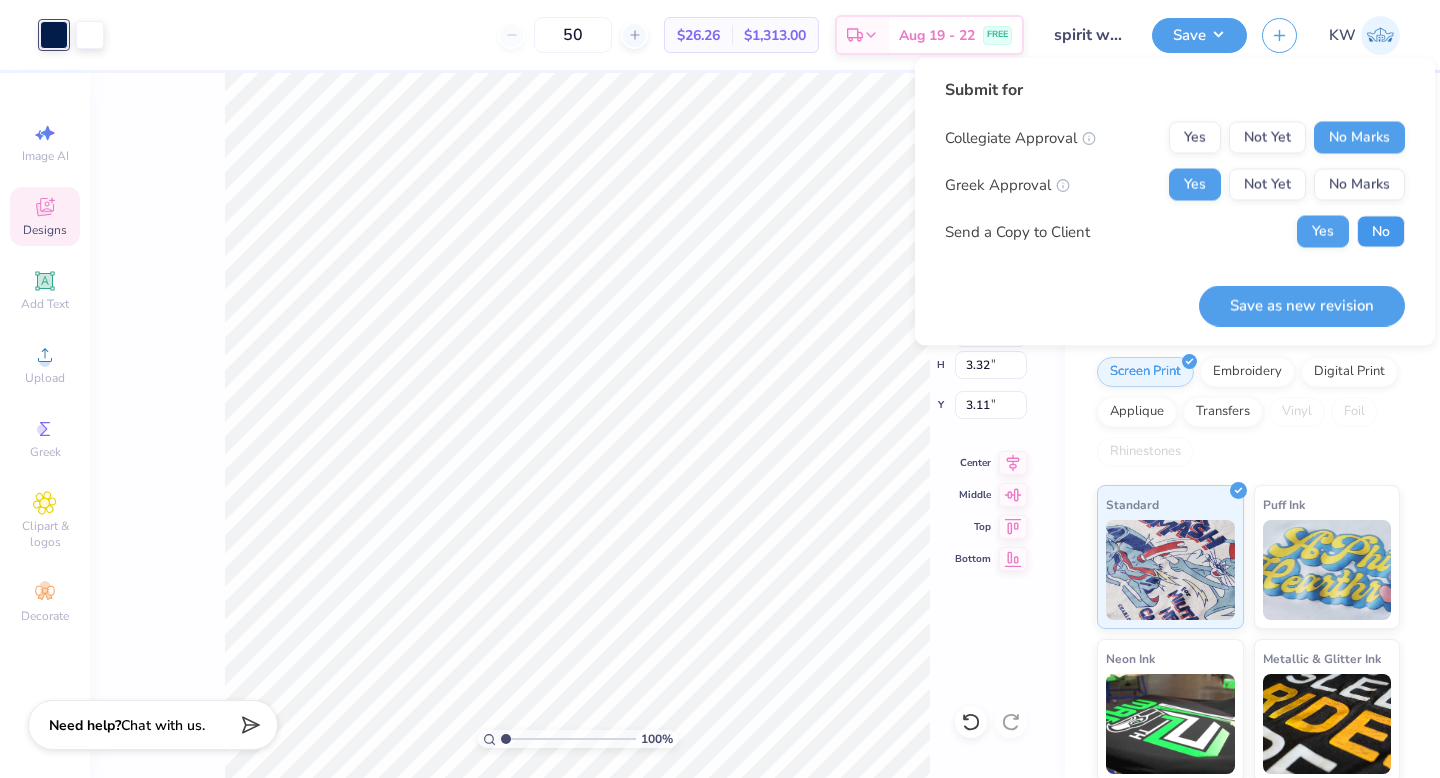 click on "No" at bounding box center (1381, 232) 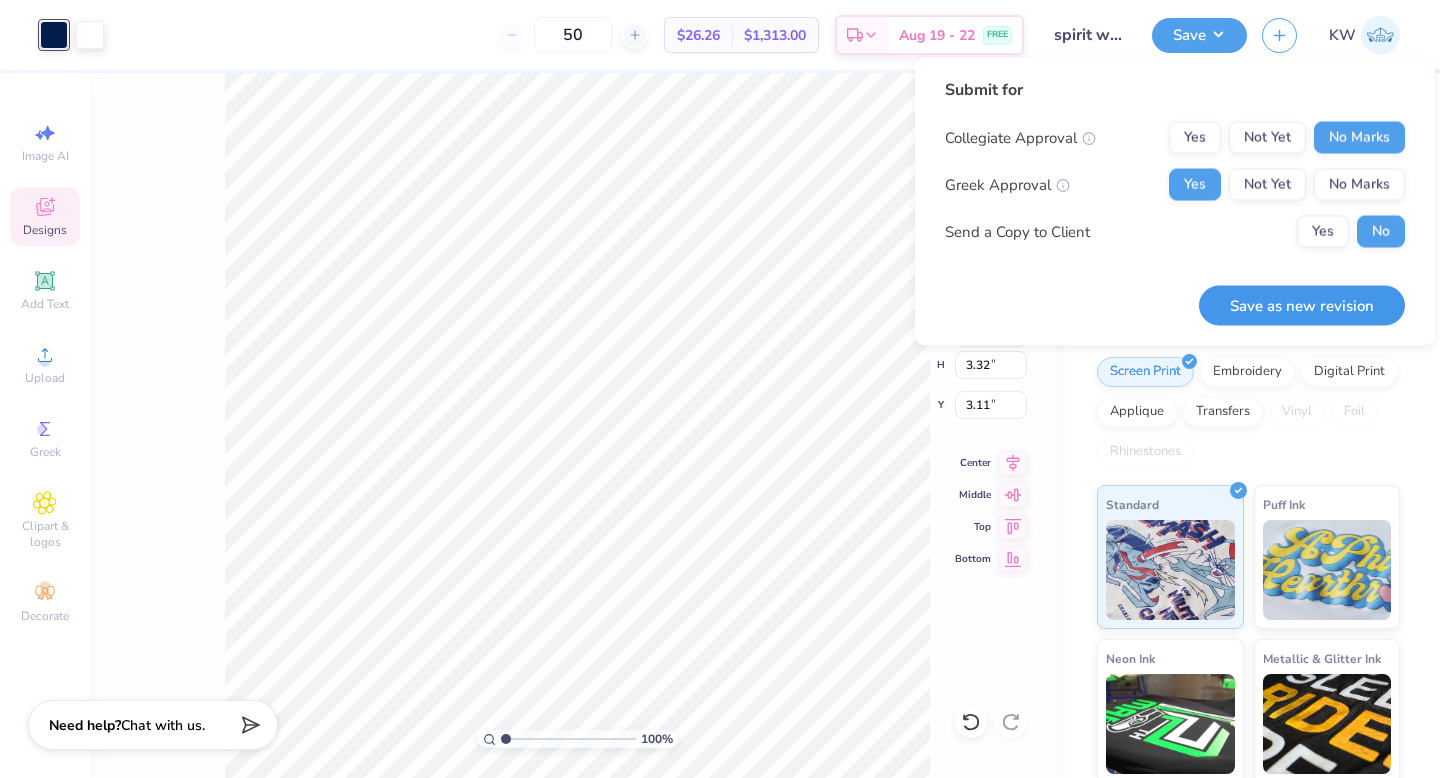click on "Save as new revision" at bounding box center [1302, 305] 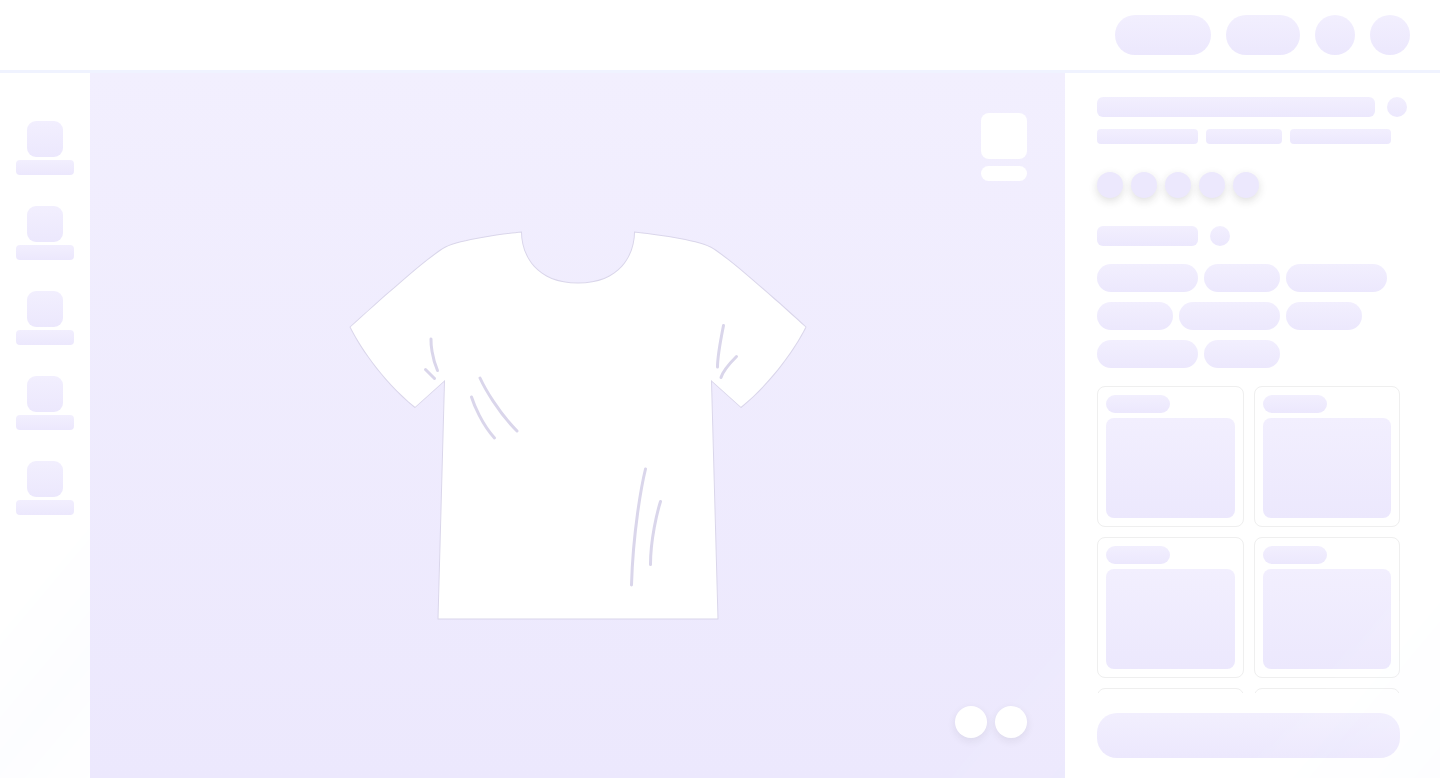 scroll, scrollTop: 0, scrollLeft: 0, axis: both 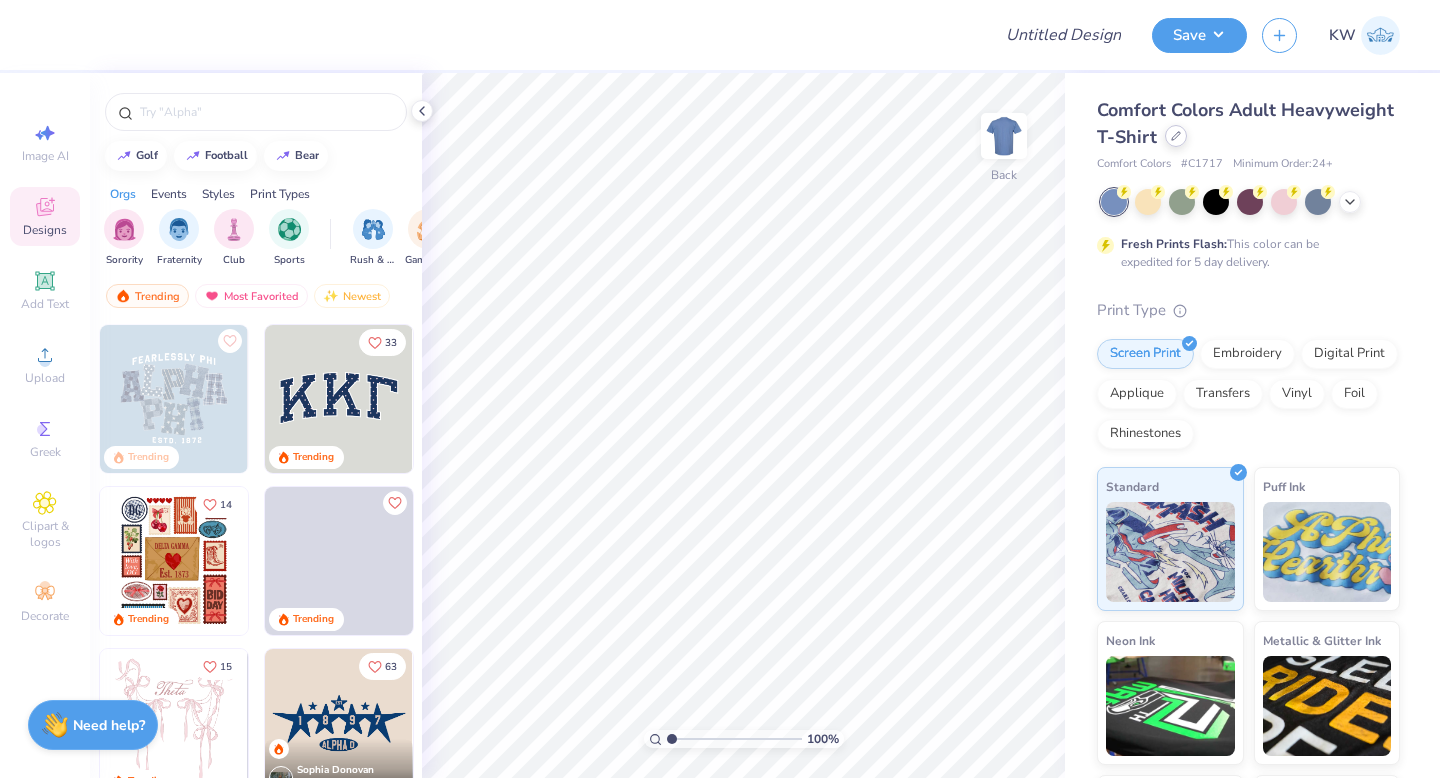click 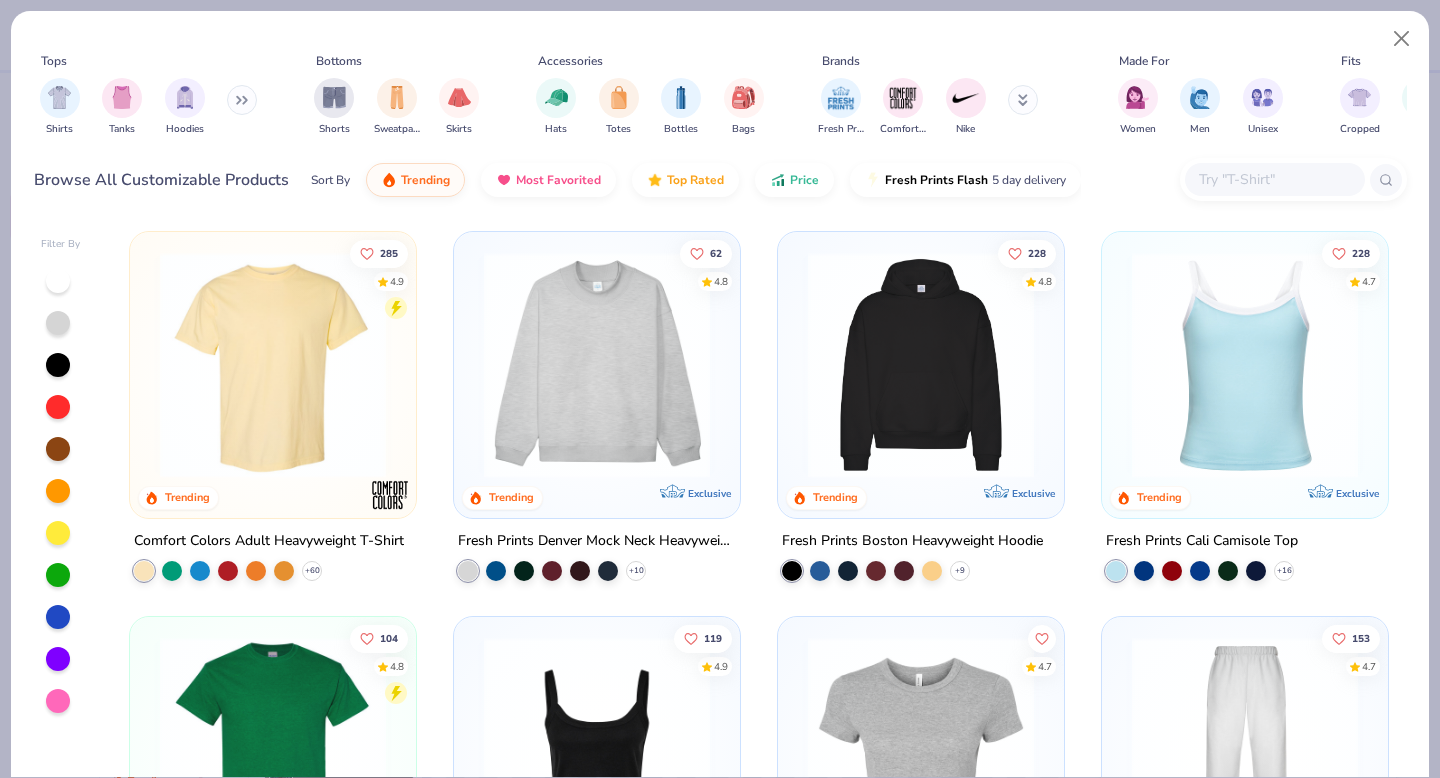 click at bounding box center [1274, 179] 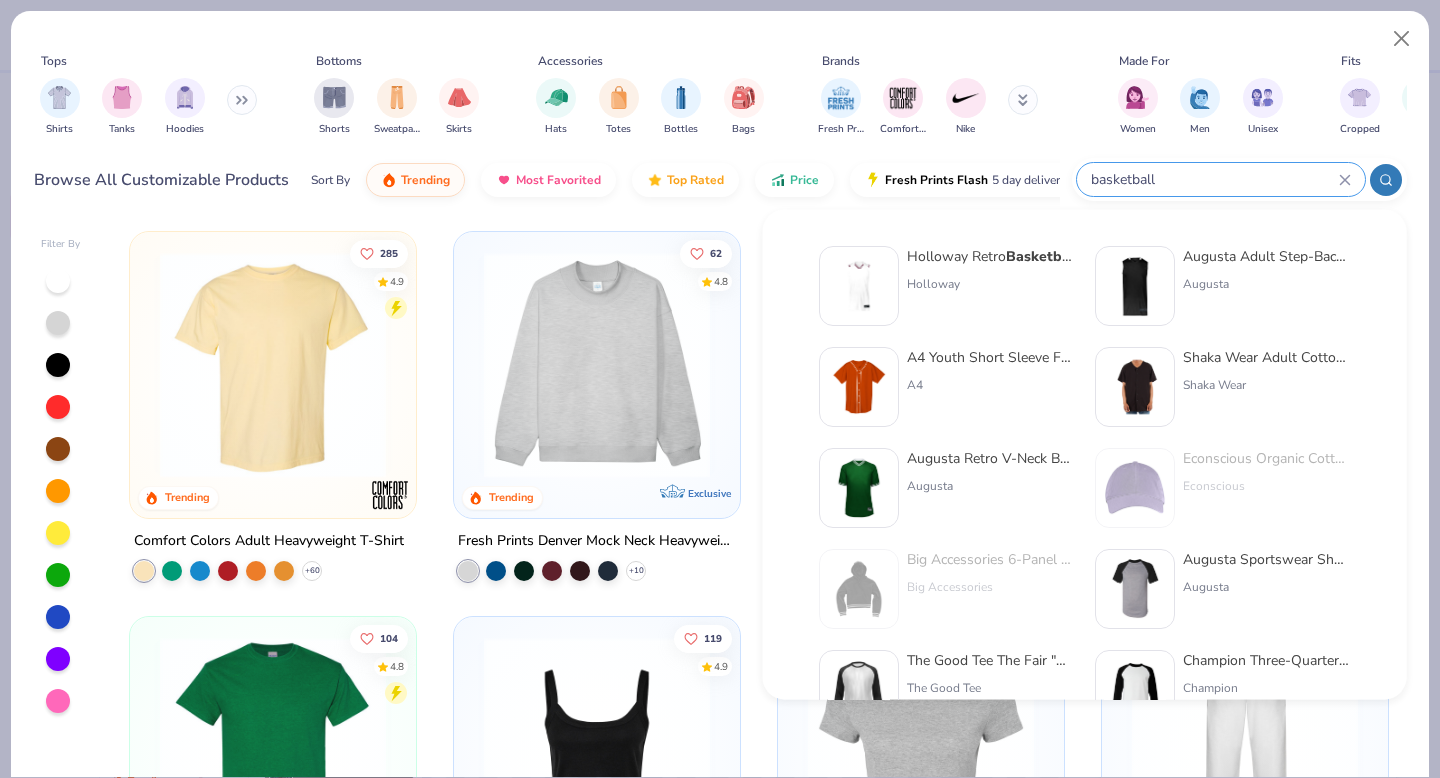 type on "basketball" 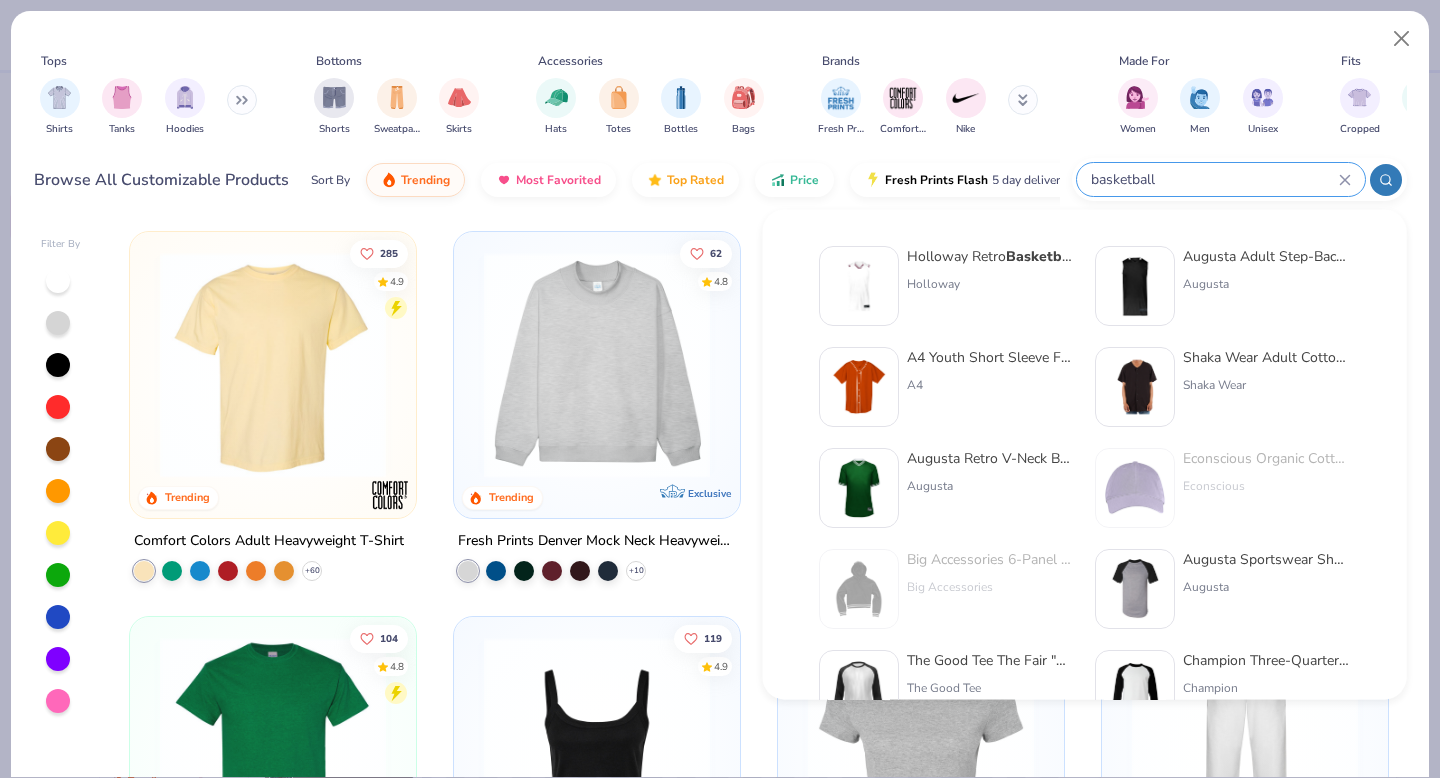 click at bounding box center (859, 286) 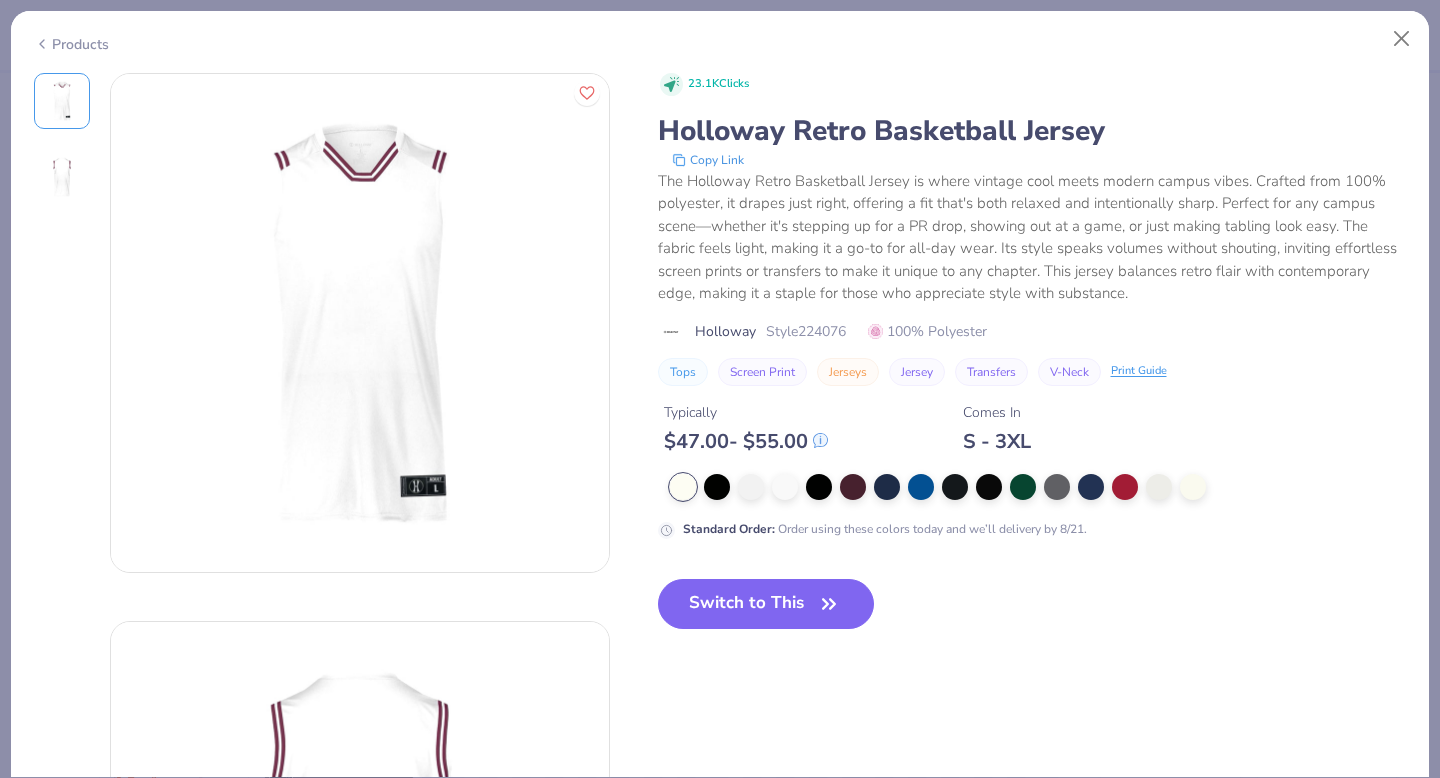 click at bounding box center (62, 177) 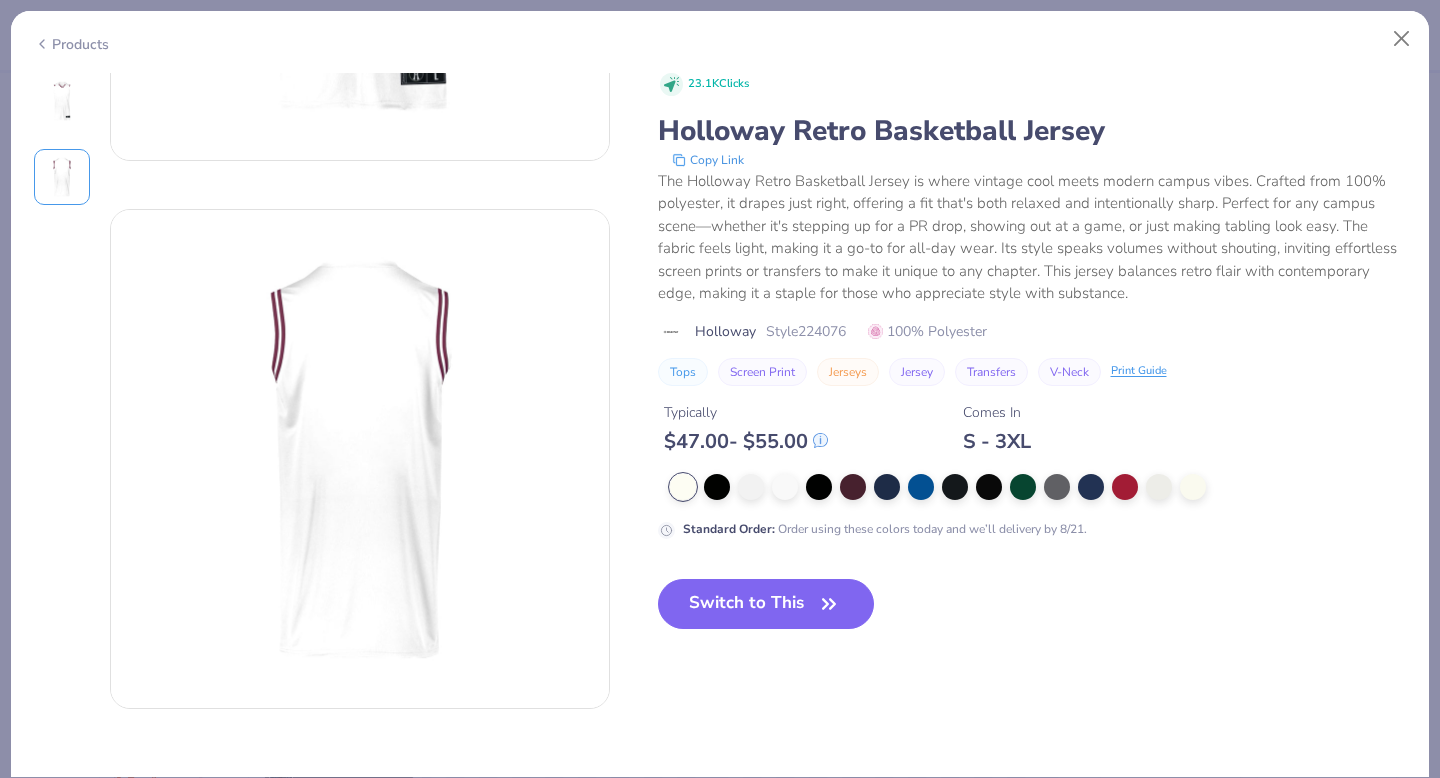 scroll, scrollTop: 548, scrollLeft: 0, axis: vertical 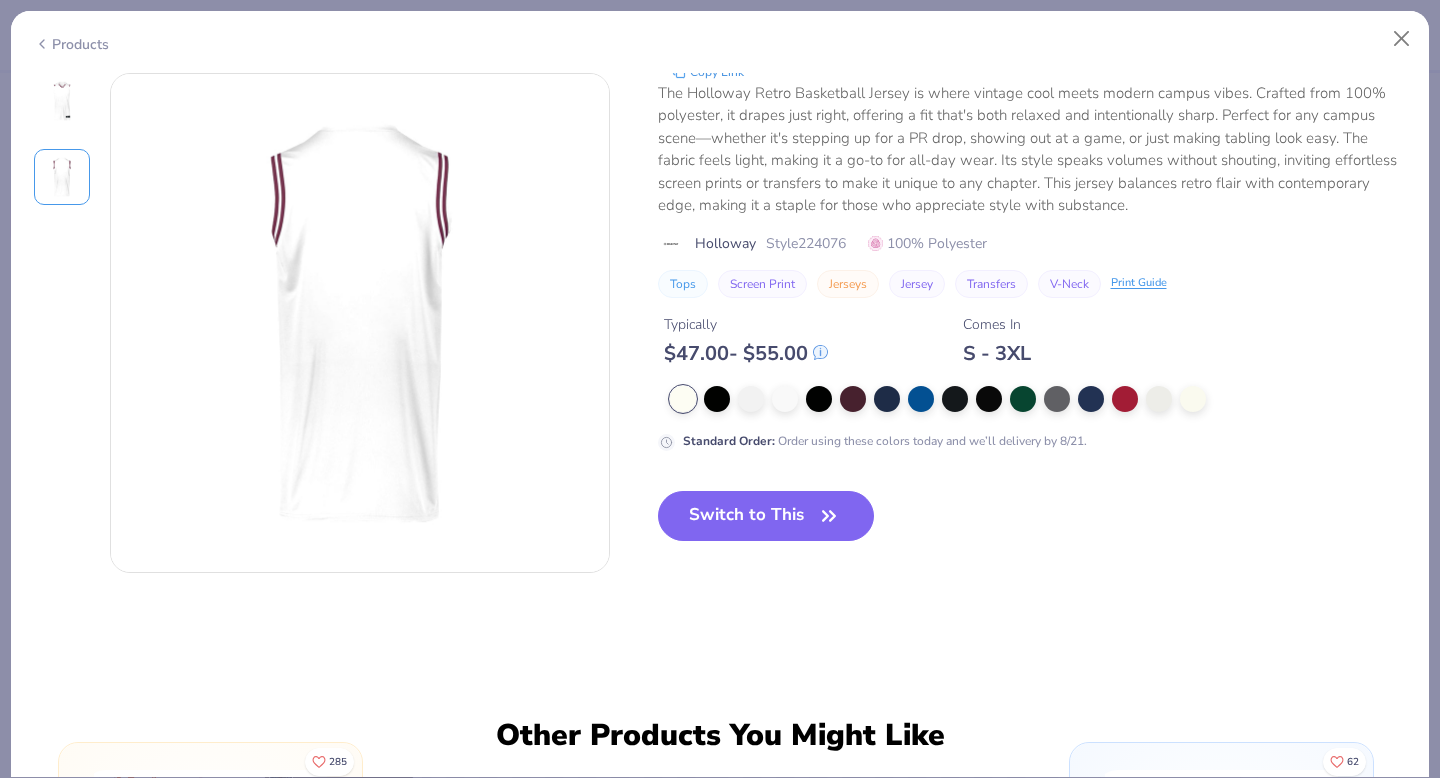 click on "Products 23.1K  Clicks Holloway Retro Basketball Jersey Copy Link The Holloway Retro Basketball Jersey is where vintage cool meets modern campus vibes. Crafted from 100% polyester, it drapes just right, offering a fit that's both relaxed and intentionally sharp. Perfect for any campus scene—whether it's stepping up for a PR drop, showing out at a game, or just making tabling look easy. The fabric feels light, making it a go-to for all-day wear. Its style speaks volumes without shouting, inviting effortless screen prints or transfers to make it unique to any chapter. This jersey balances retro flair with contemporary edge, making it a staple for those who appreciate style with substance. Holloway Style  224076   100% Polyester Tops Screen Print Jerseys Jersey Transfers V-Neck Print Guide Typically   $ 47.00  - $ 55.00   Comes In S - 3XL     Standard Order :   Order using these colors today and we’ll delivery by 8/21. Switch to This Other Products You Might Like Jerseys Holloway Unisex Regular Sportswear +" at bounding box center (720, 394) 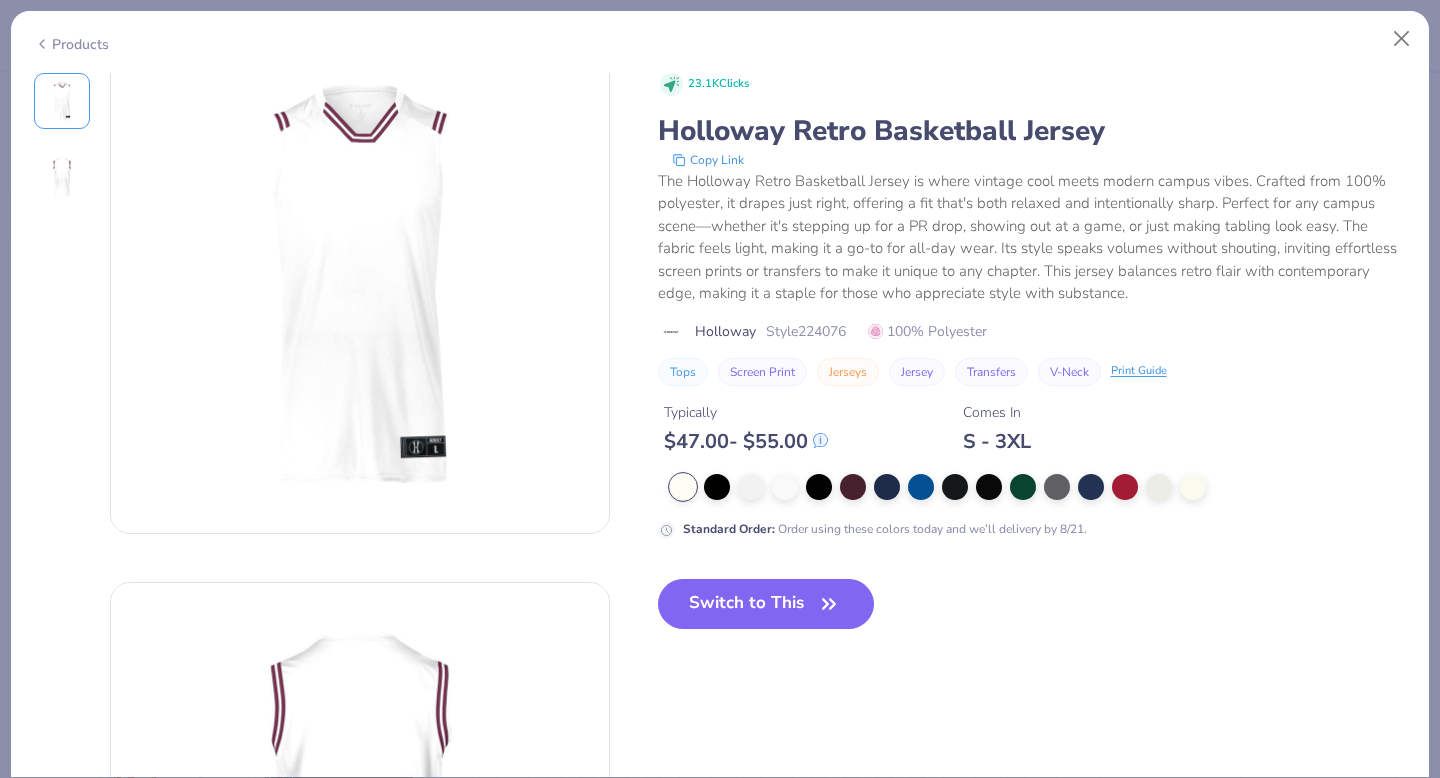 scroll, scrollTop: 0, scrollLeft: 0, axis: both 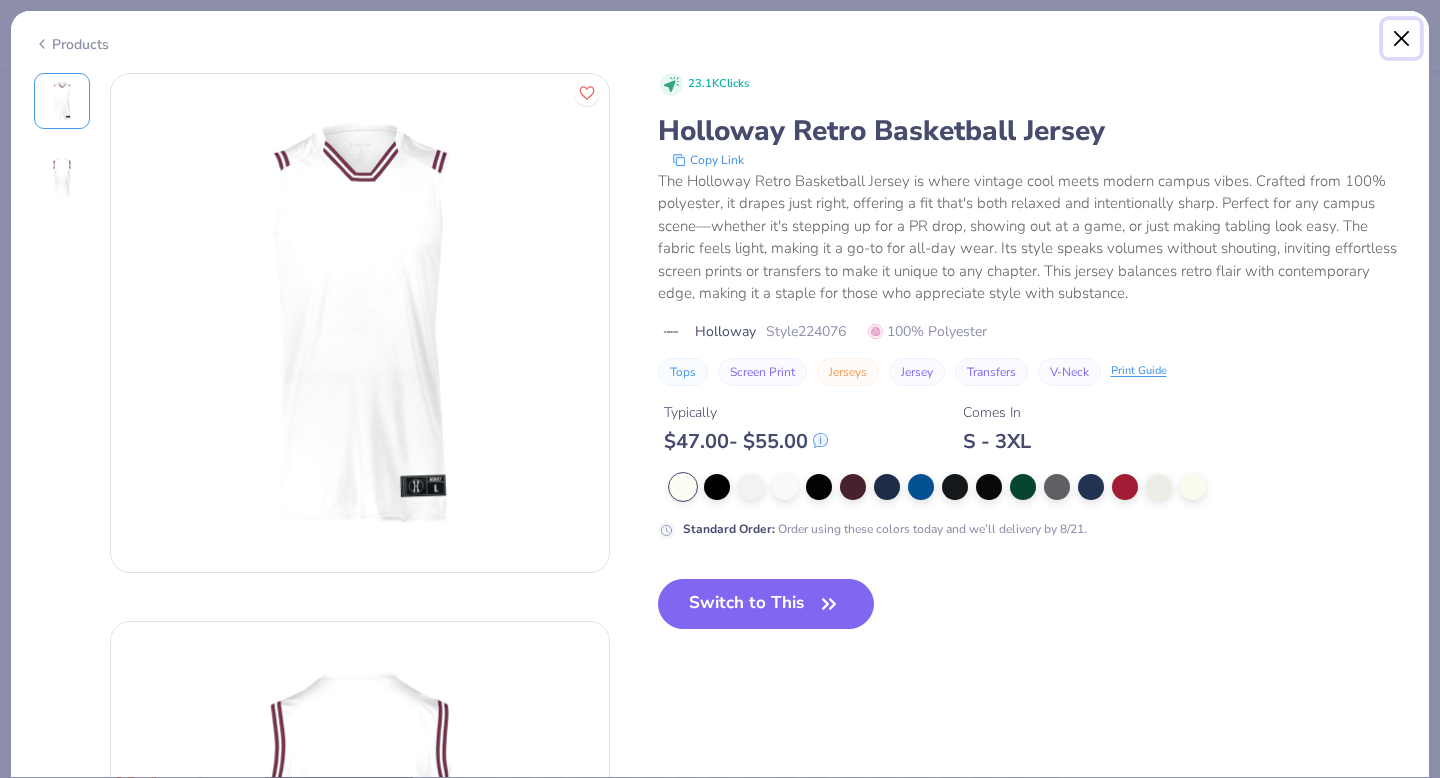 click at bounding box center (1402, 39) 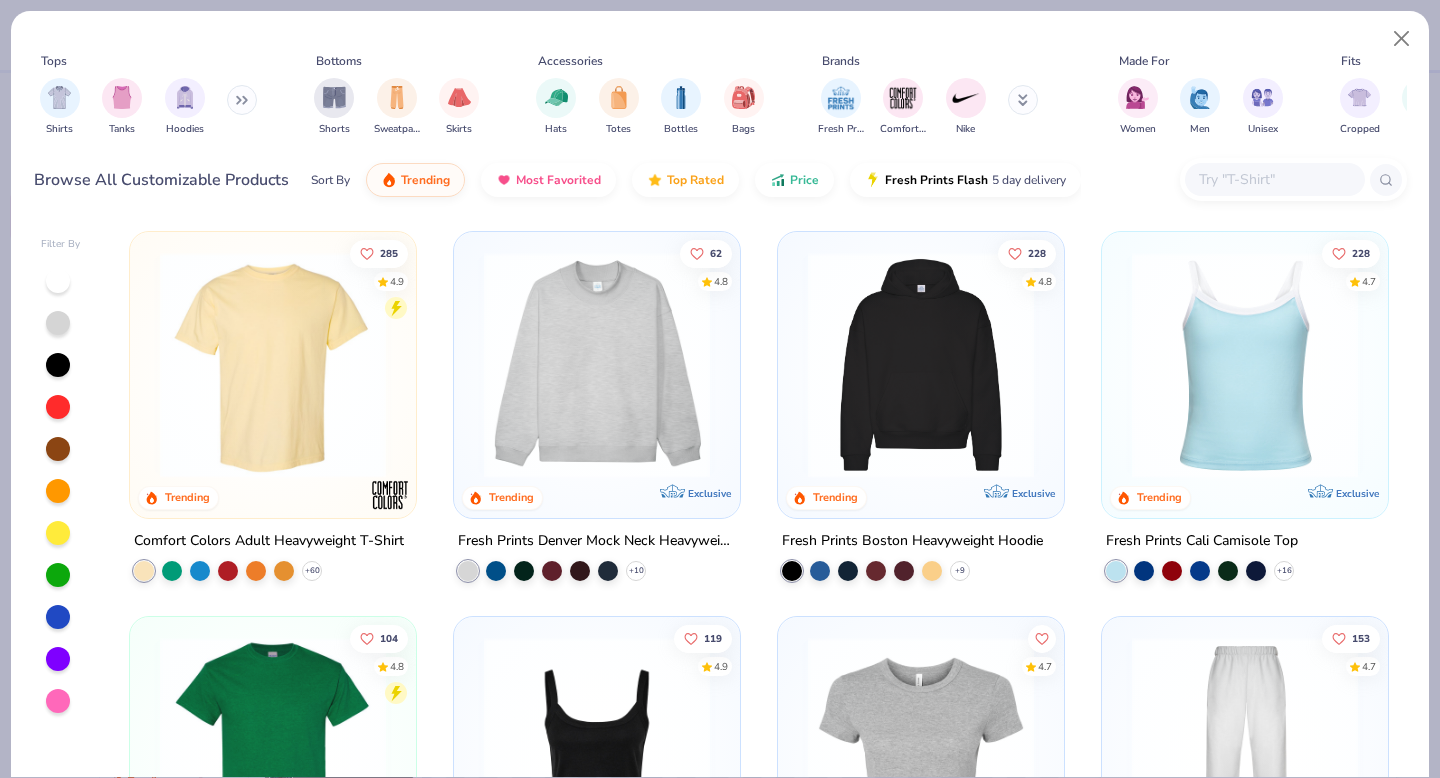 click at bounding box center [1274, 179] 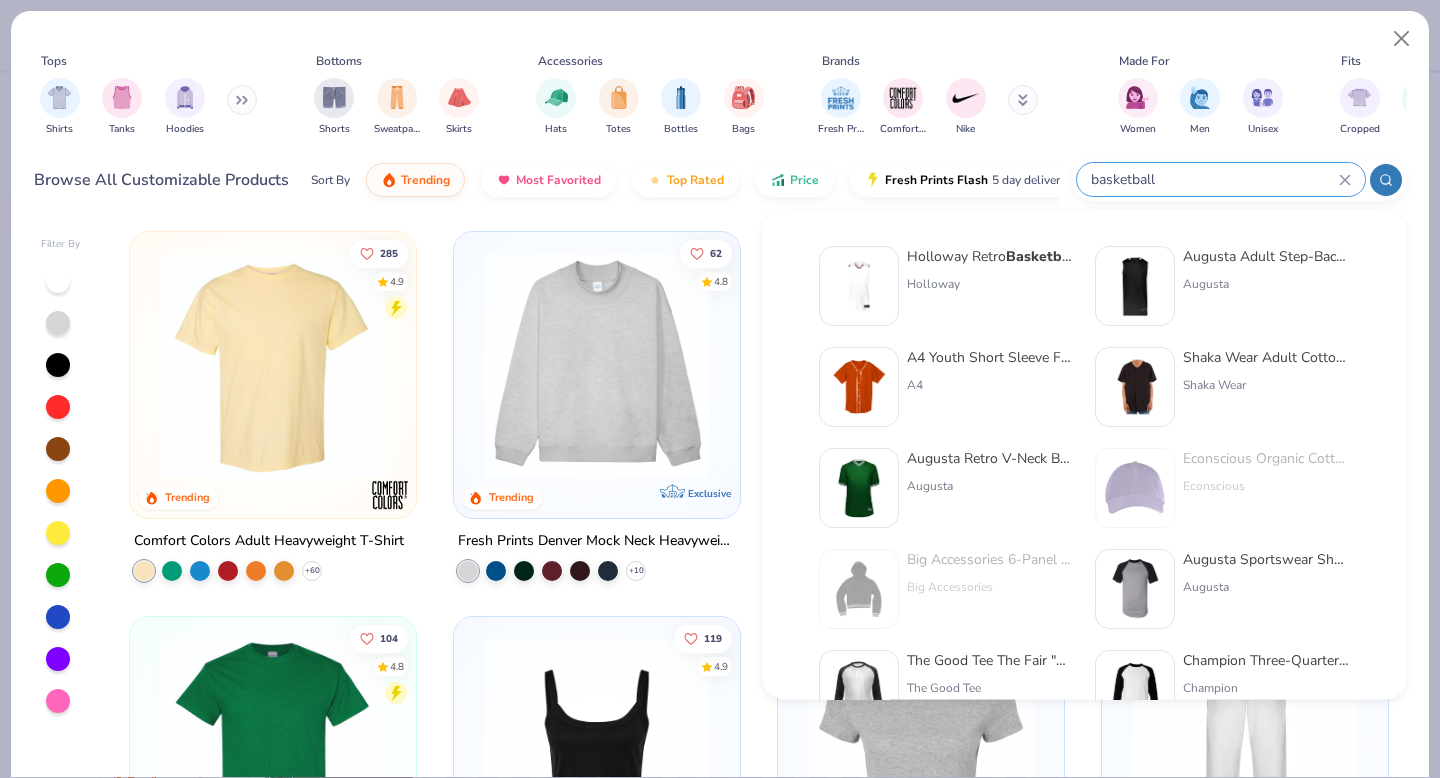 type on "basketball" 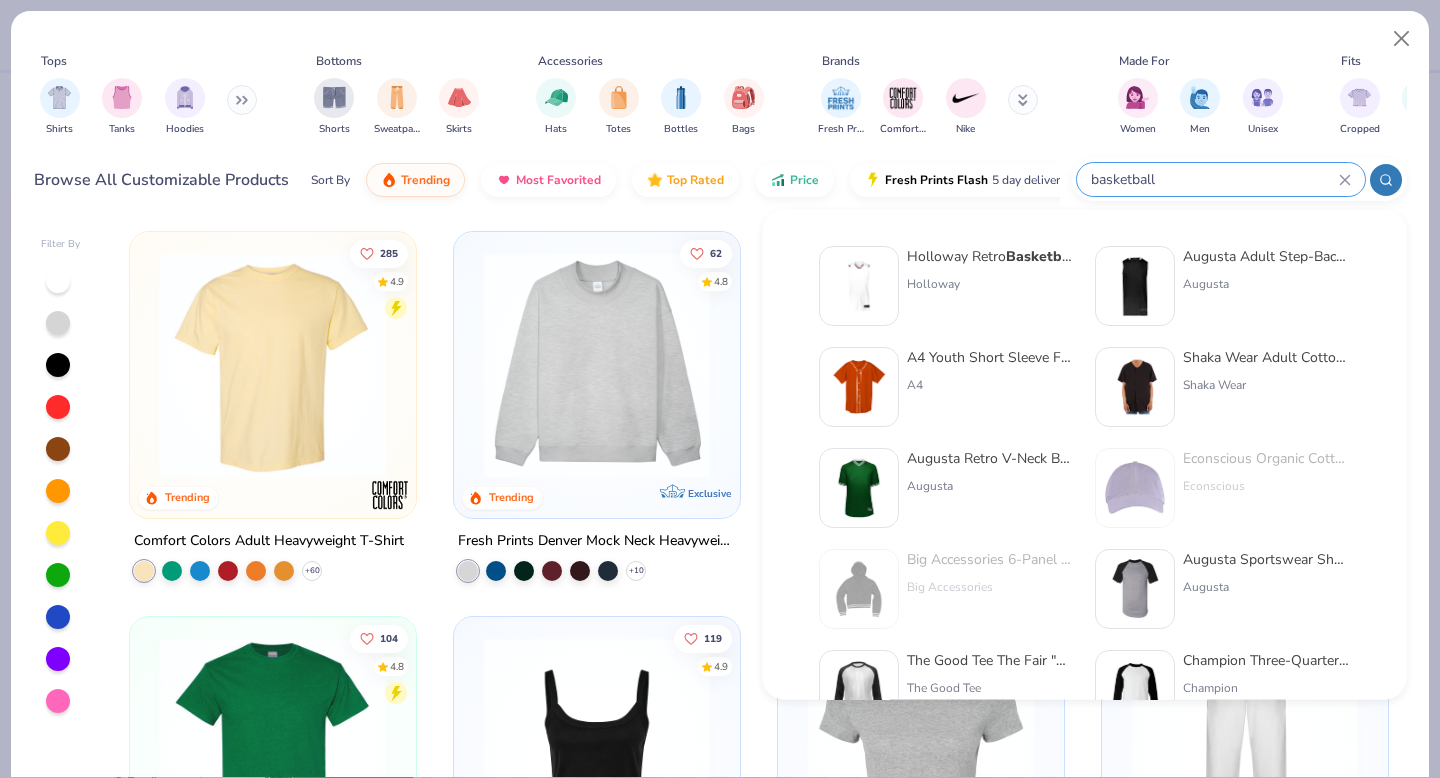 click at bounding box center (1135, 286) 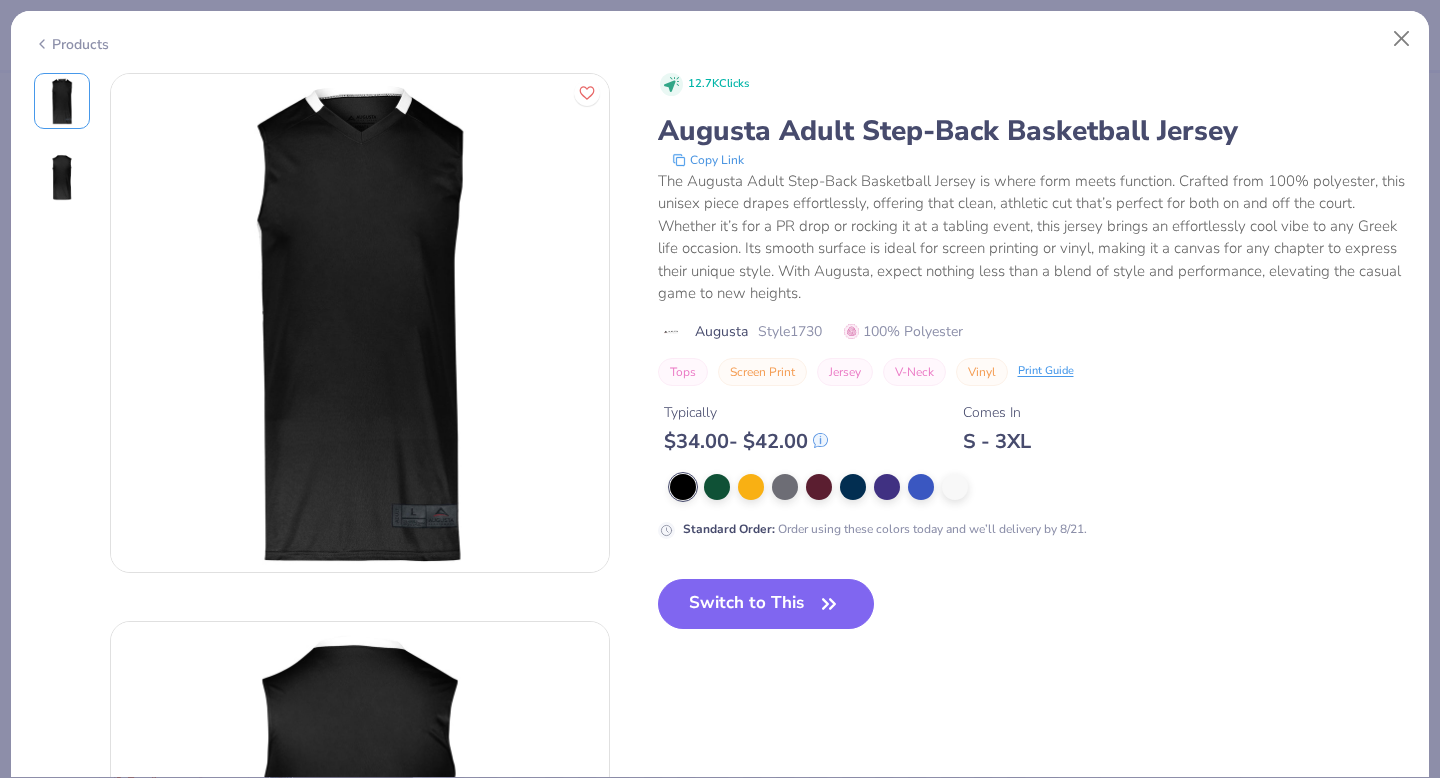 click at bounding box center [62, 177] 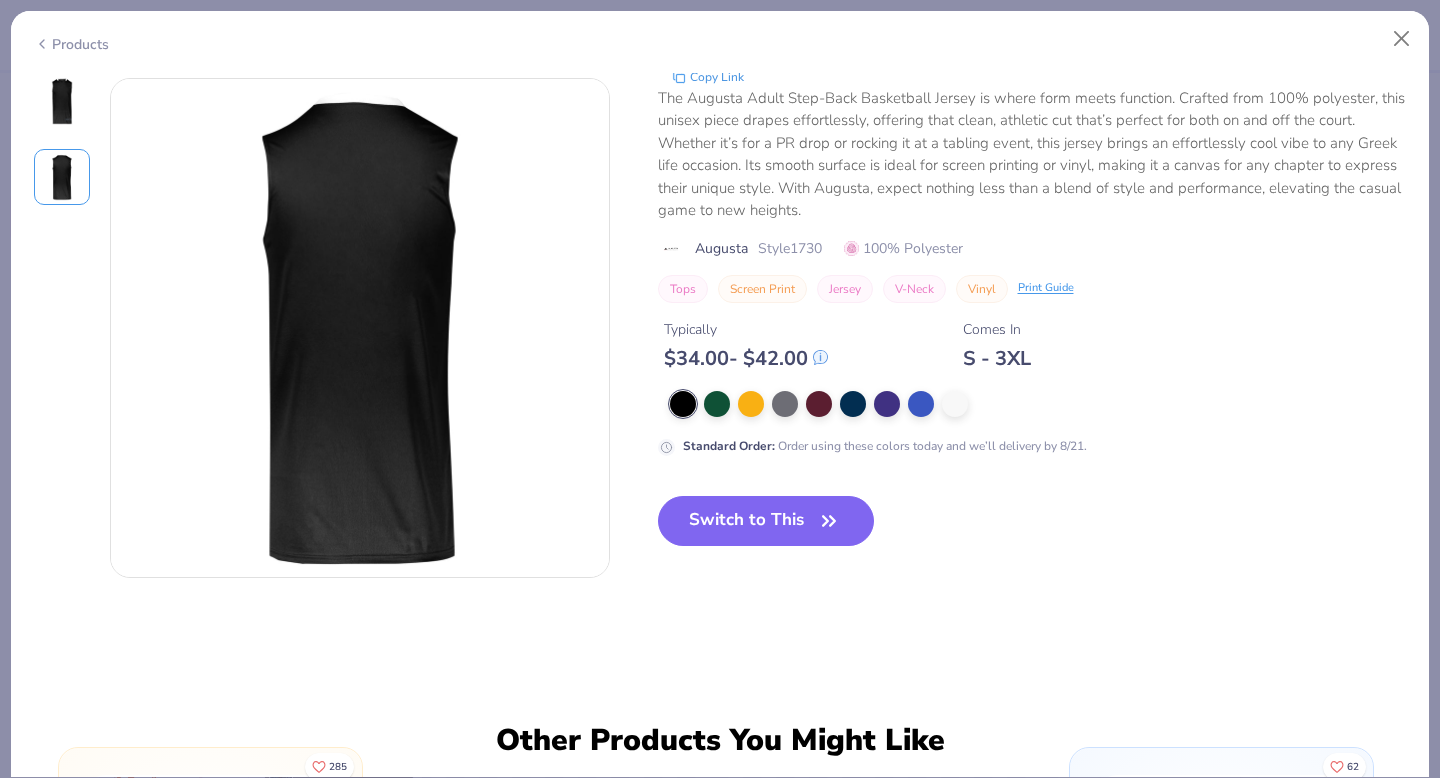 scroll, scrollTop: 548, scrollLeft: 0, axis: vertical 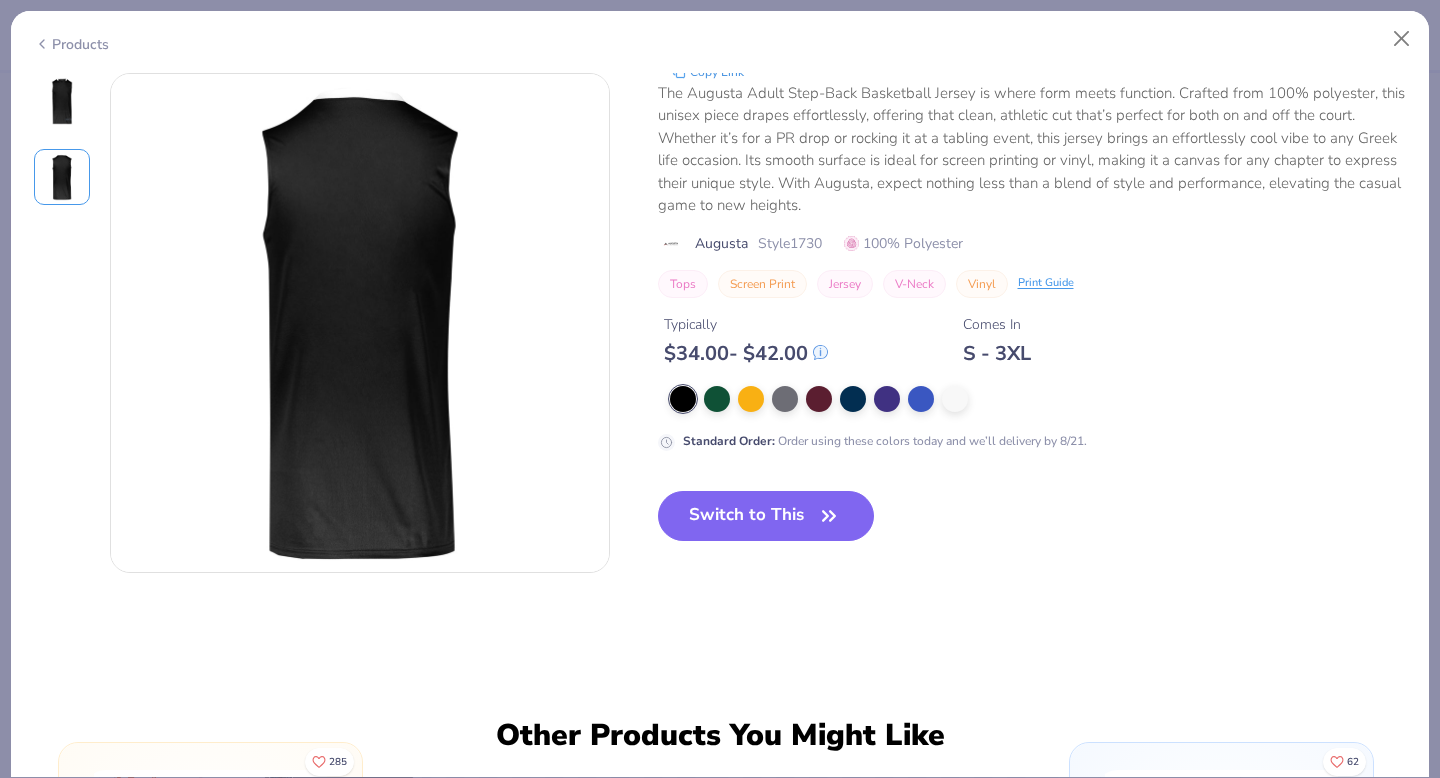 click at bounding box center (62, 101) 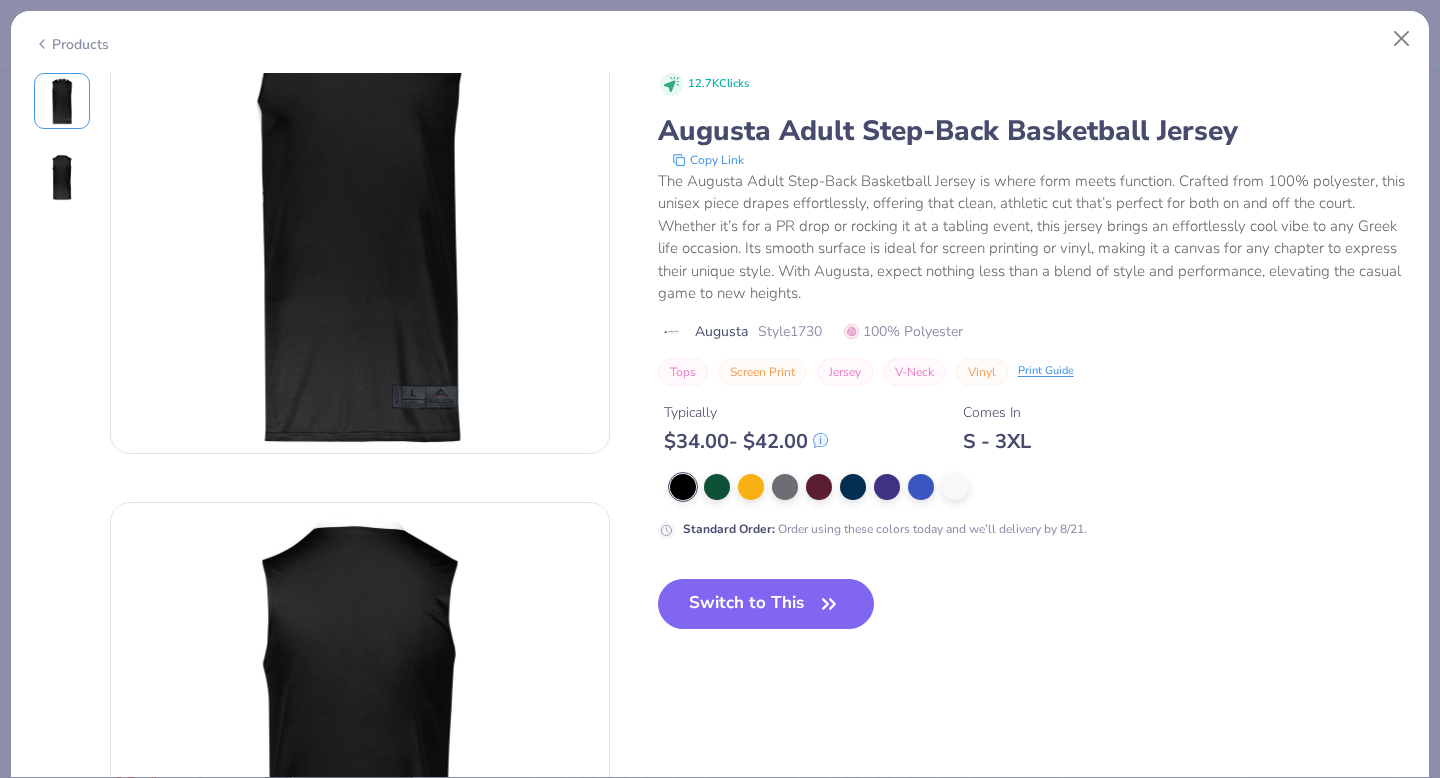 scroll, scrollTop: 0, scrollLeft: 0, axis: both 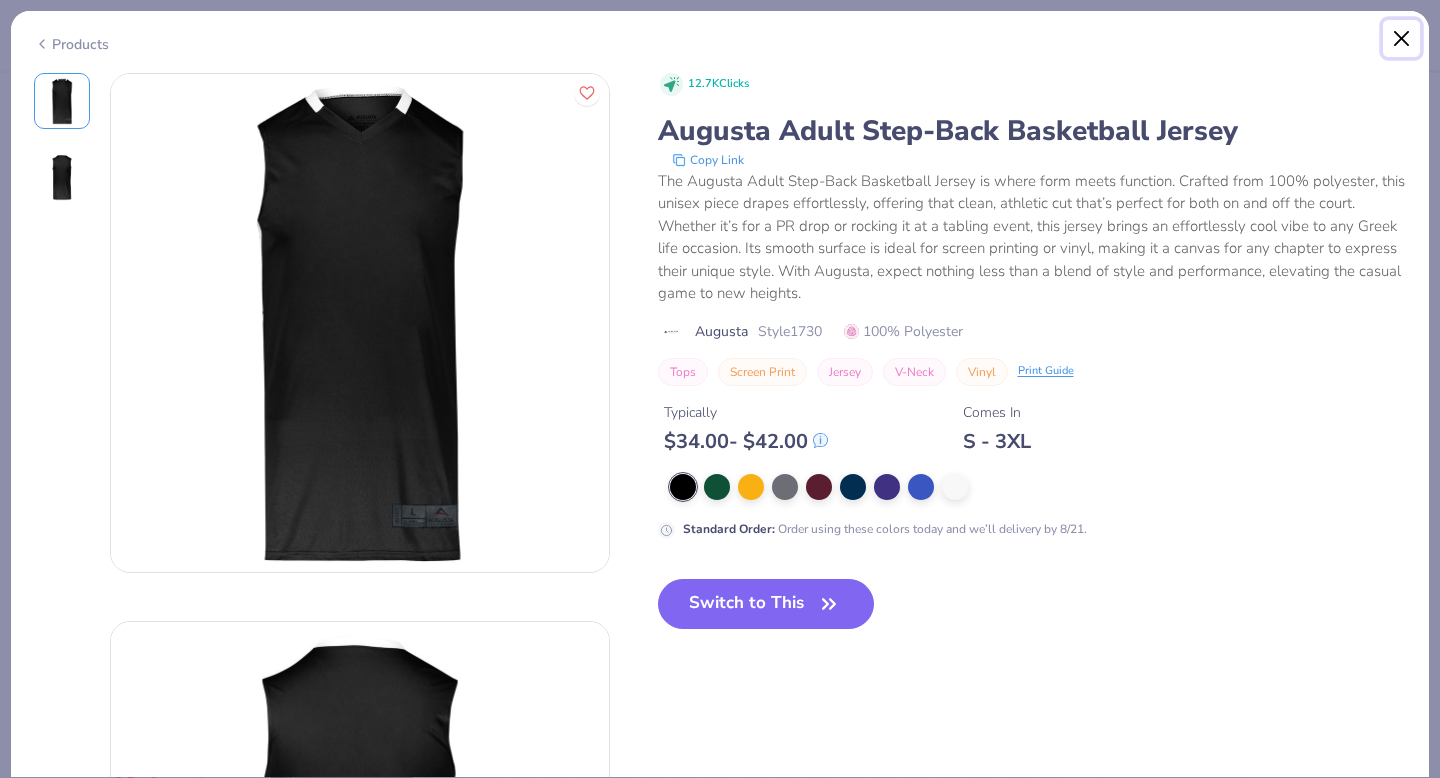 click at bounding box center [1402, 39] 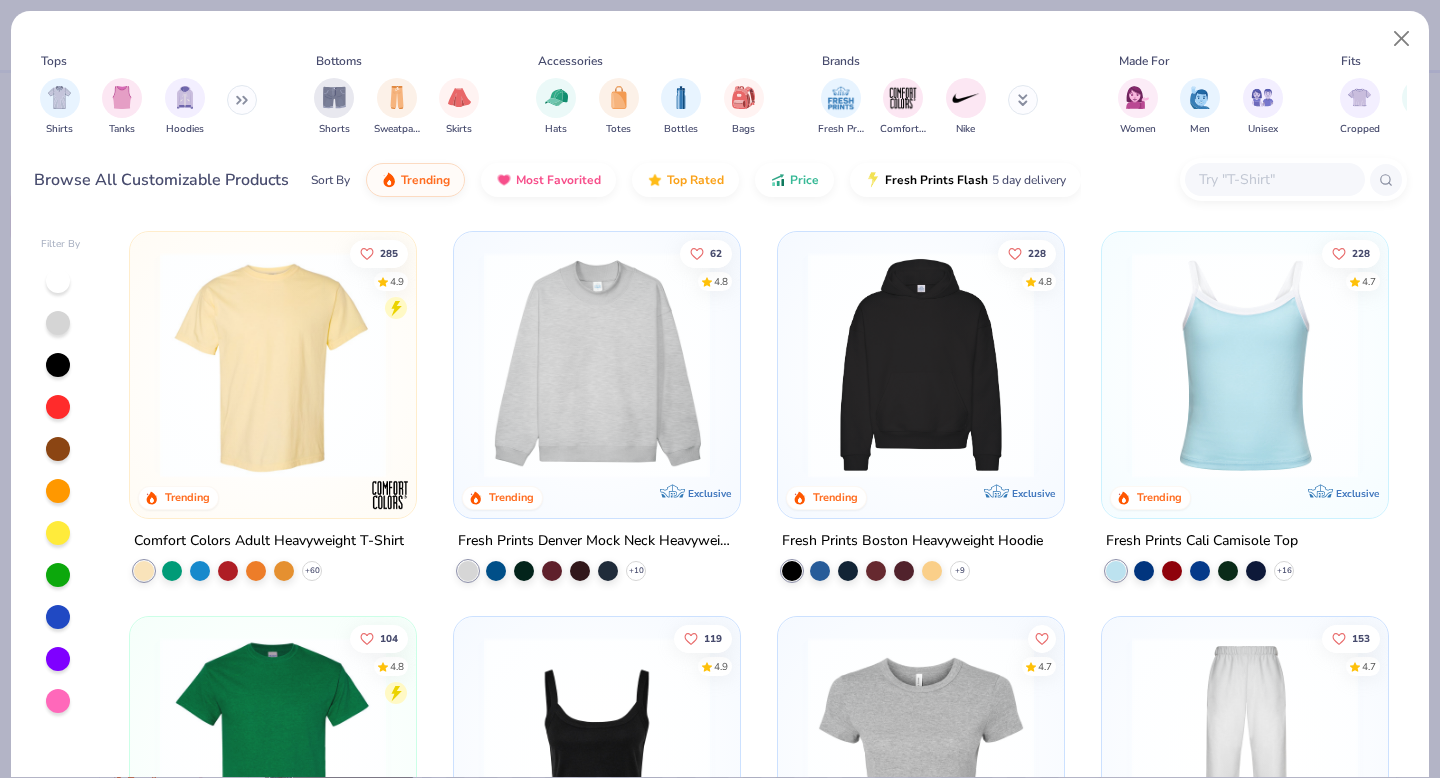 click at bounding box center (1274, 179) 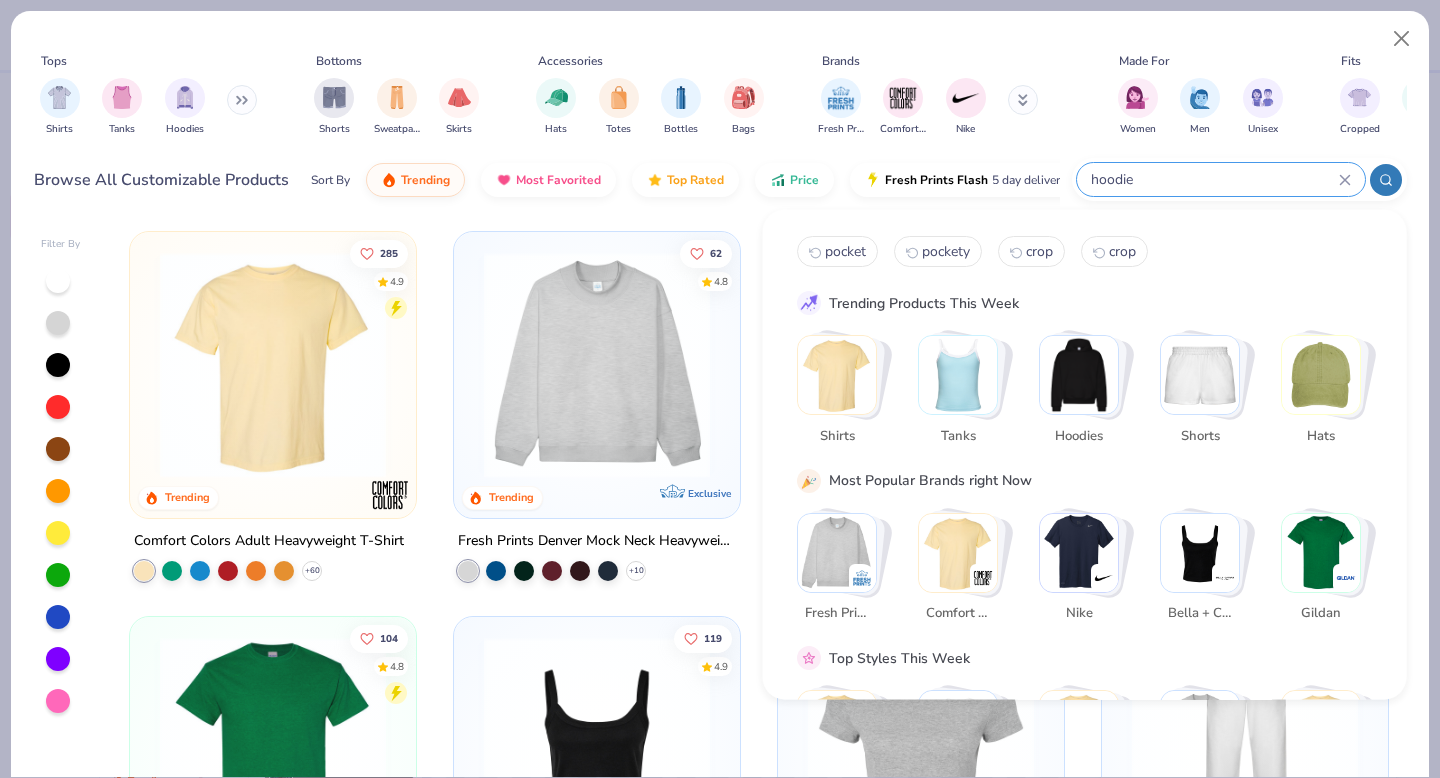 type on "hoodie" 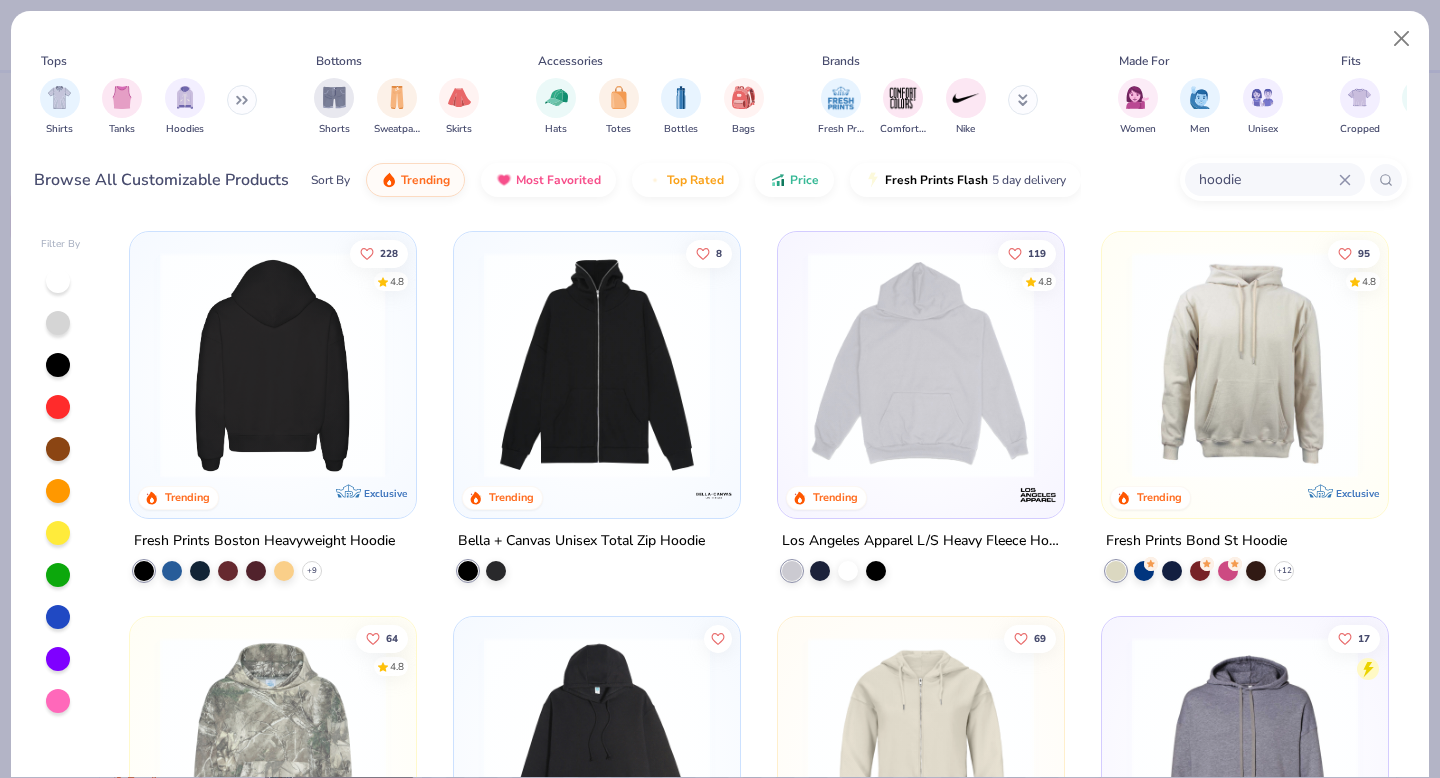 click at bounding box center (28, 365) 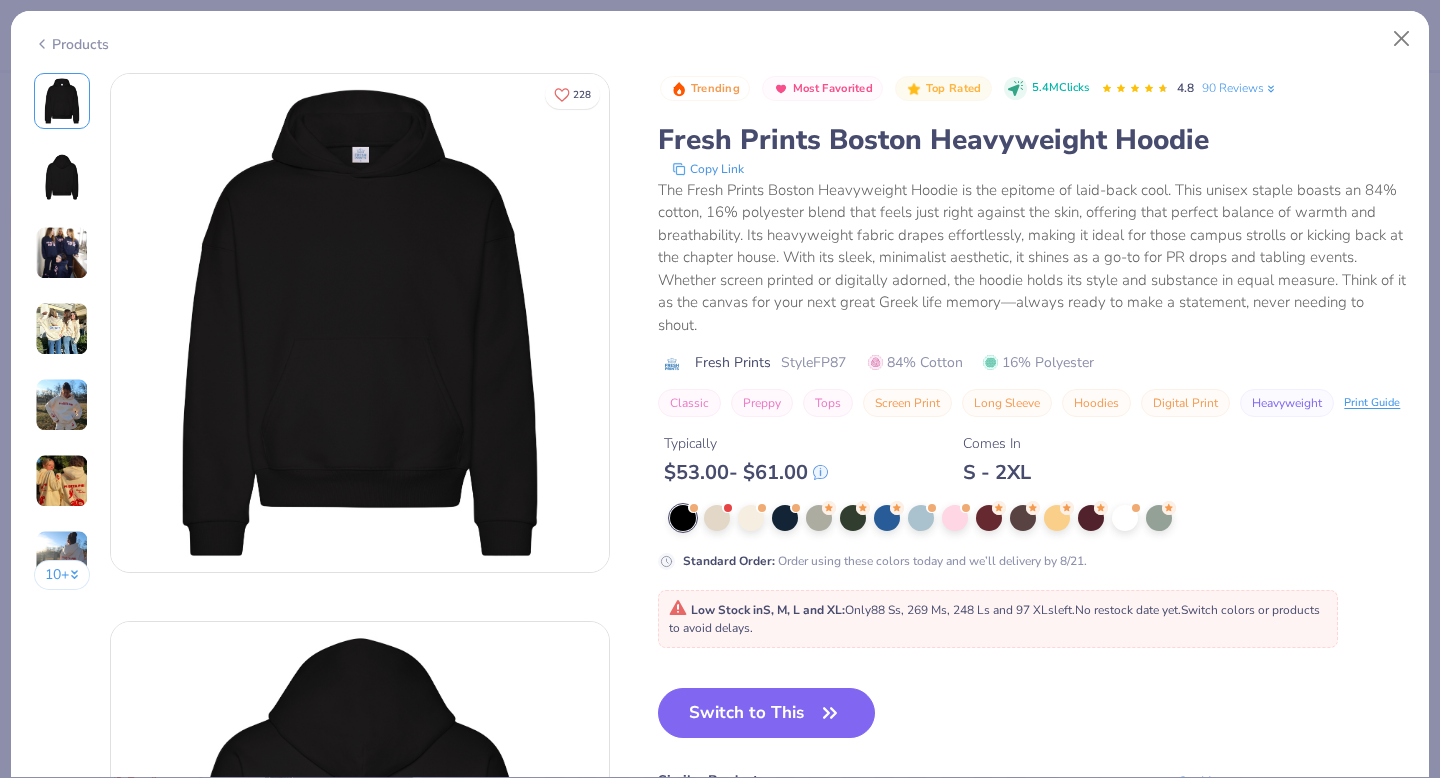 click at bounding box center (62, 177) 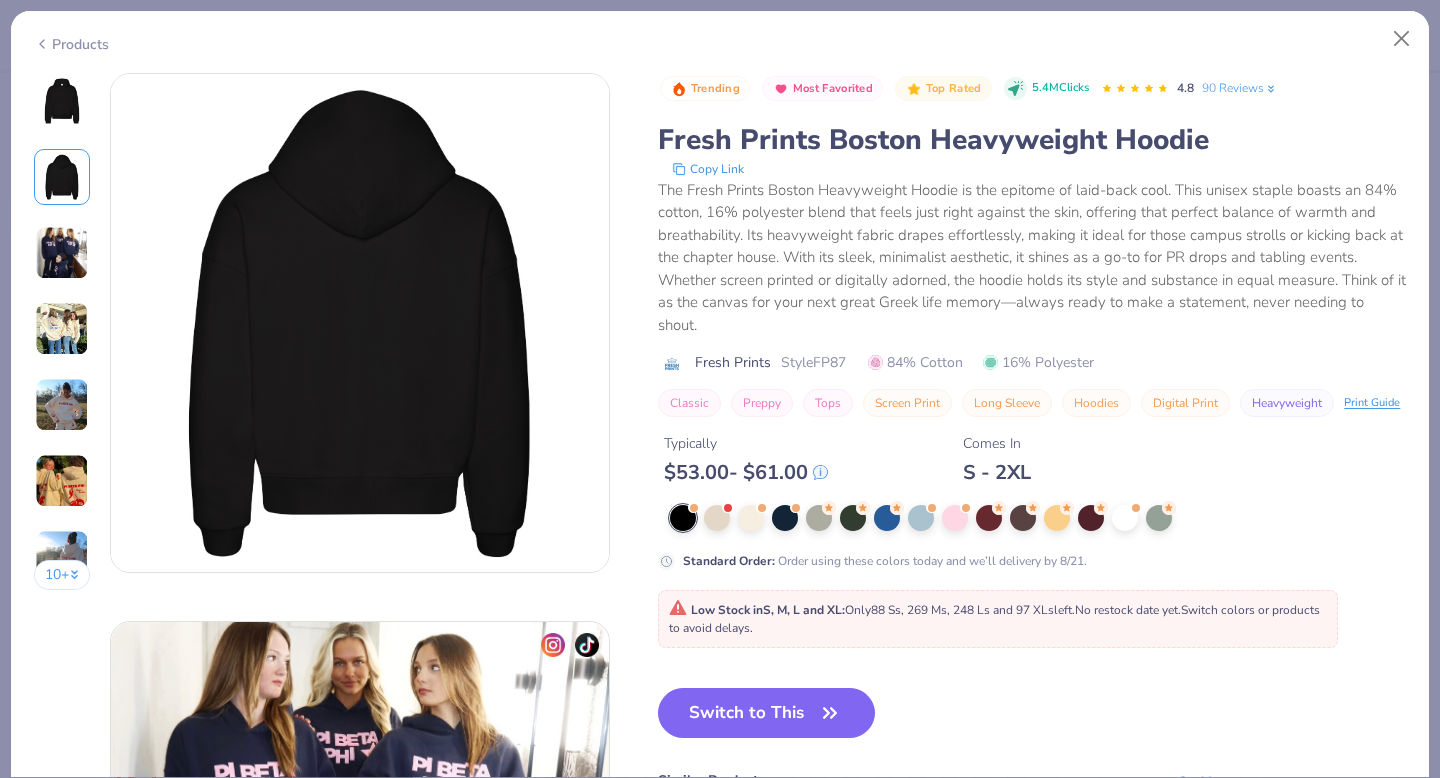 click at bounding box center (62, 253) 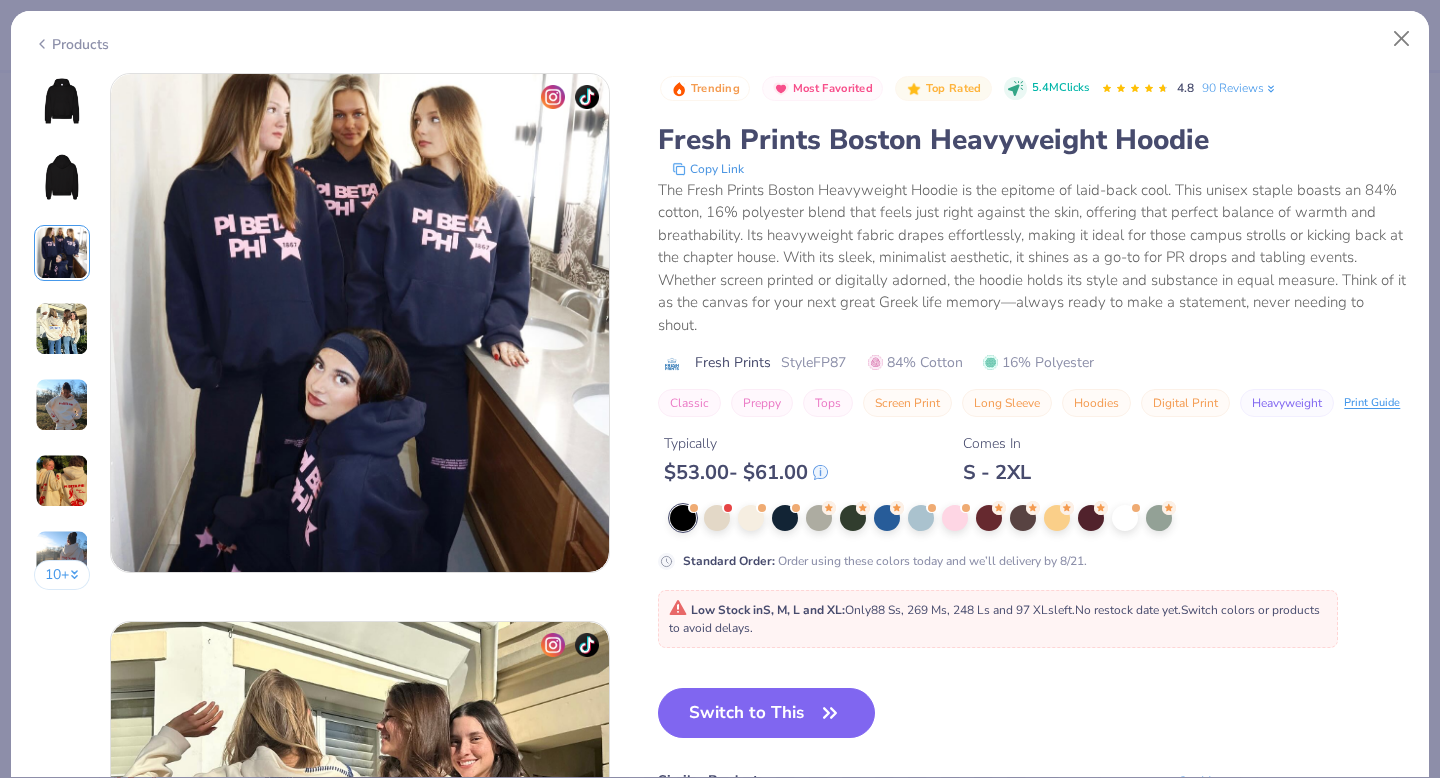 click at bounding box center (62, 329) 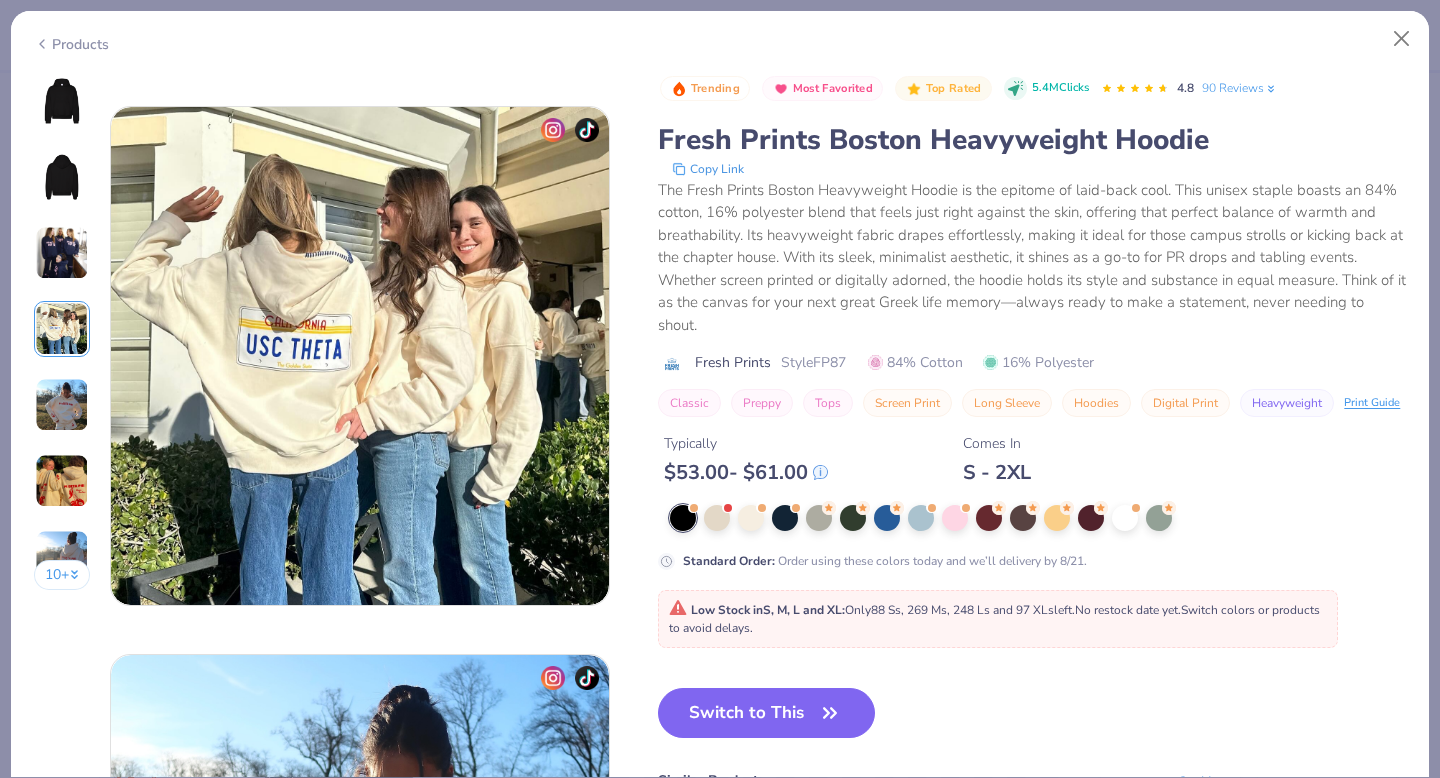 scroll, scrollTop: 1644, scrollLeft: 0, axis: vertical 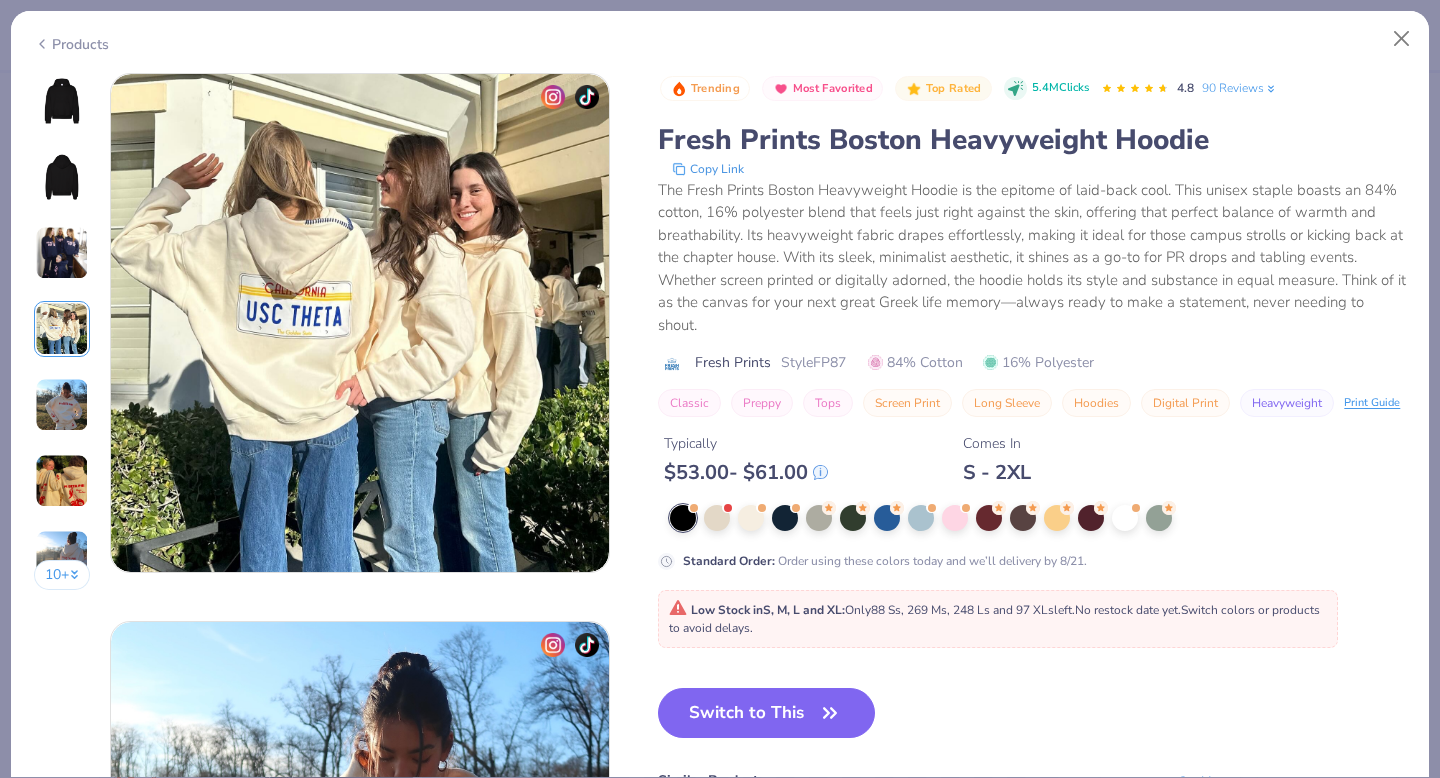 click at bounding box center [62, 405] 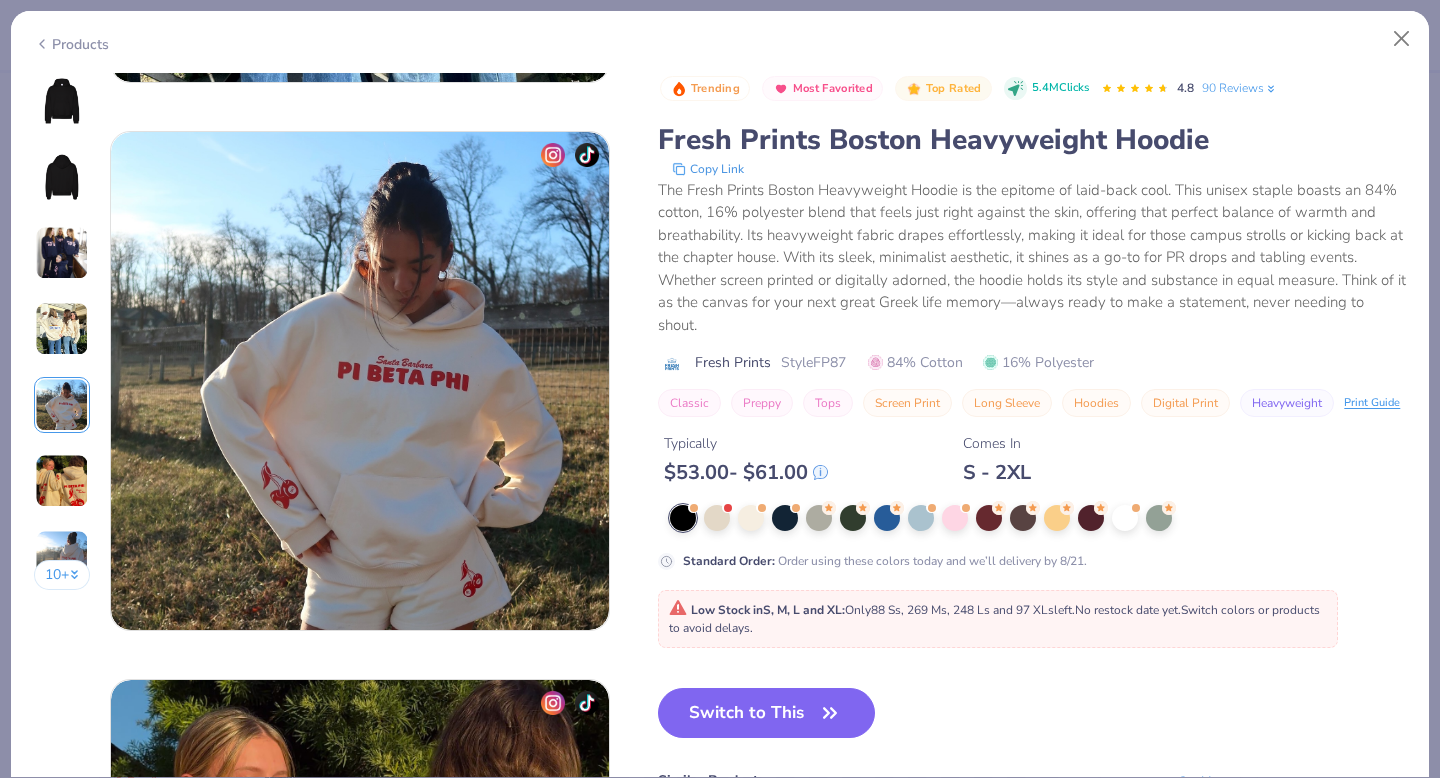 scroll, scrollTop: 2192, scrollLeft: 0, axis: vertical 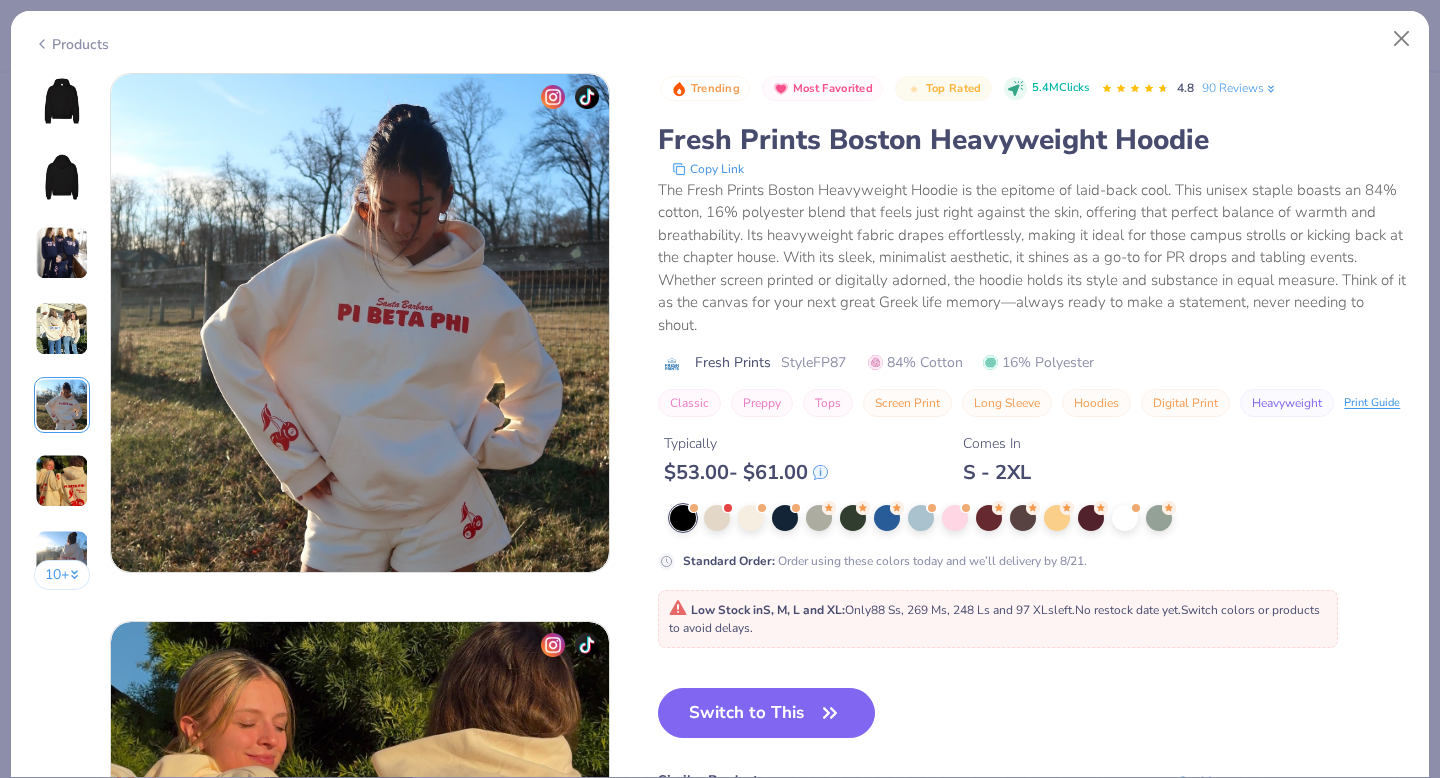 click on "10 +" at bounding box center (62, 339) 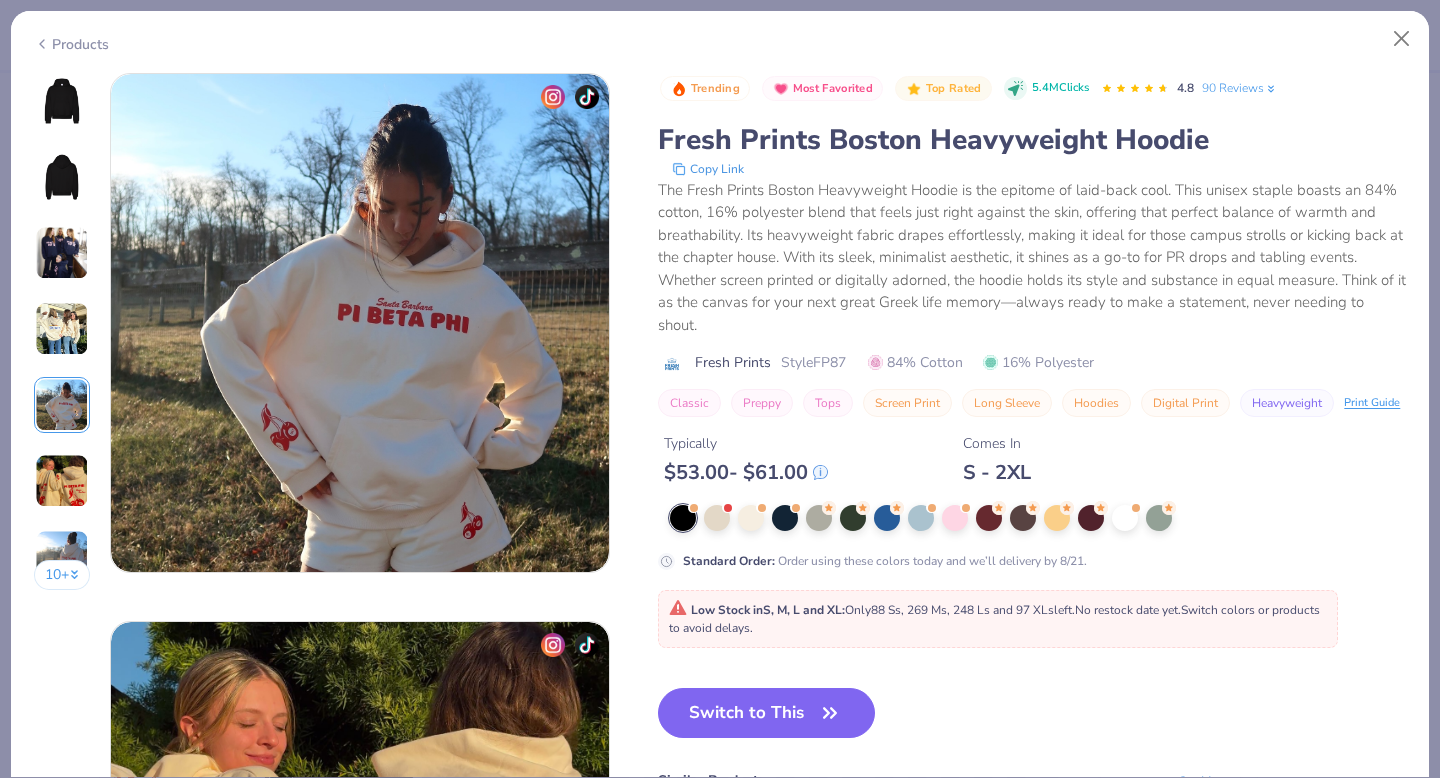 click at bounding box center (62, 481) 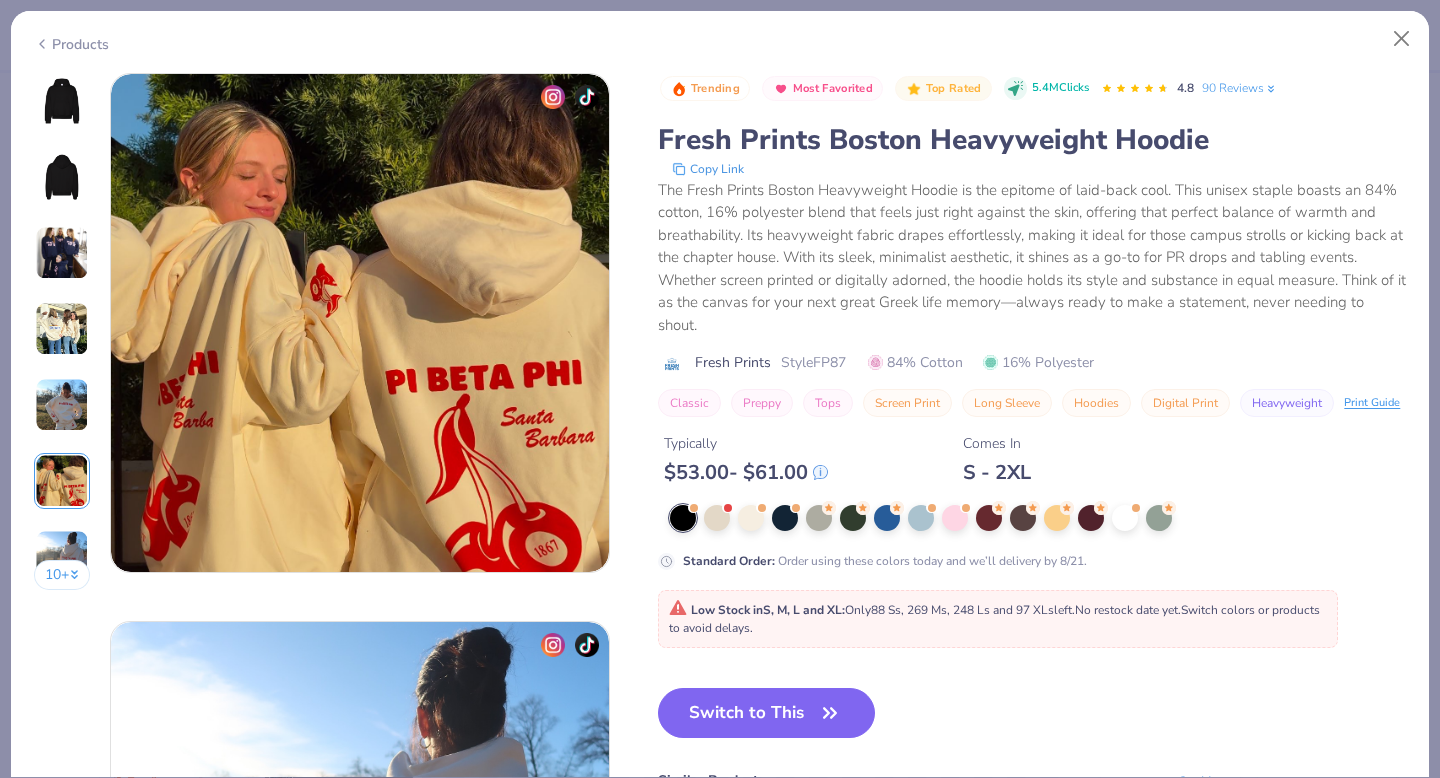 click at bounding box center [62, 557] 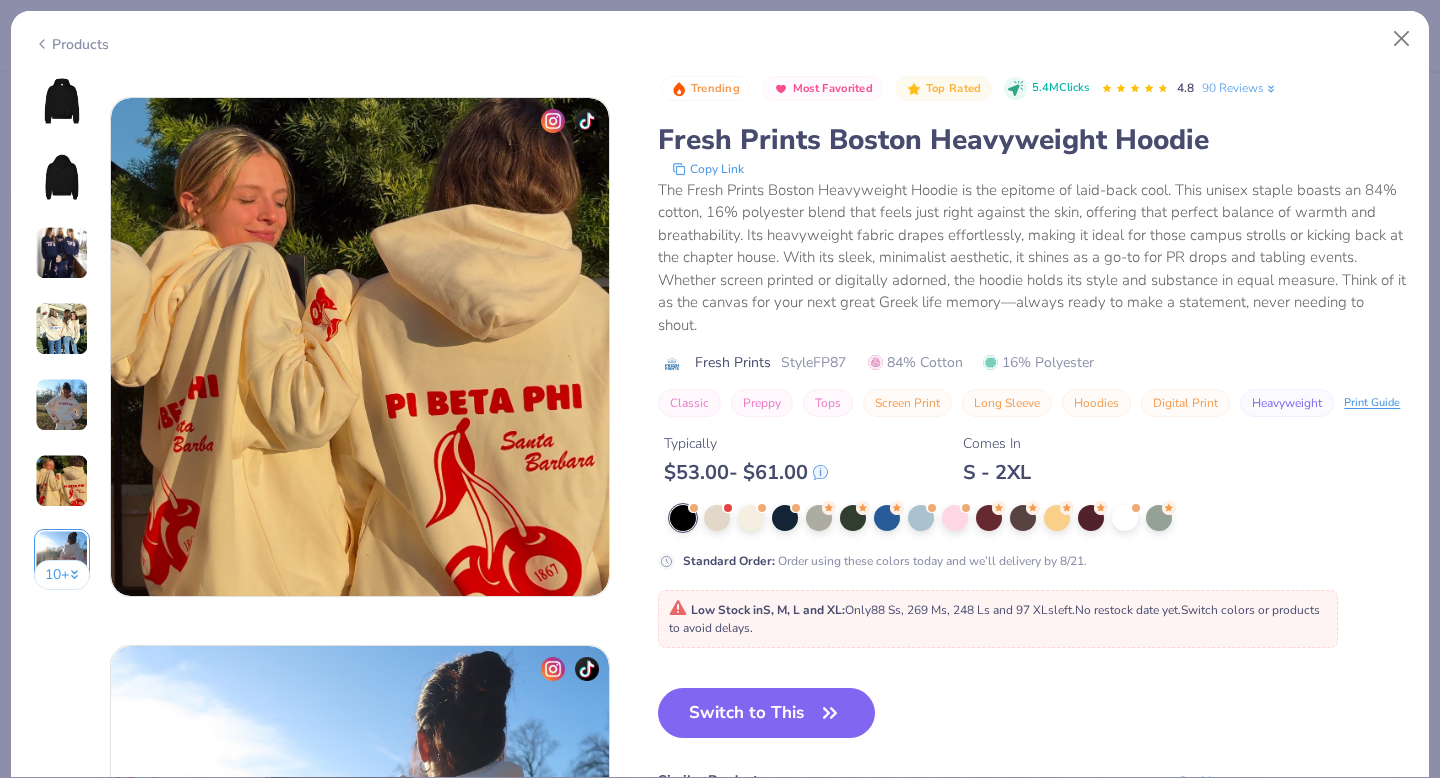 scroll, scrollTop: 2370, scrollLeft: 0, axis: vertical 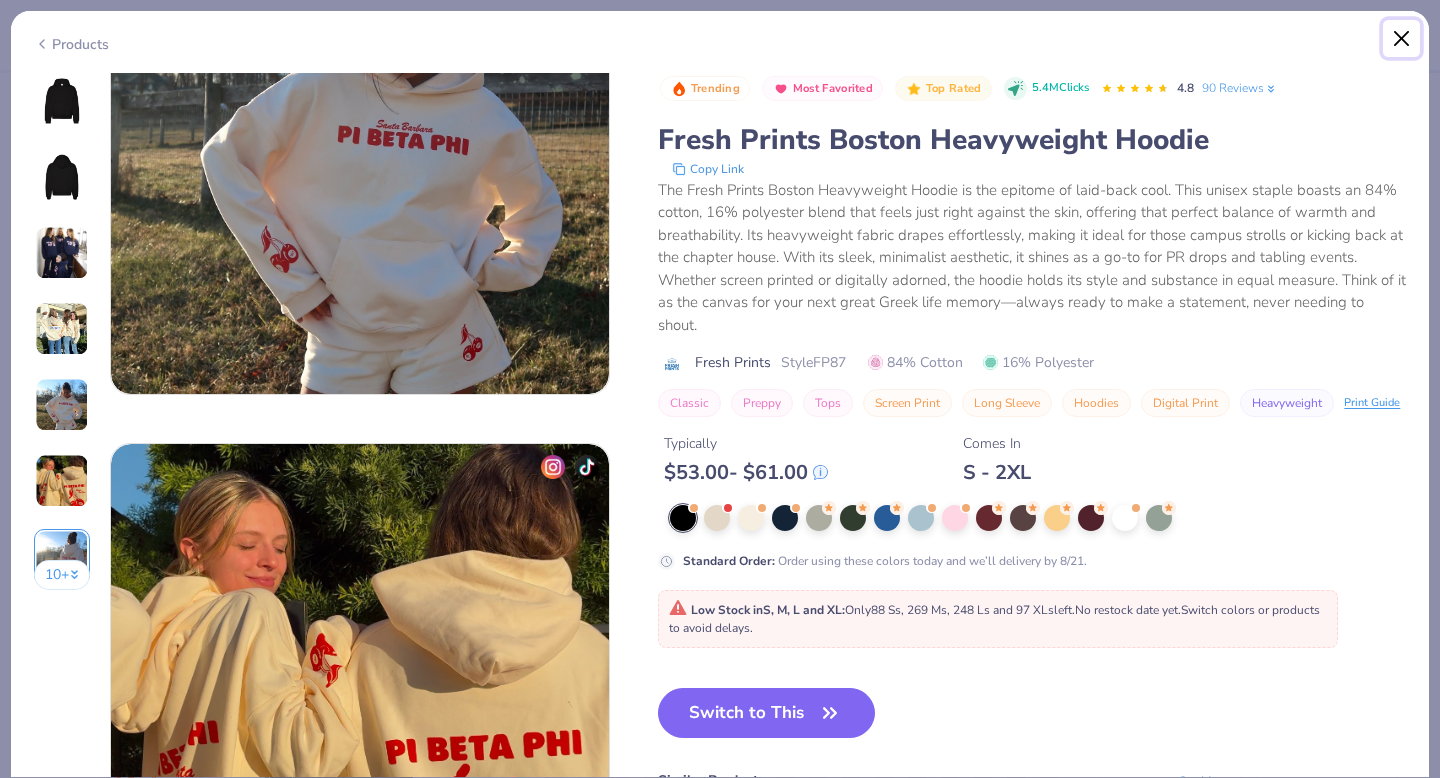 click at bounding box center (1402, 39) 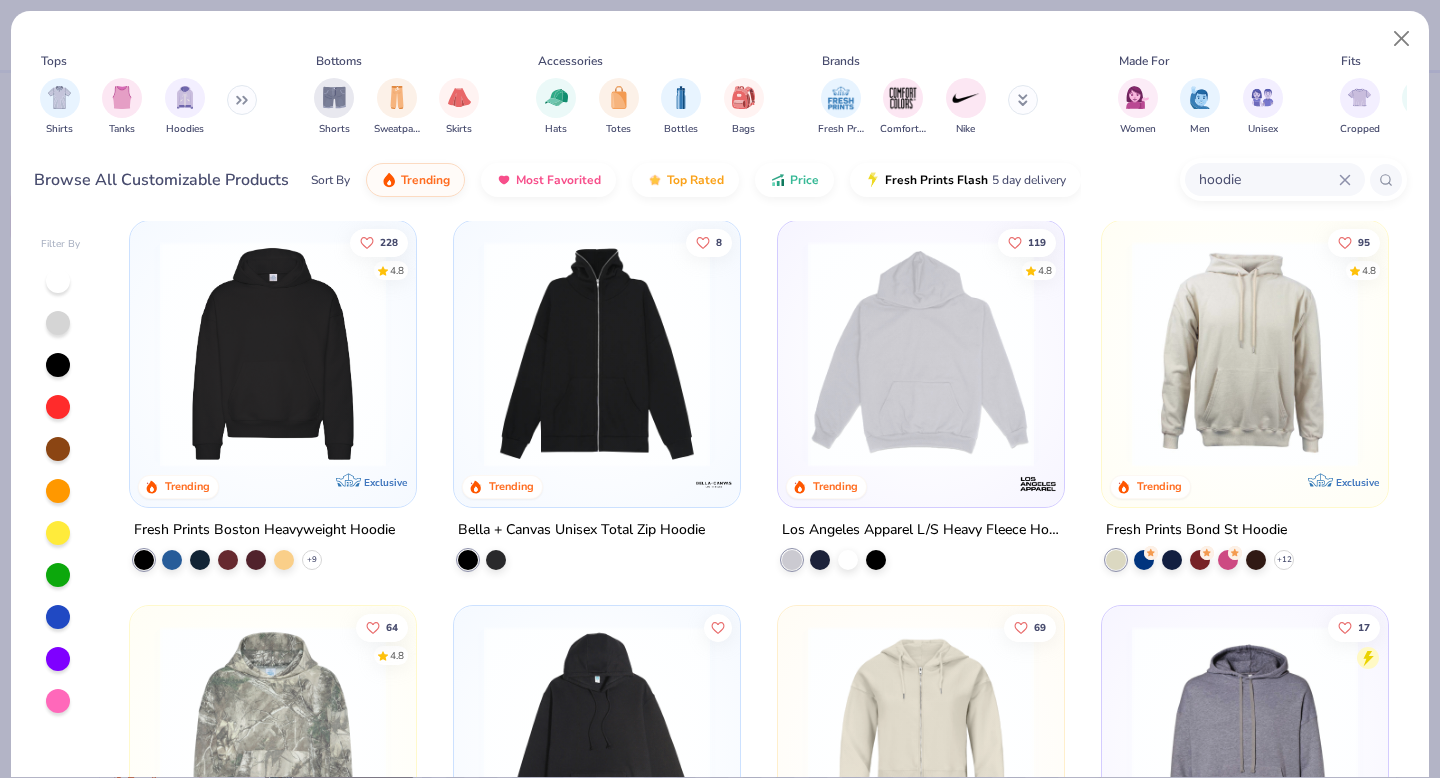 scroll, scrollTop: 4, scrollLeft: 0, axis: vertical 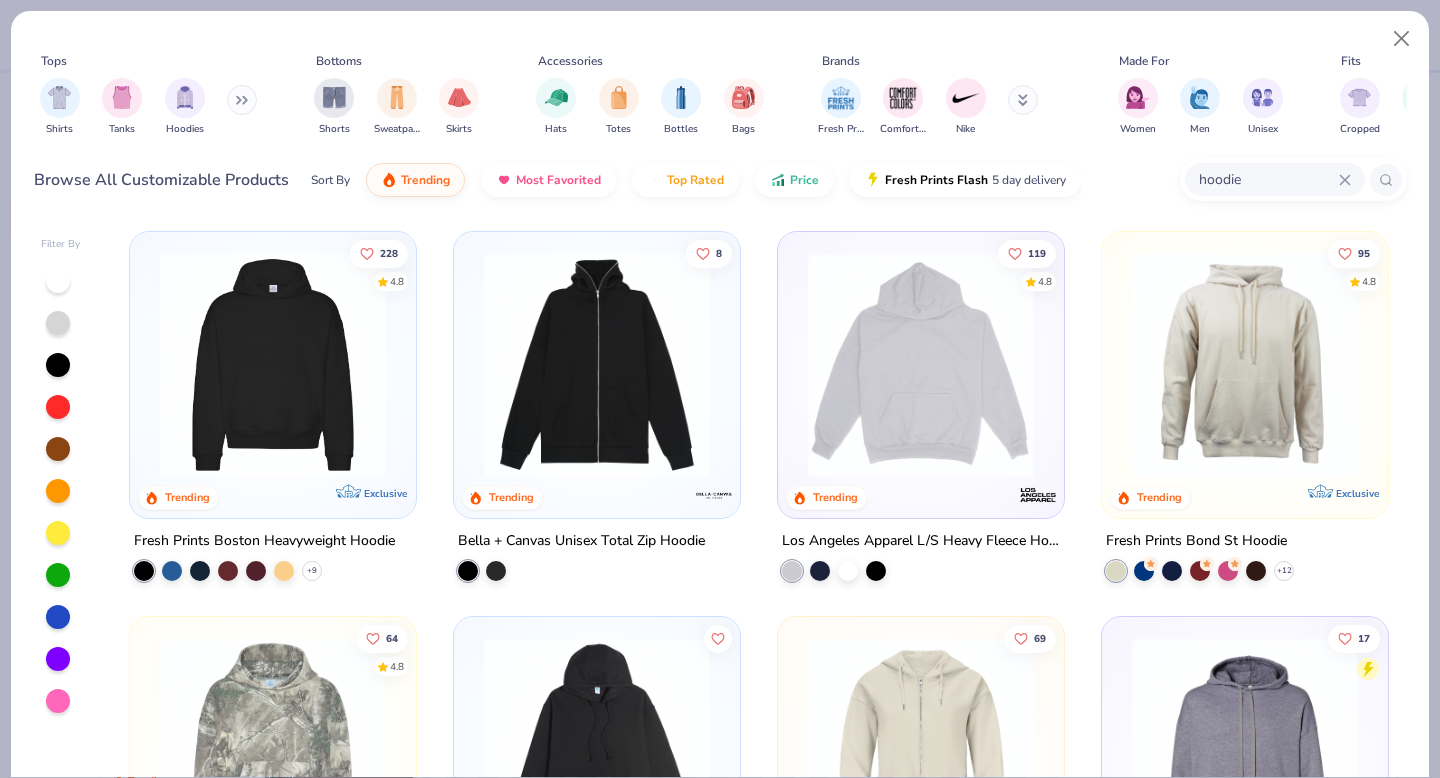 click 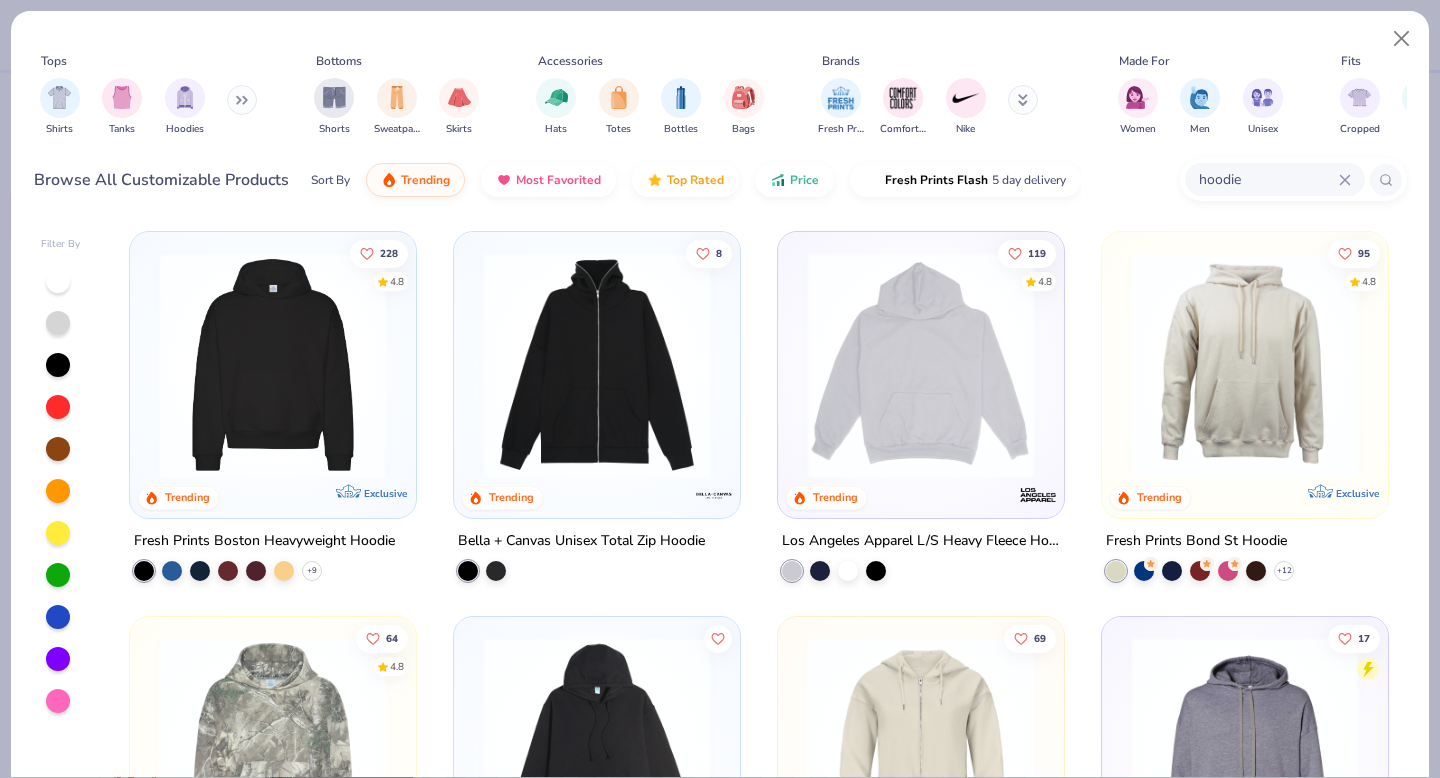 type 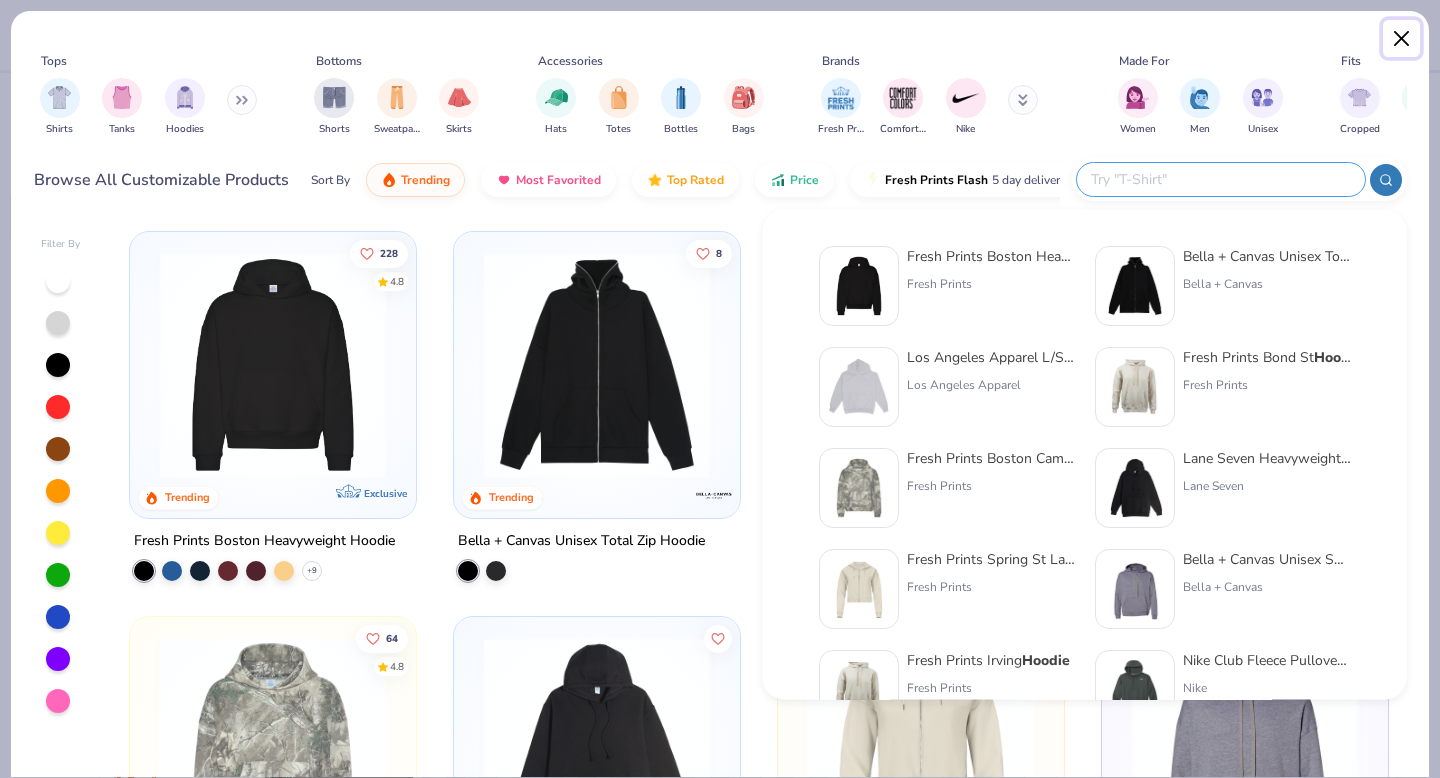 click at bounding box center (1402, 39) 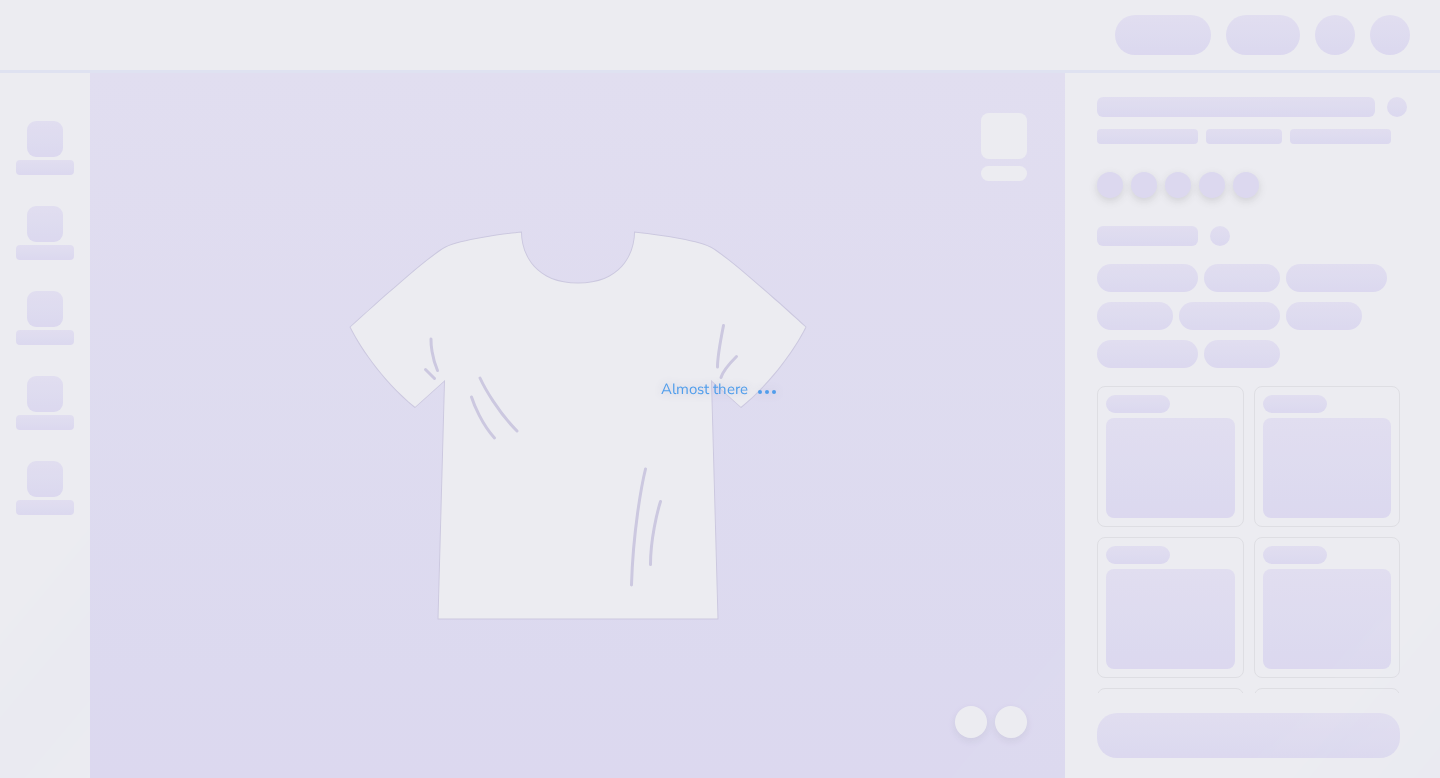 scroll, scrollTop: 0, scrollLeft: 0, axis: both 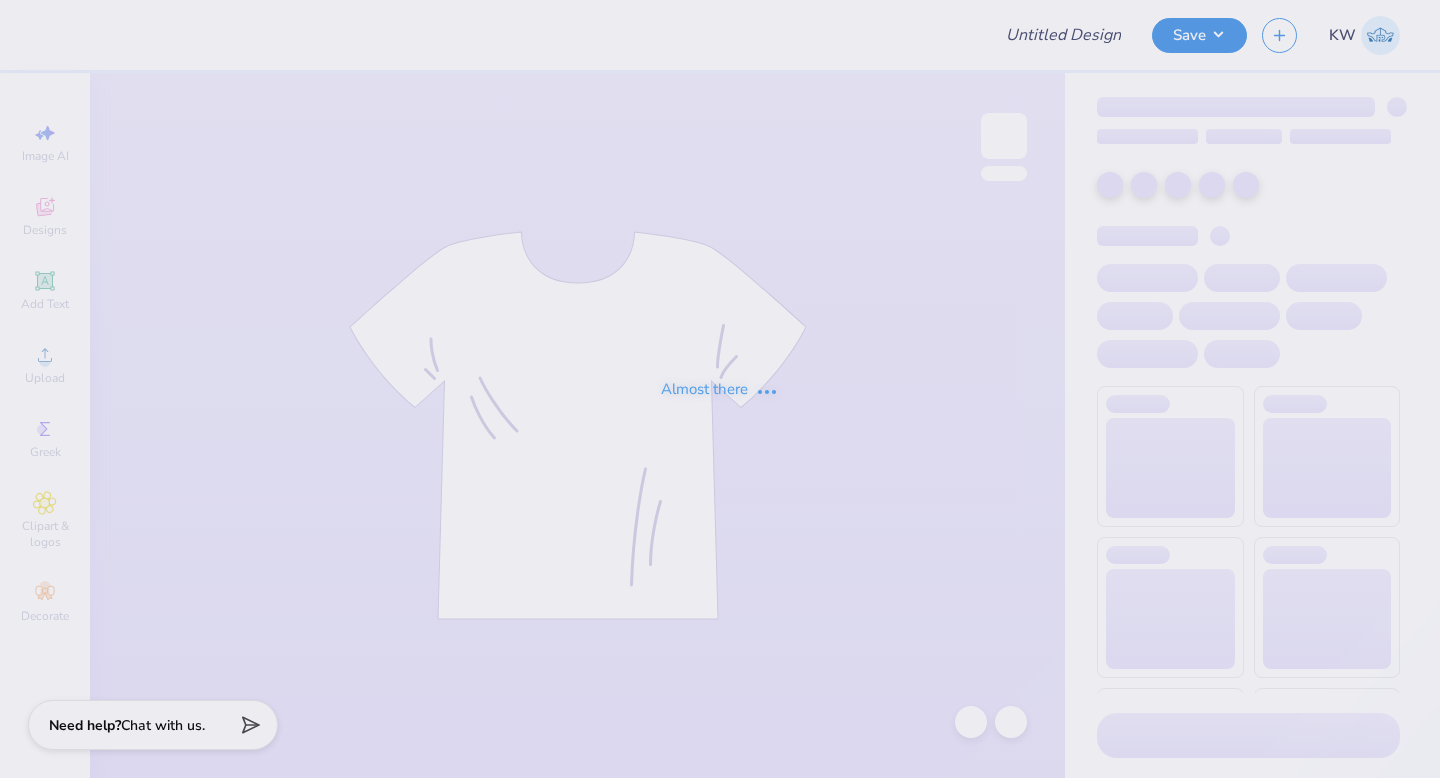type on "spirit week design" 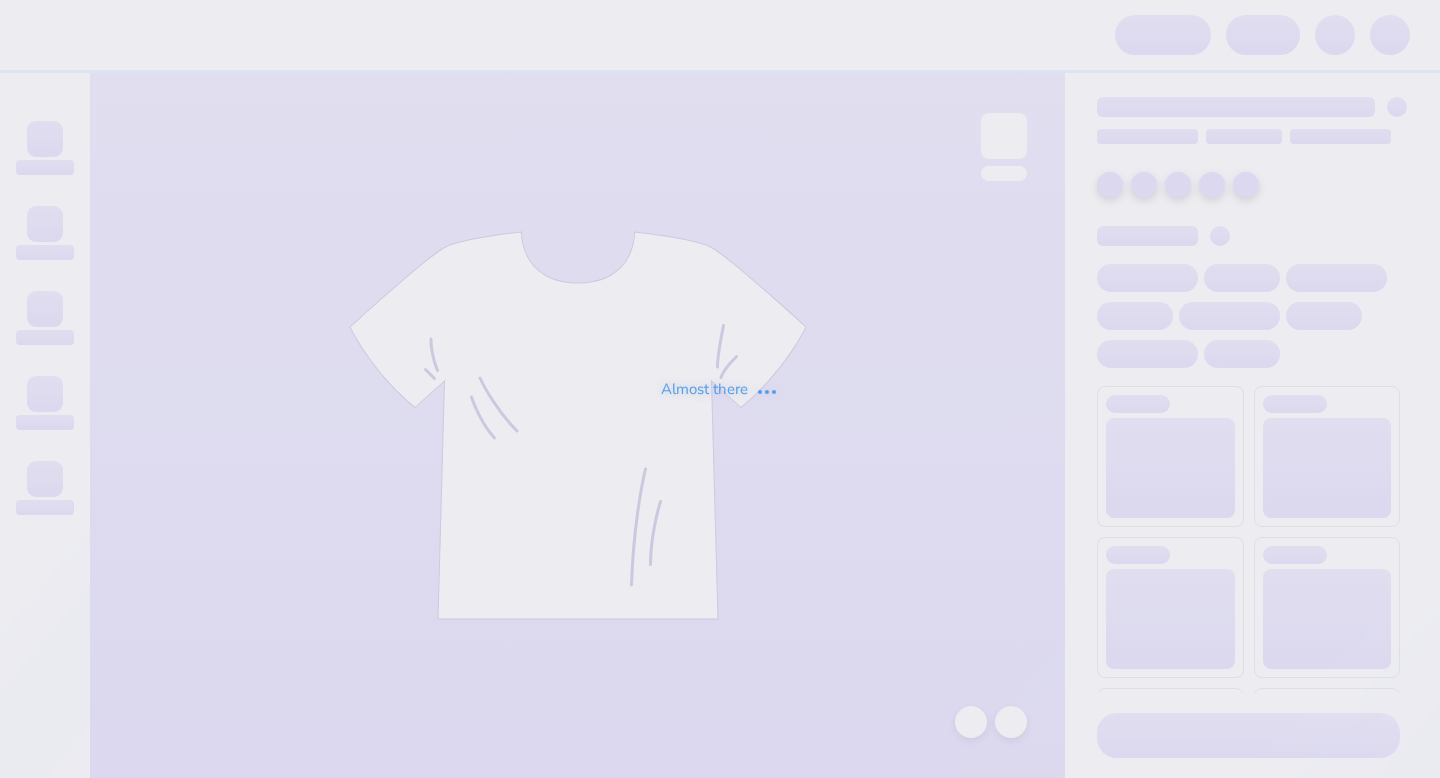 scroll, scrollTop: 0, scrollLeft: 0, axis: both 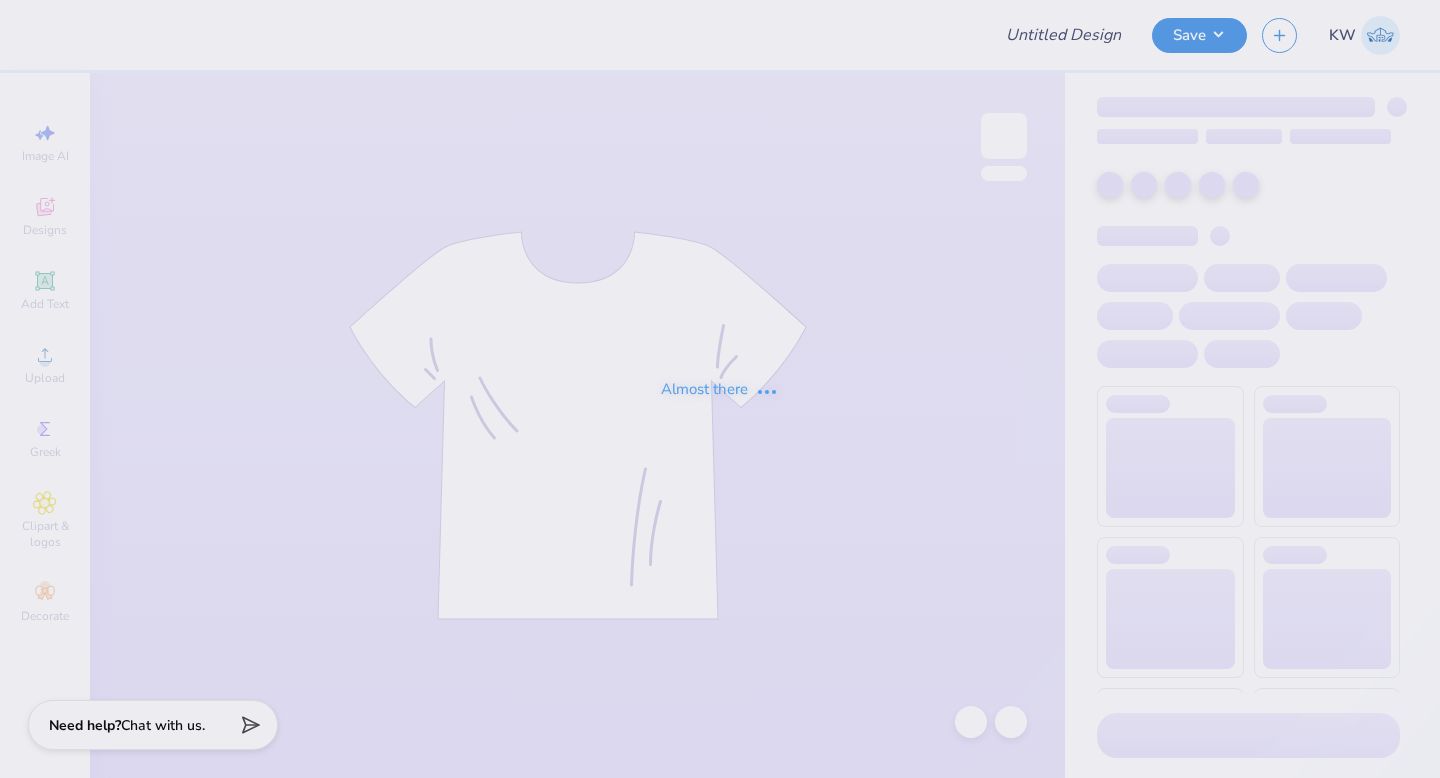 type on "spirit week design" 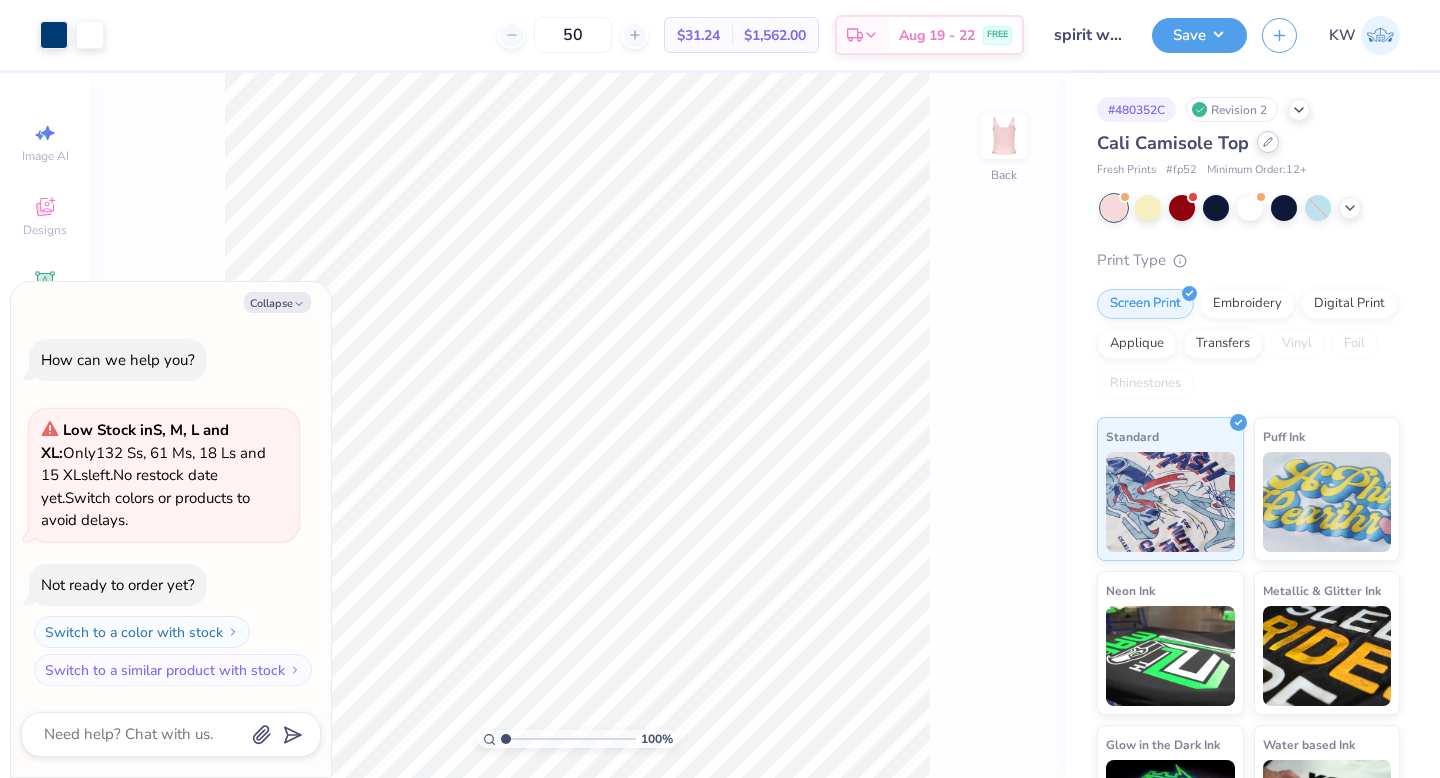 click at bounding box center (1268, 142) 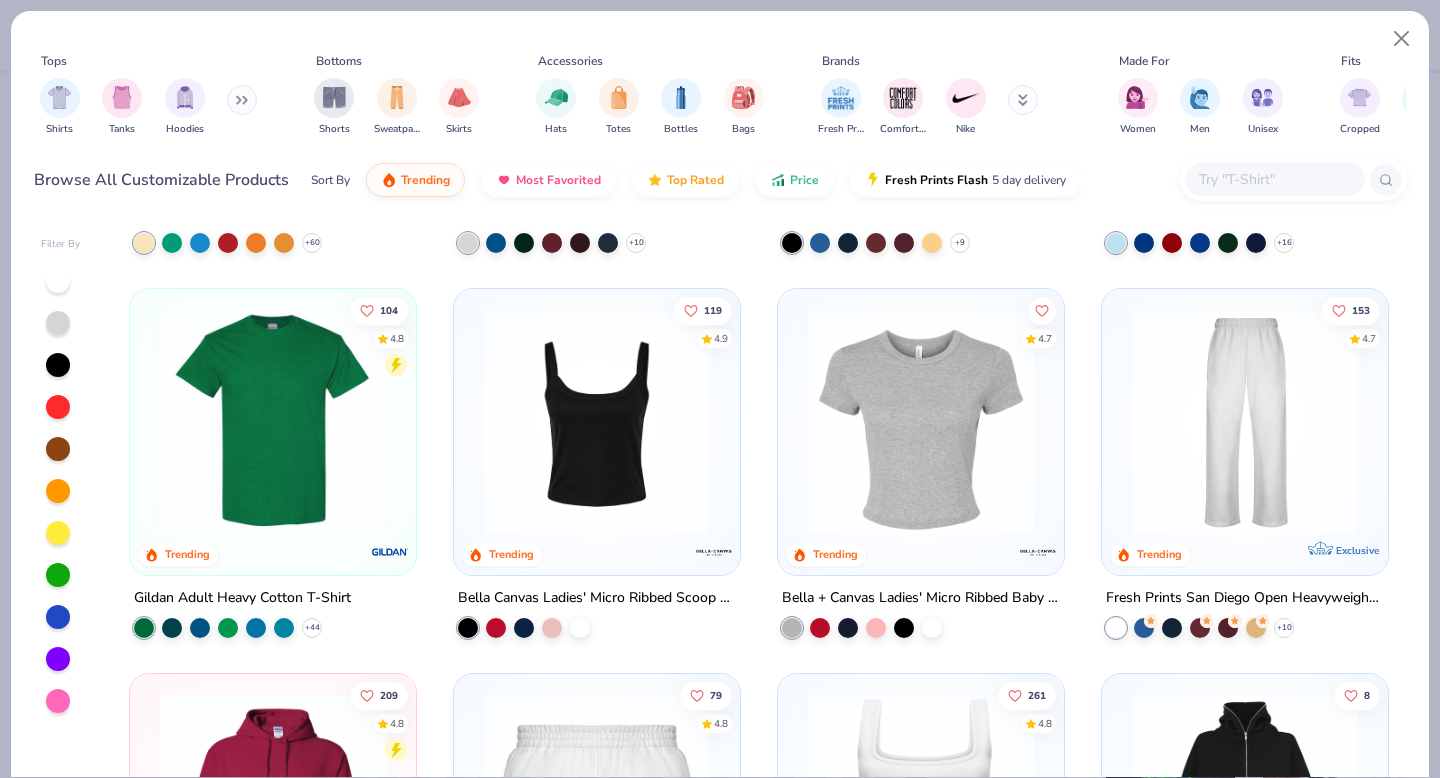 scroll, scrollTop: 0, scrollLeft: 0, axis: both 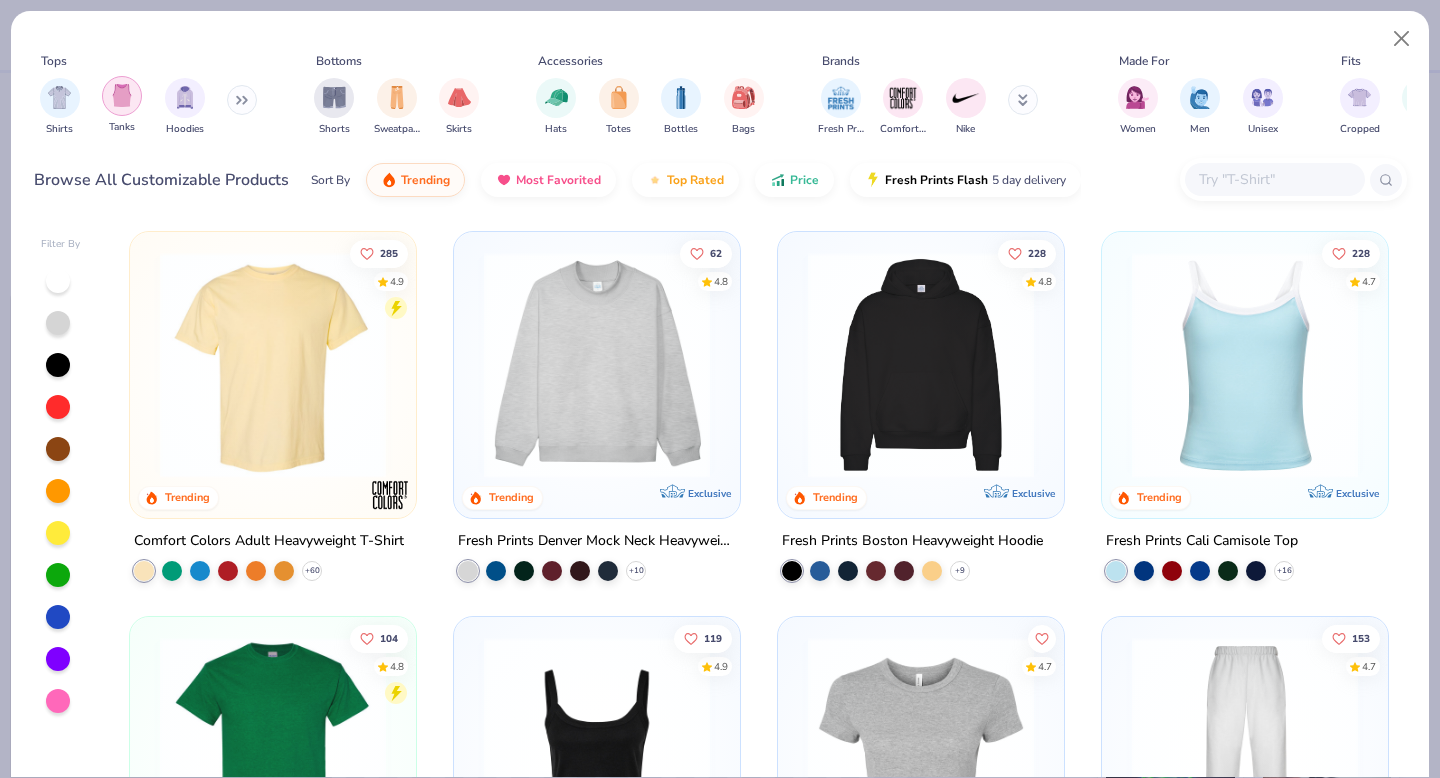 click at bounding box center (122, 95) 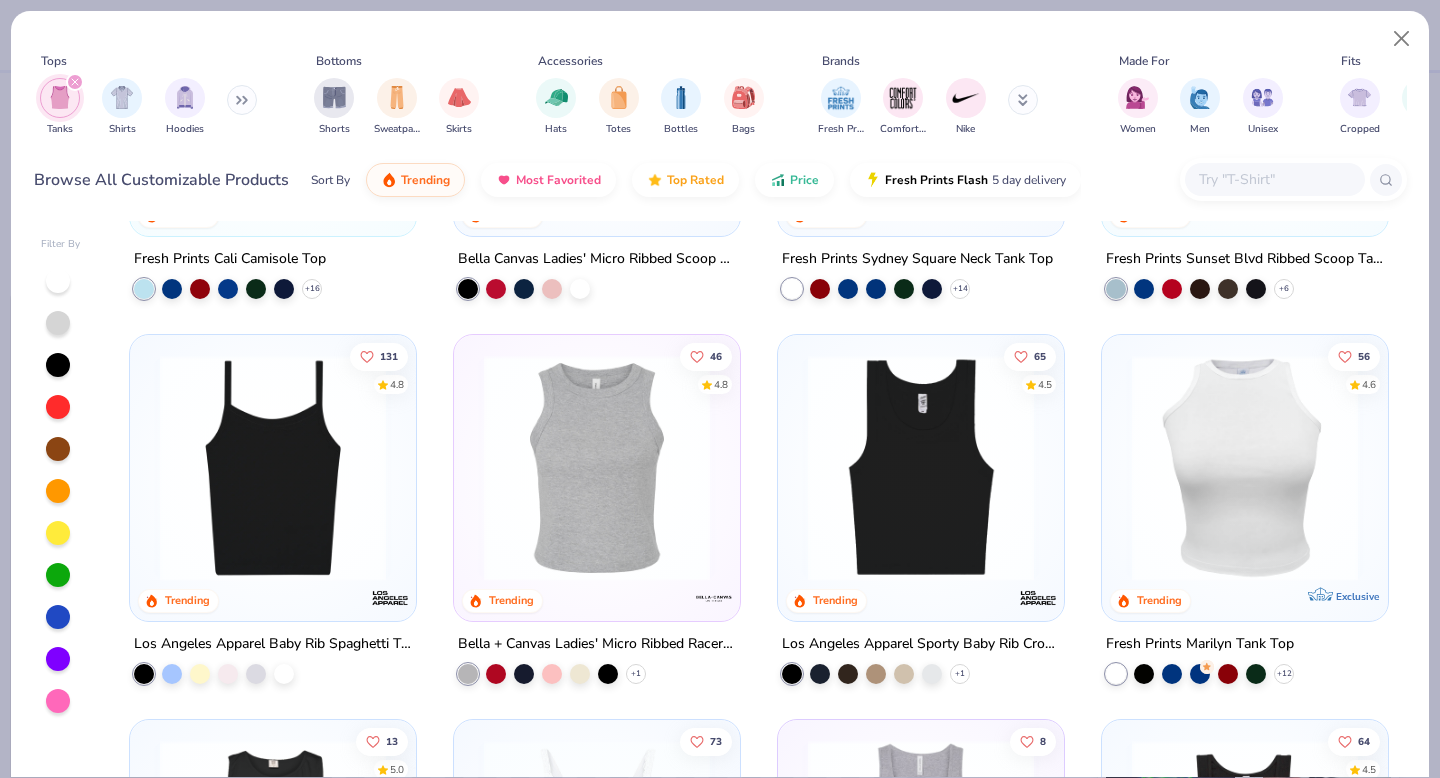 scroll, scrollTop: 309, scrollLeft: 0, axis: vertical 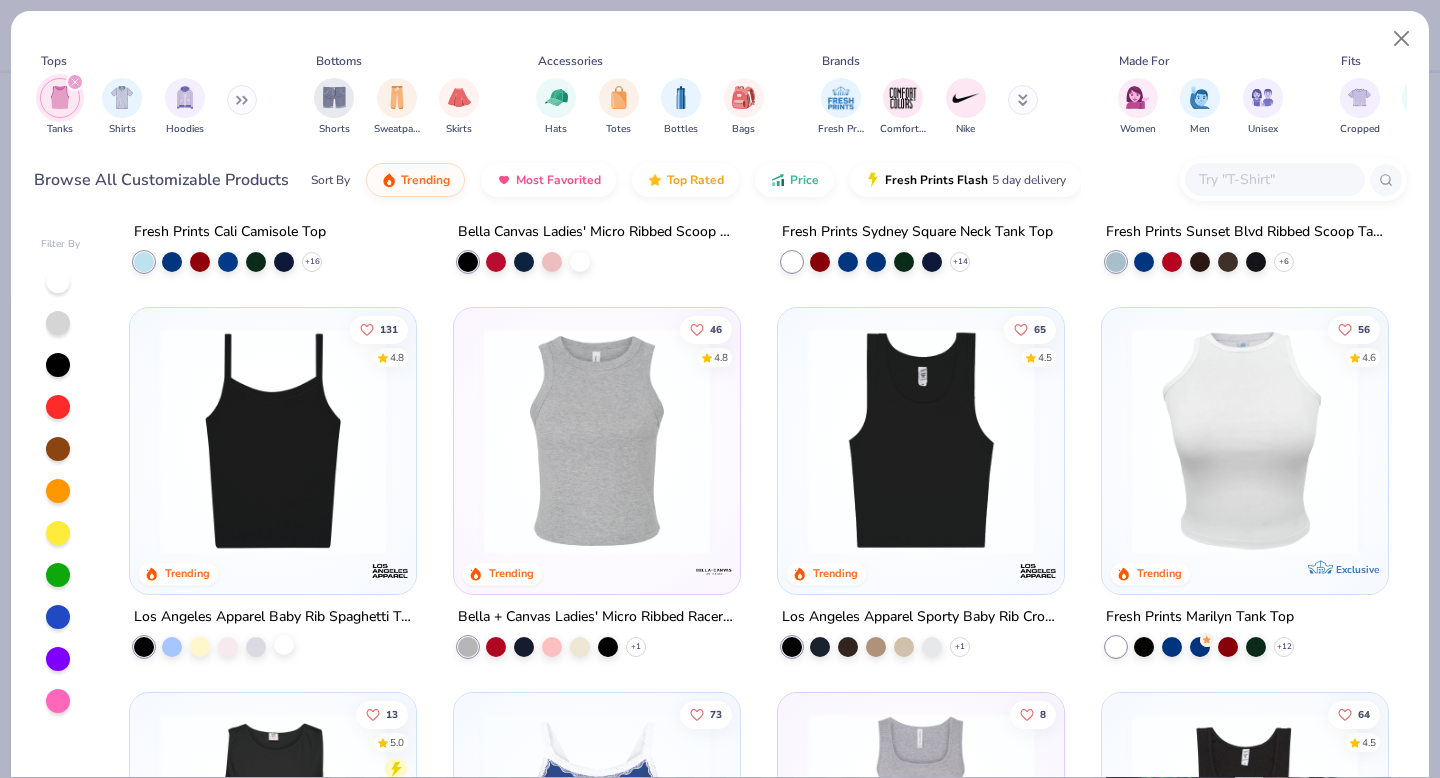 click at bounding box center (284, 644) 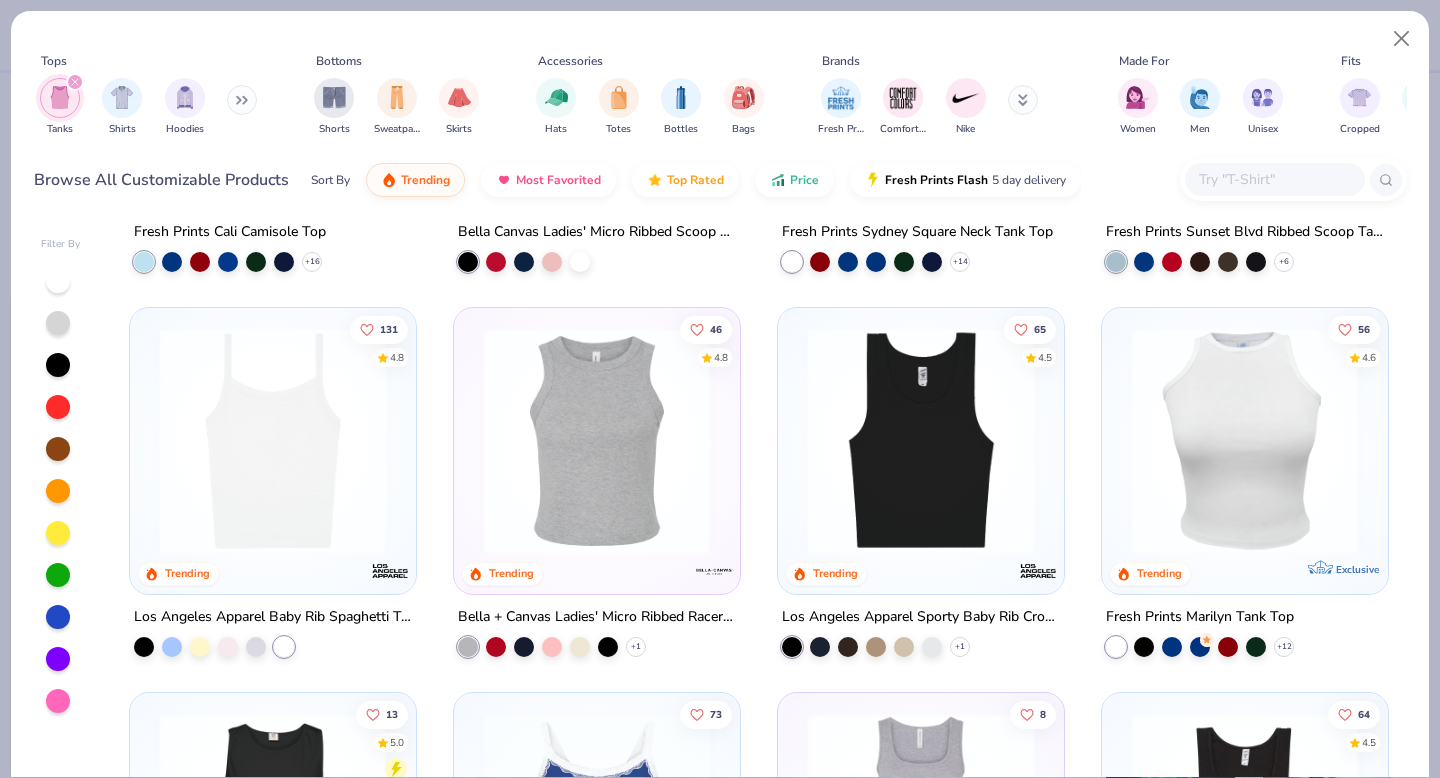 click at bounding box center [273, 441] 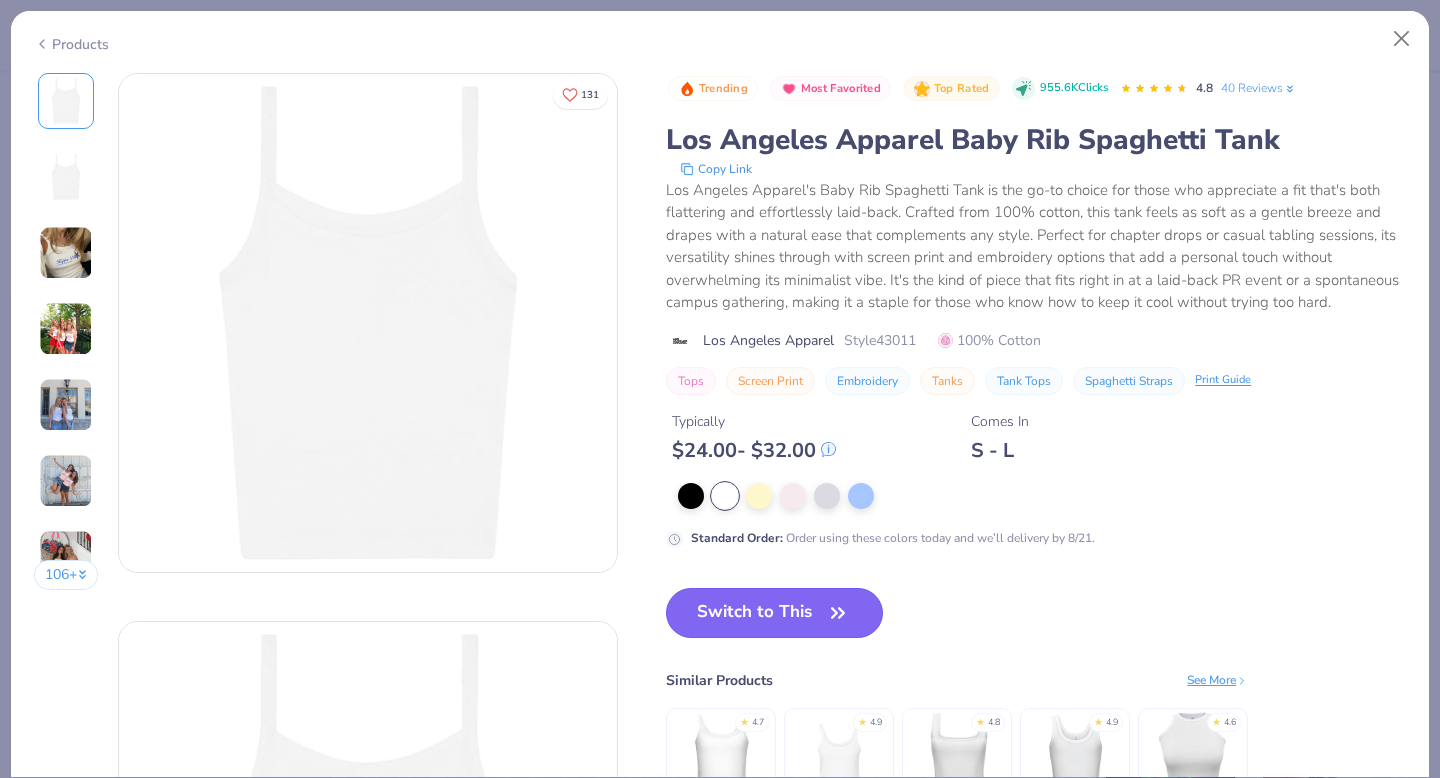 click on "Switch to This" at bounding box center (774, 613) 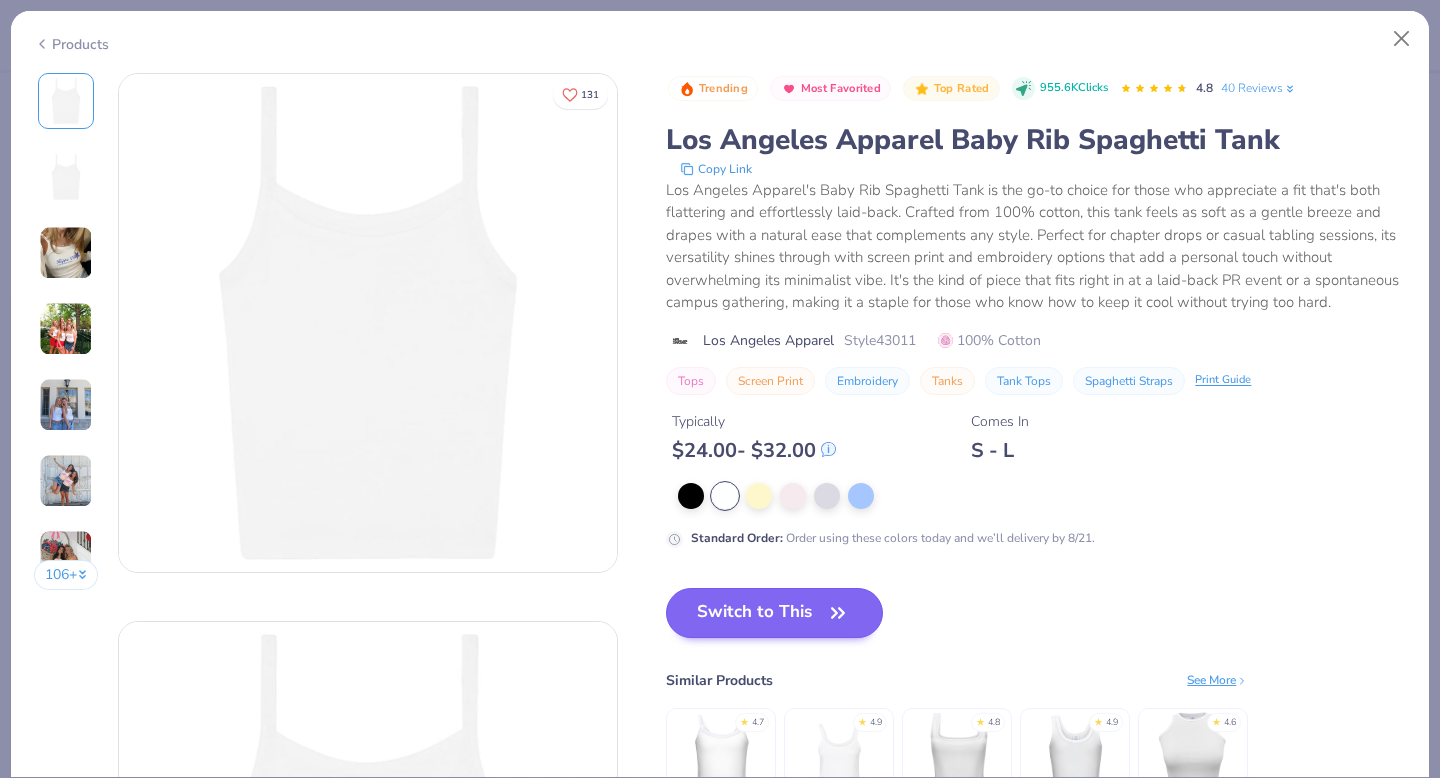 type on "x" 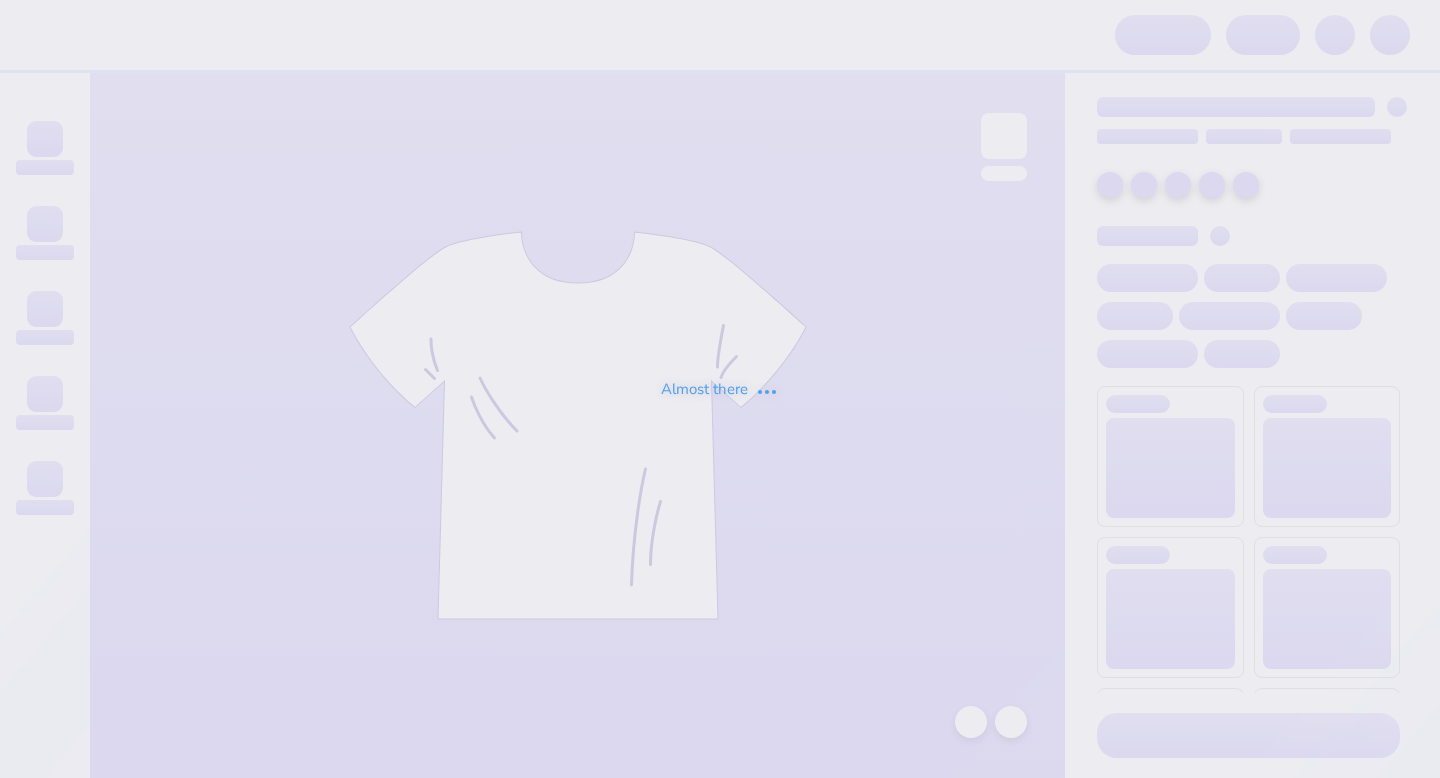 scroll, scrollTop: 0, scrollLeft: 0, axis: both 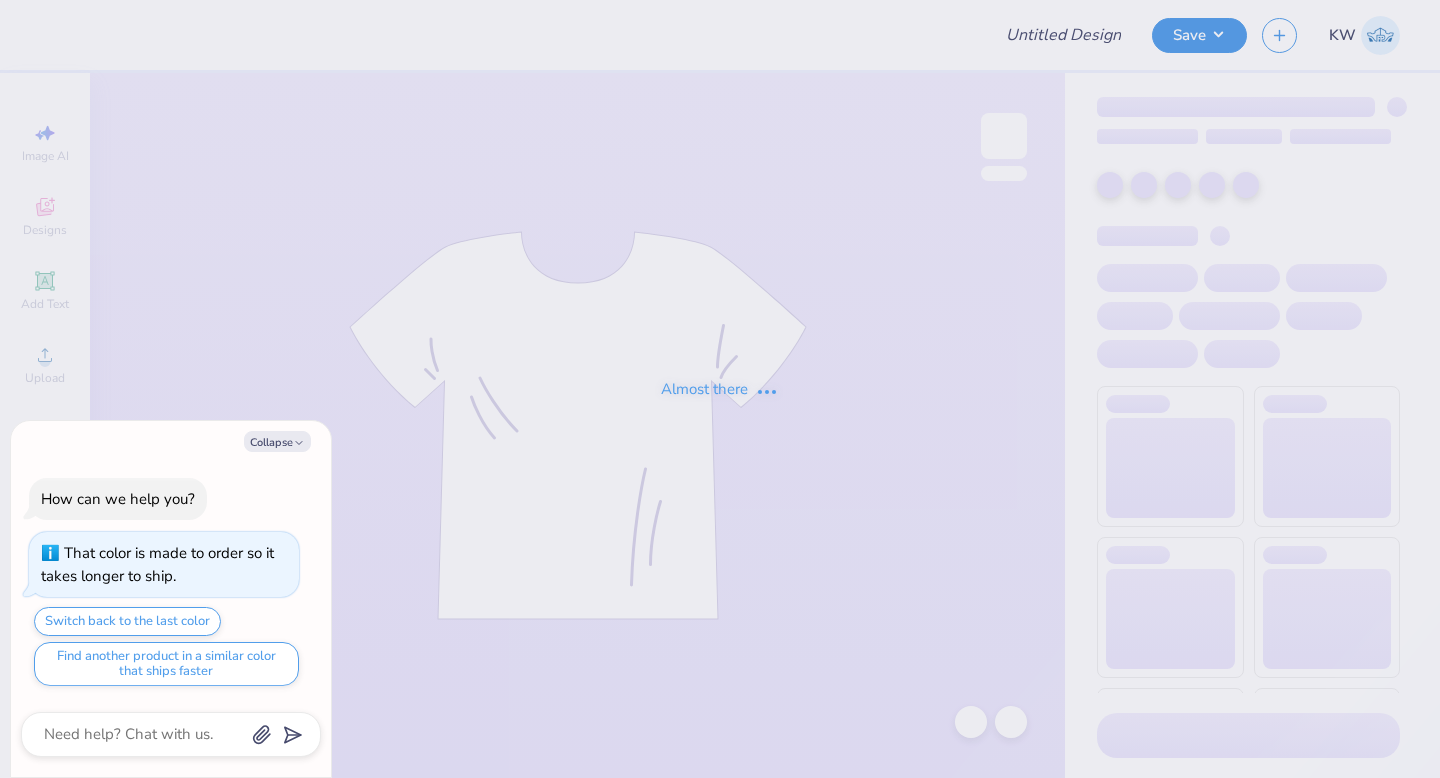 type on "x" 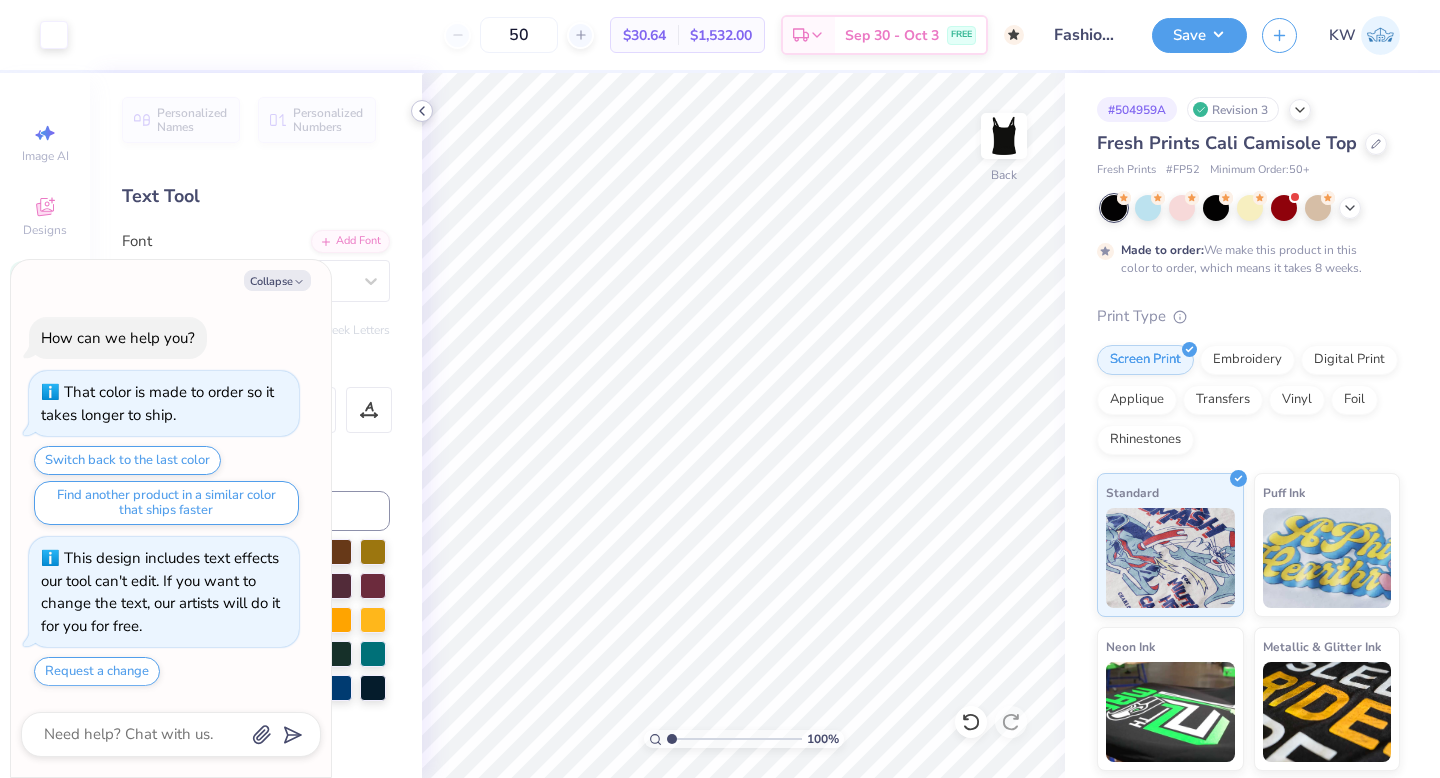 click 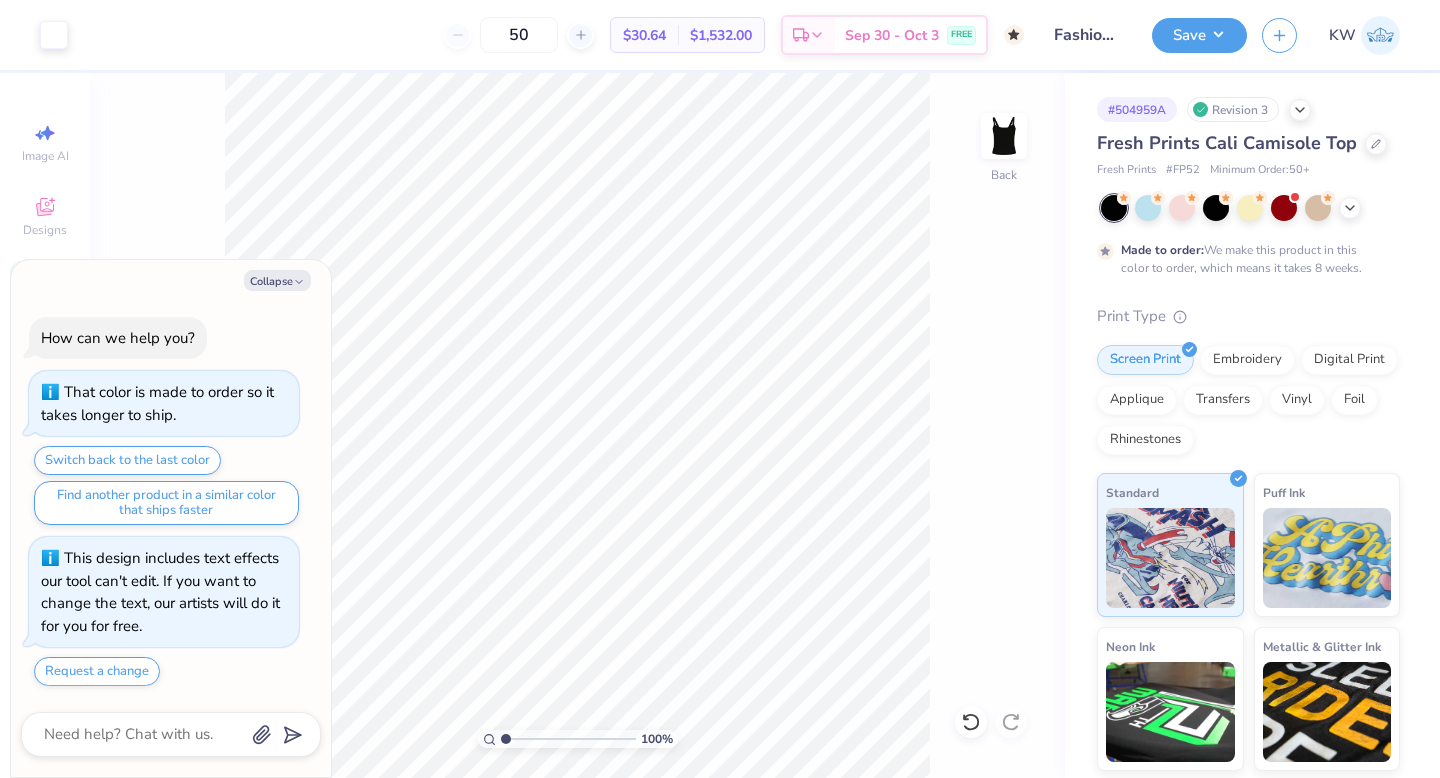 click on "# 504959A Revision 3 Fresh Prints Cali Camisole Top Fresh Prints # FP52 Minimum Order:  50 +   Made to order:  We make this product in this color to order, which means it takes 8 weeks. Print Type Screen Print Embroidery Digital Print Applique Transfers Vinyl Foil Rhinestones Standard Puff Ink Neon Ink Metallic & Glitter Ink Glow in the Dark Ink Water based Ink" at bounding box center (1252, 499) 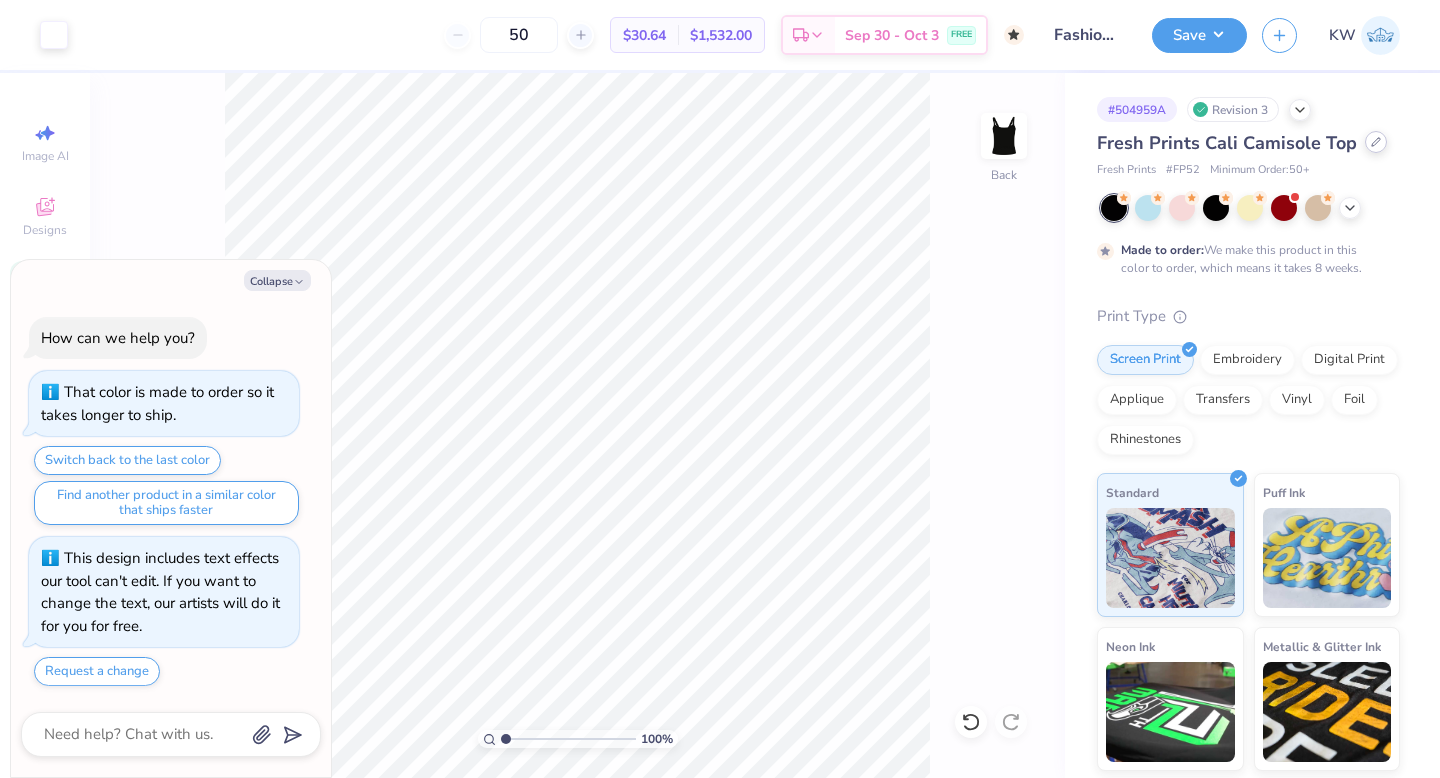 click at bounding box center (1376, 142) 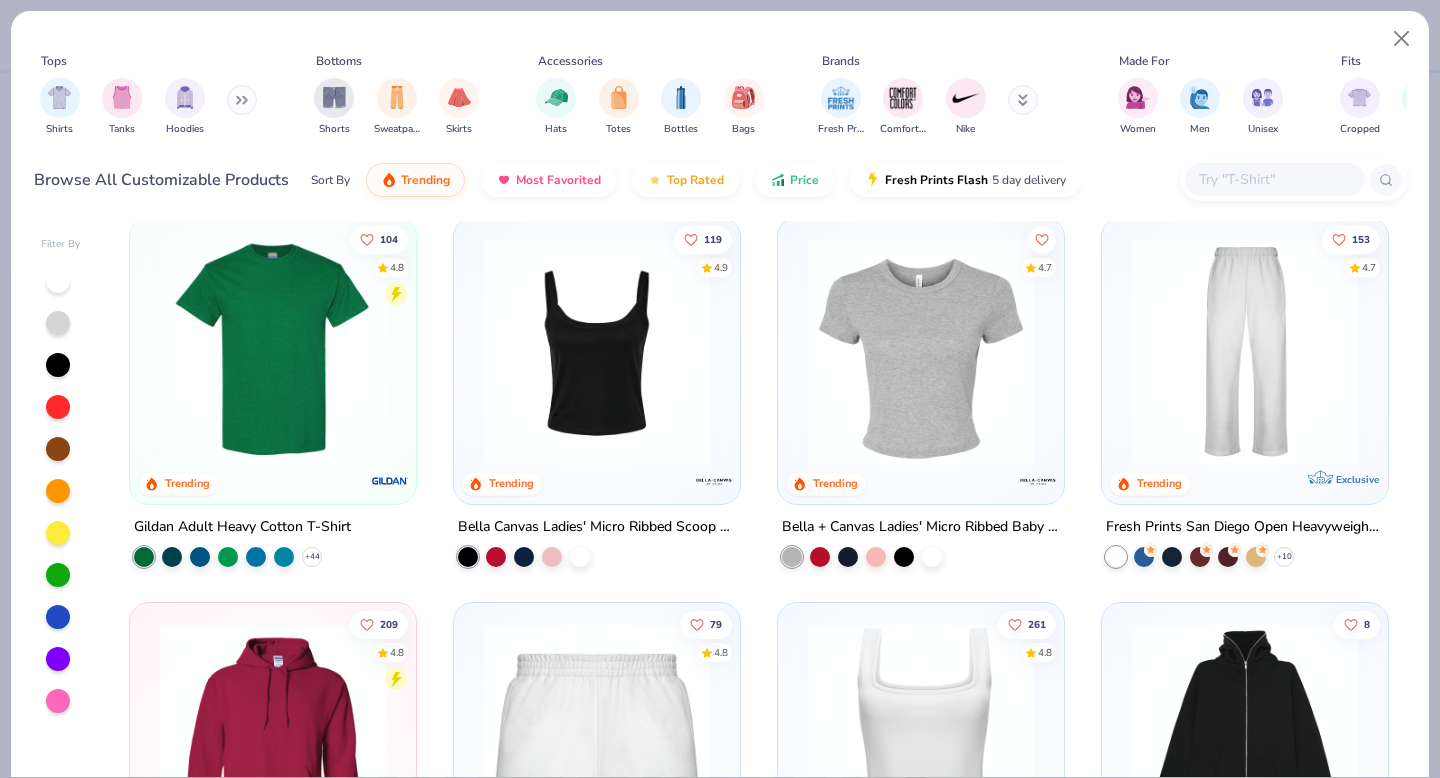 scroll, scrollTop: 410, scrollLeft: 0, axis: vertical 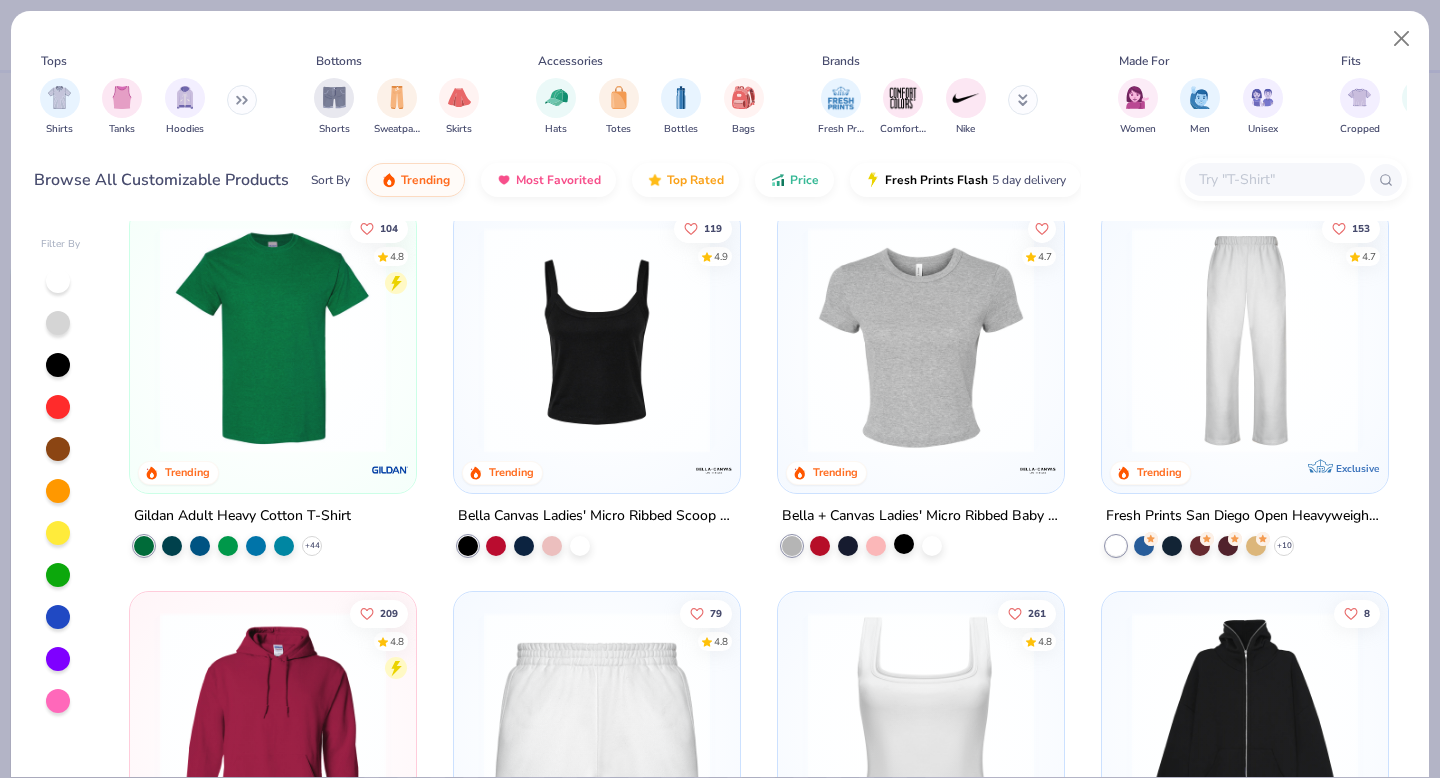 click at bounding box center [904, 543] 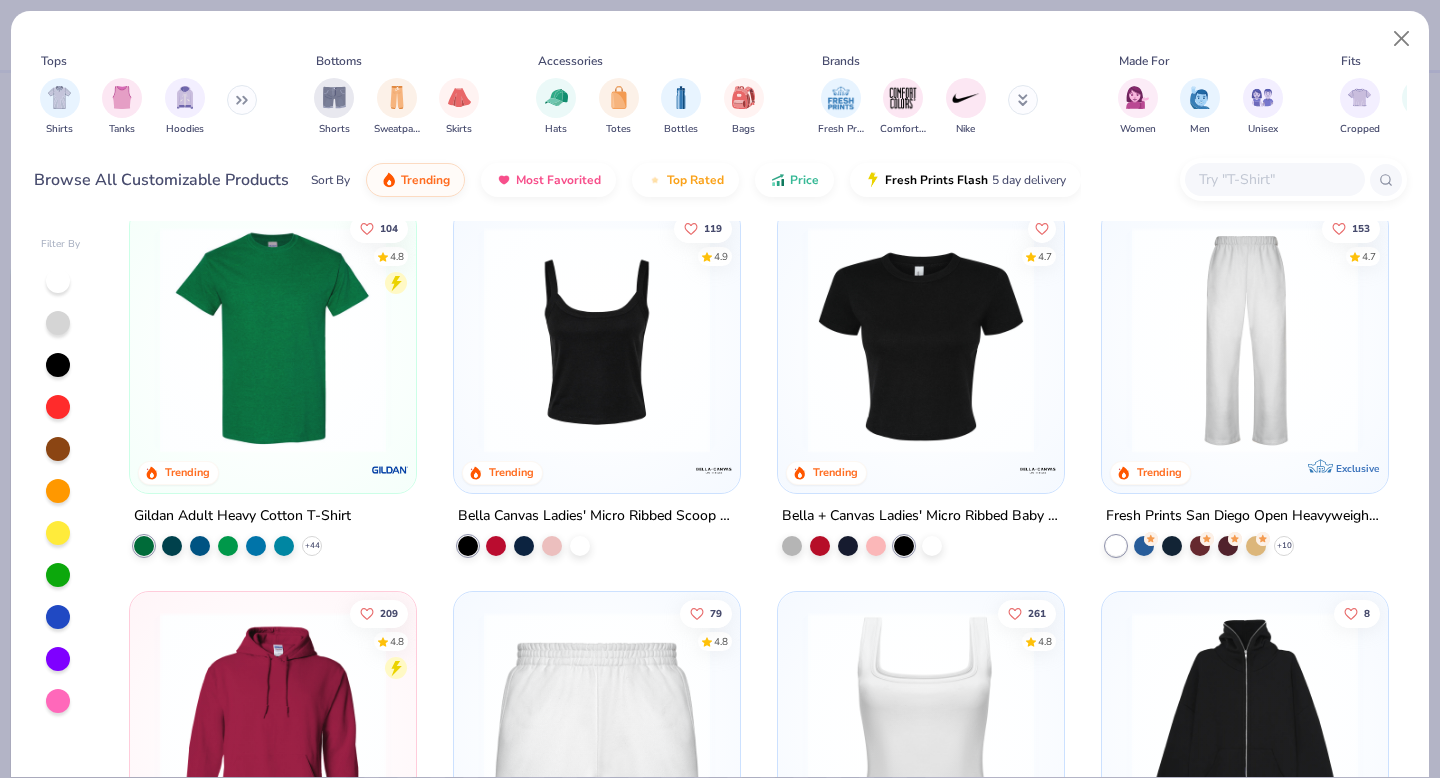 click at bounding box center [921, 340] 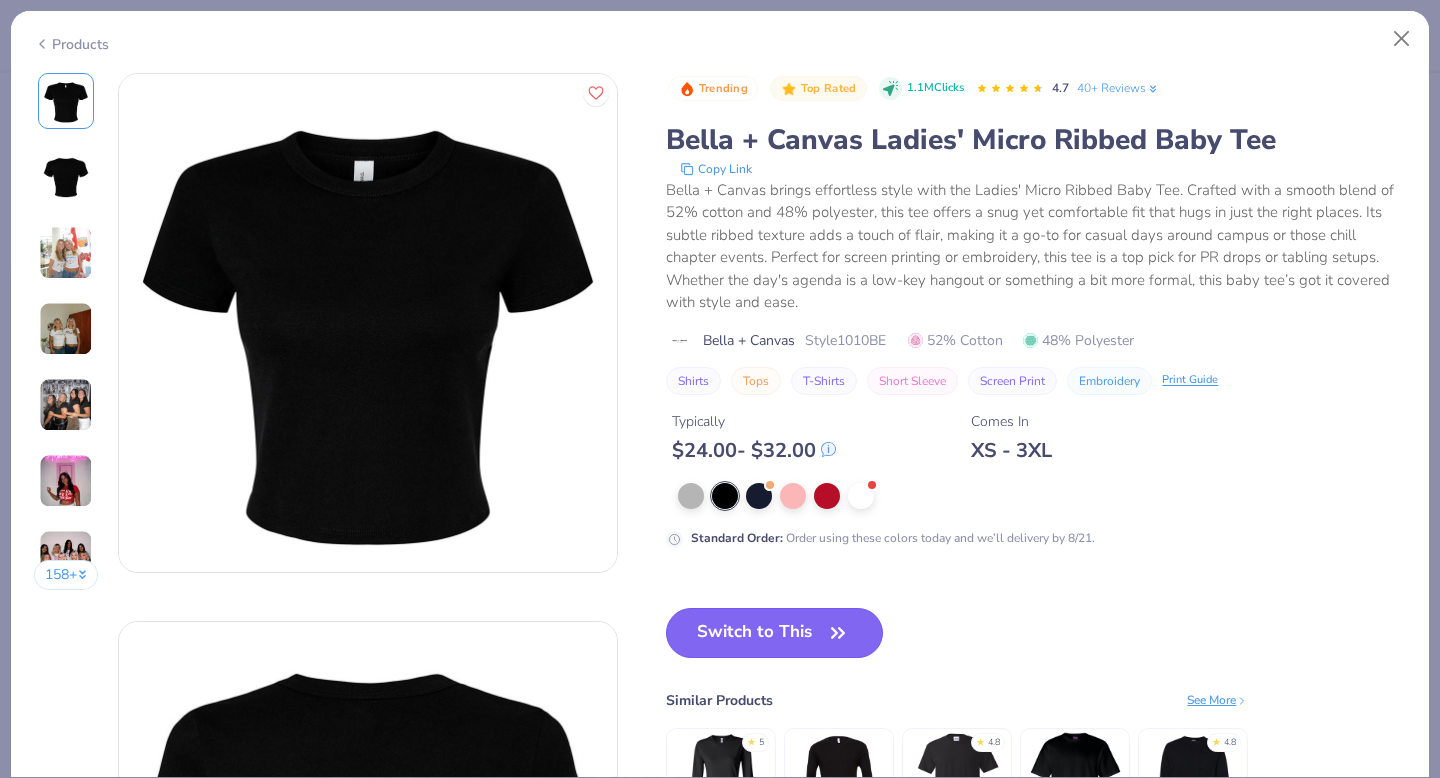 click on "Switch to This" at bounding box center (774, 633) 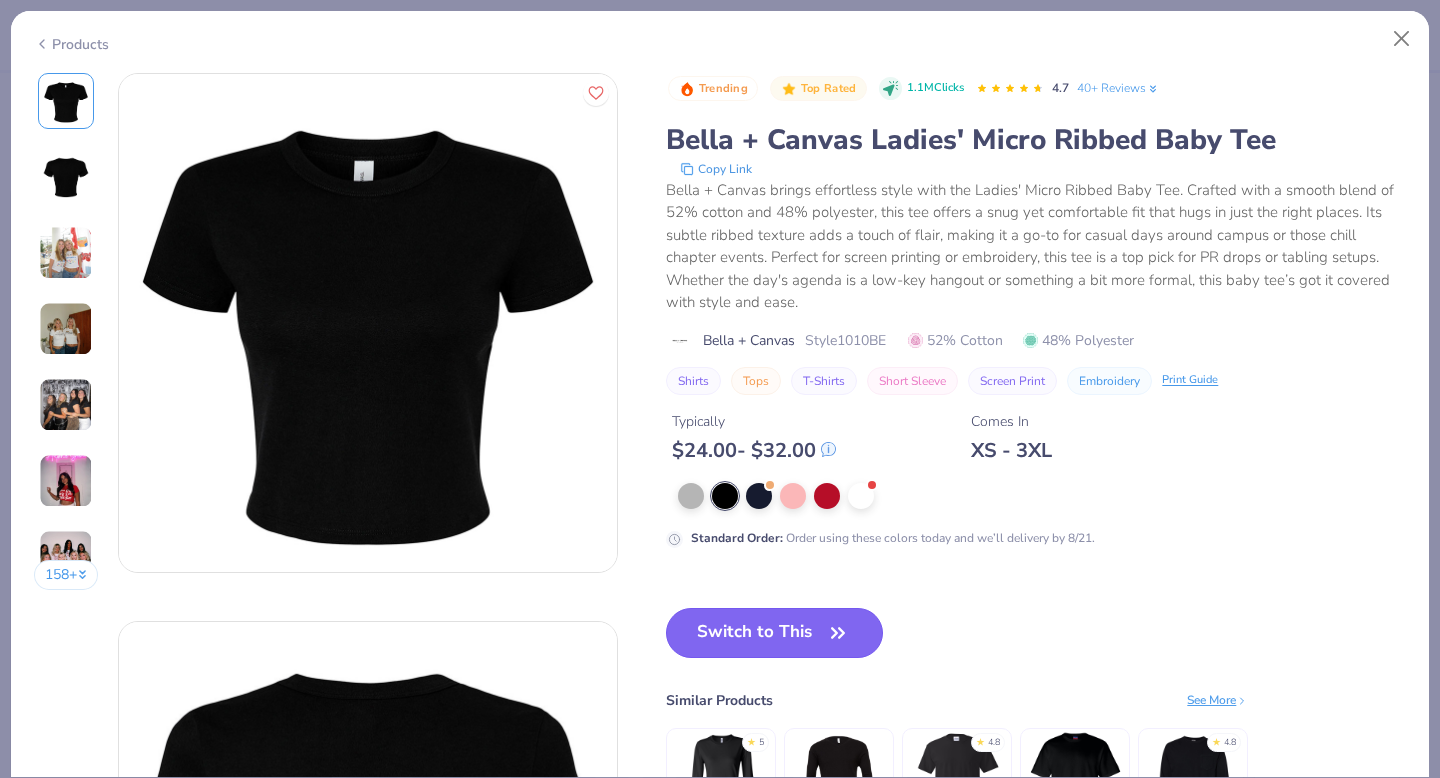 scroll, scrollTop: 39, scrollLeft: 0, axis: vertical 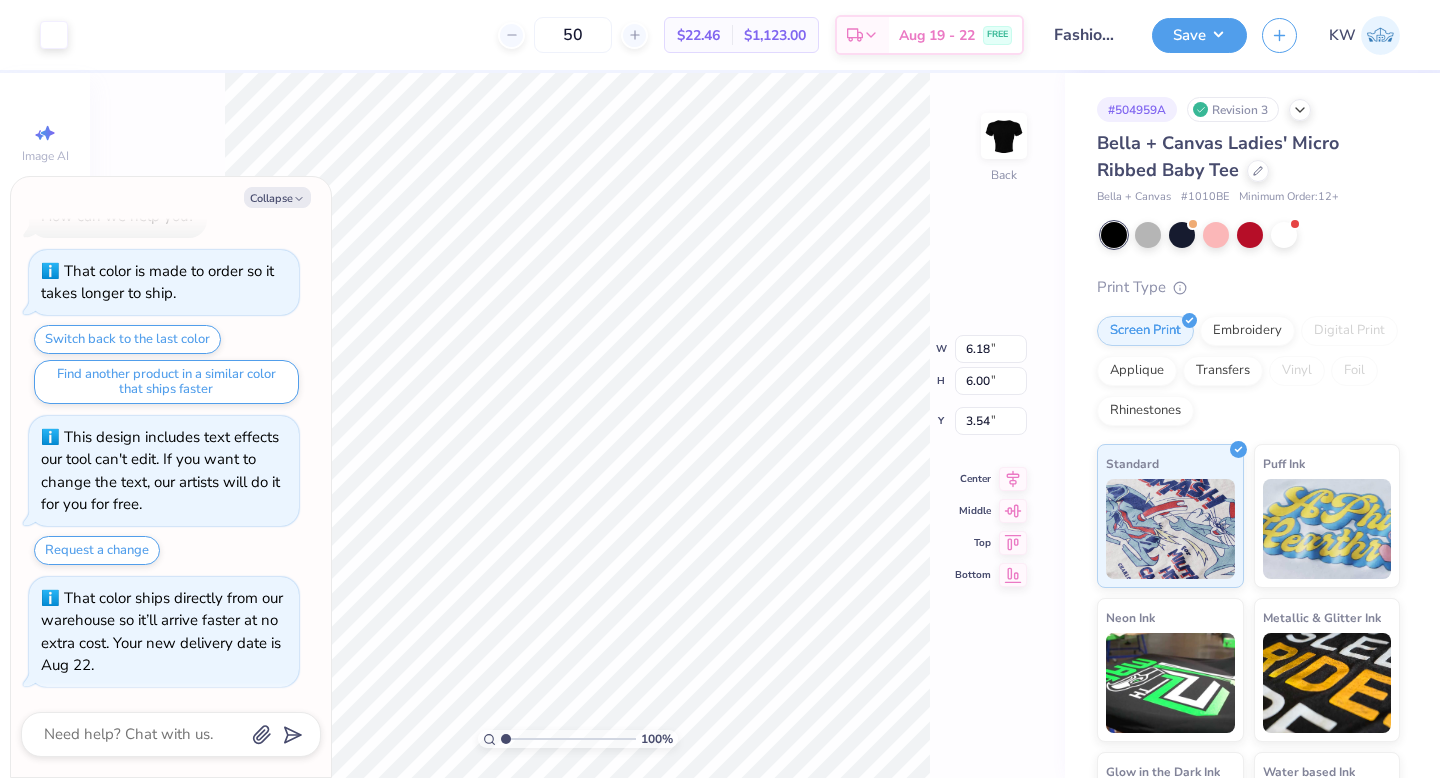 type on "x" 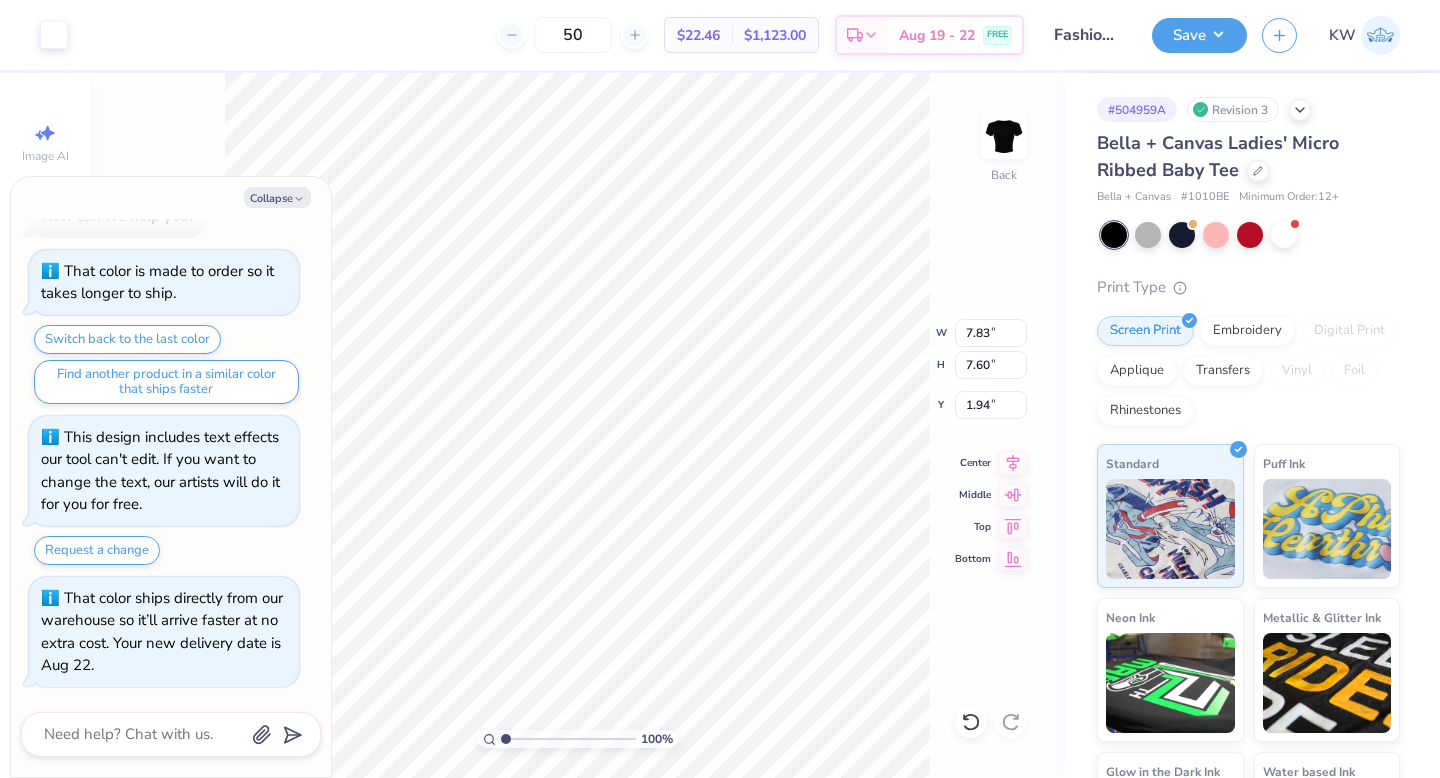 type on "x" 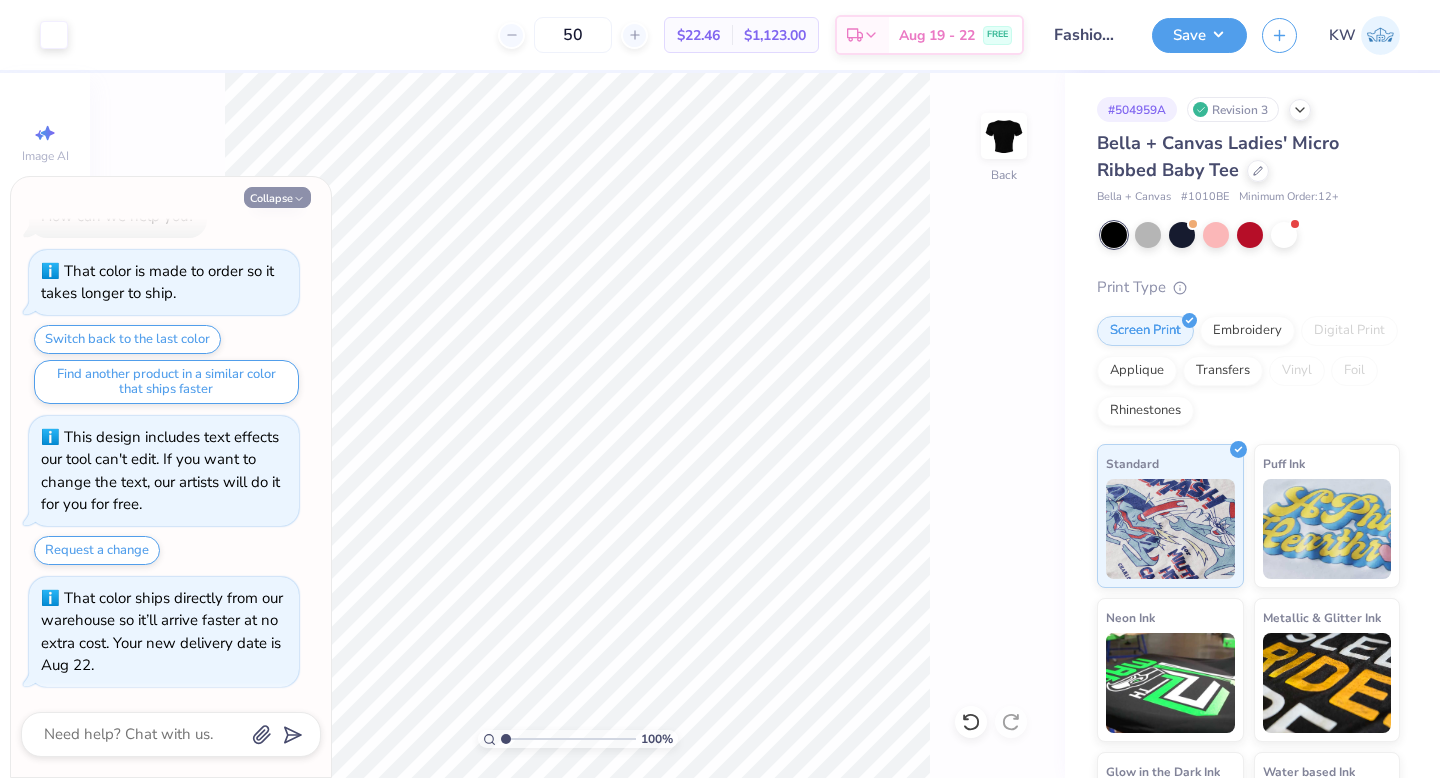 click 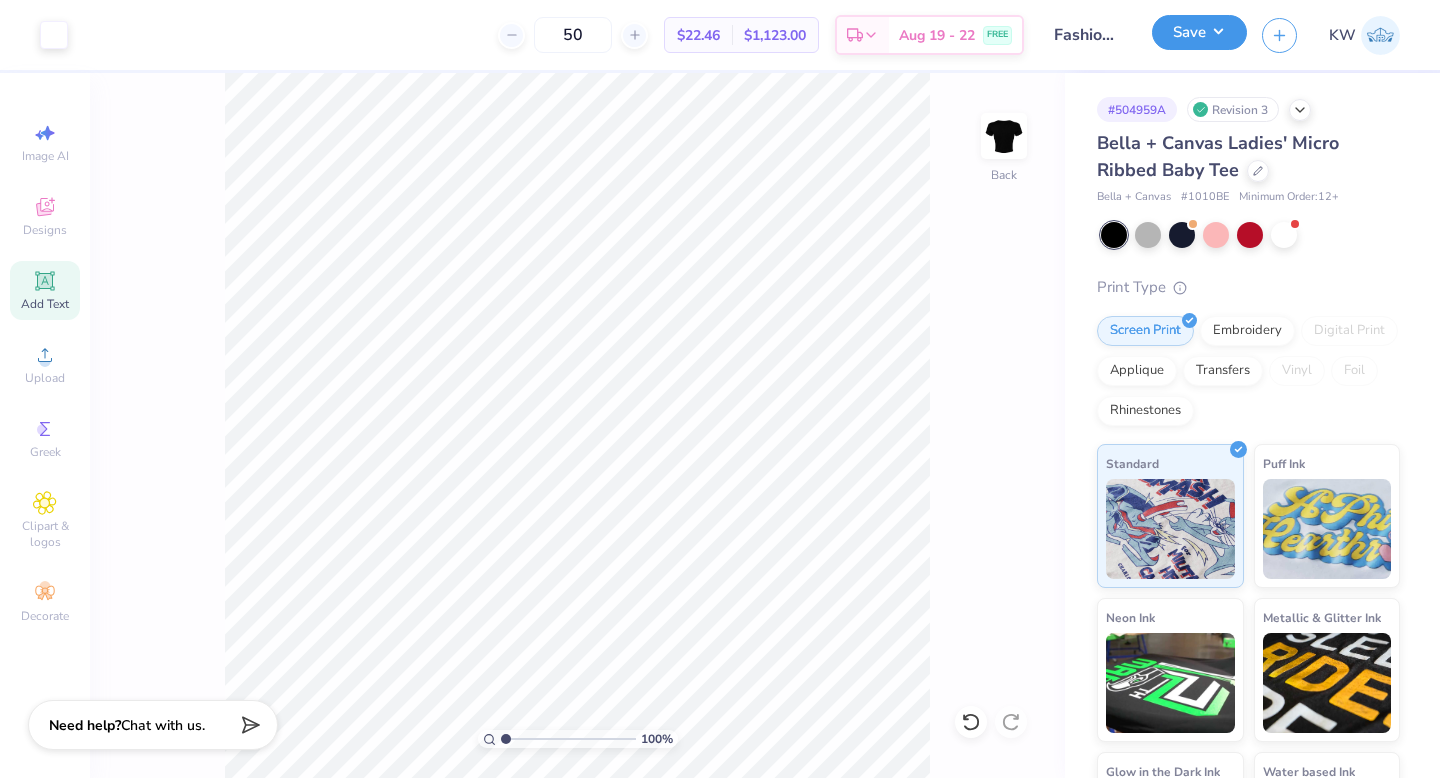 click on "Save" at bounding box center [1199, 32] 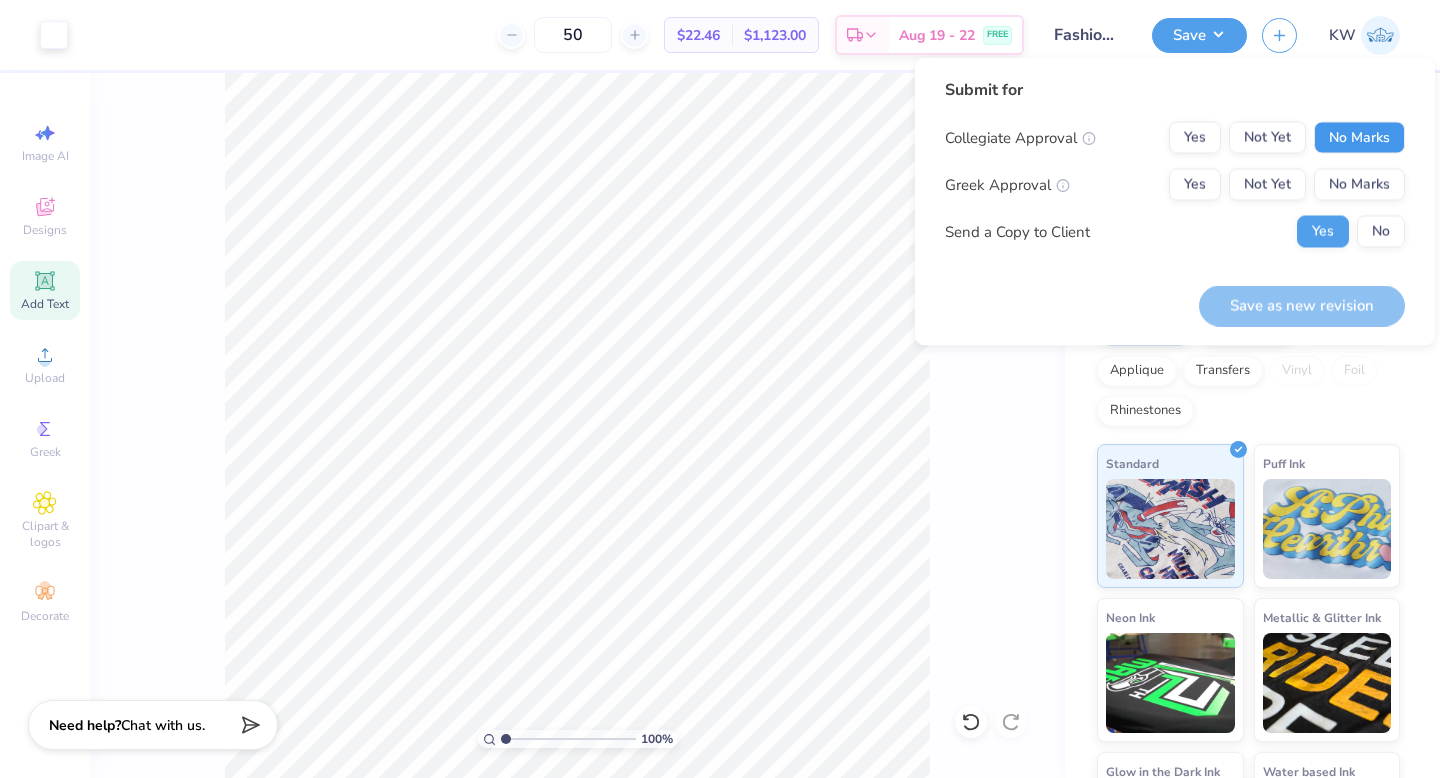 click on "No Marks" at bounding box center [1359, 138] 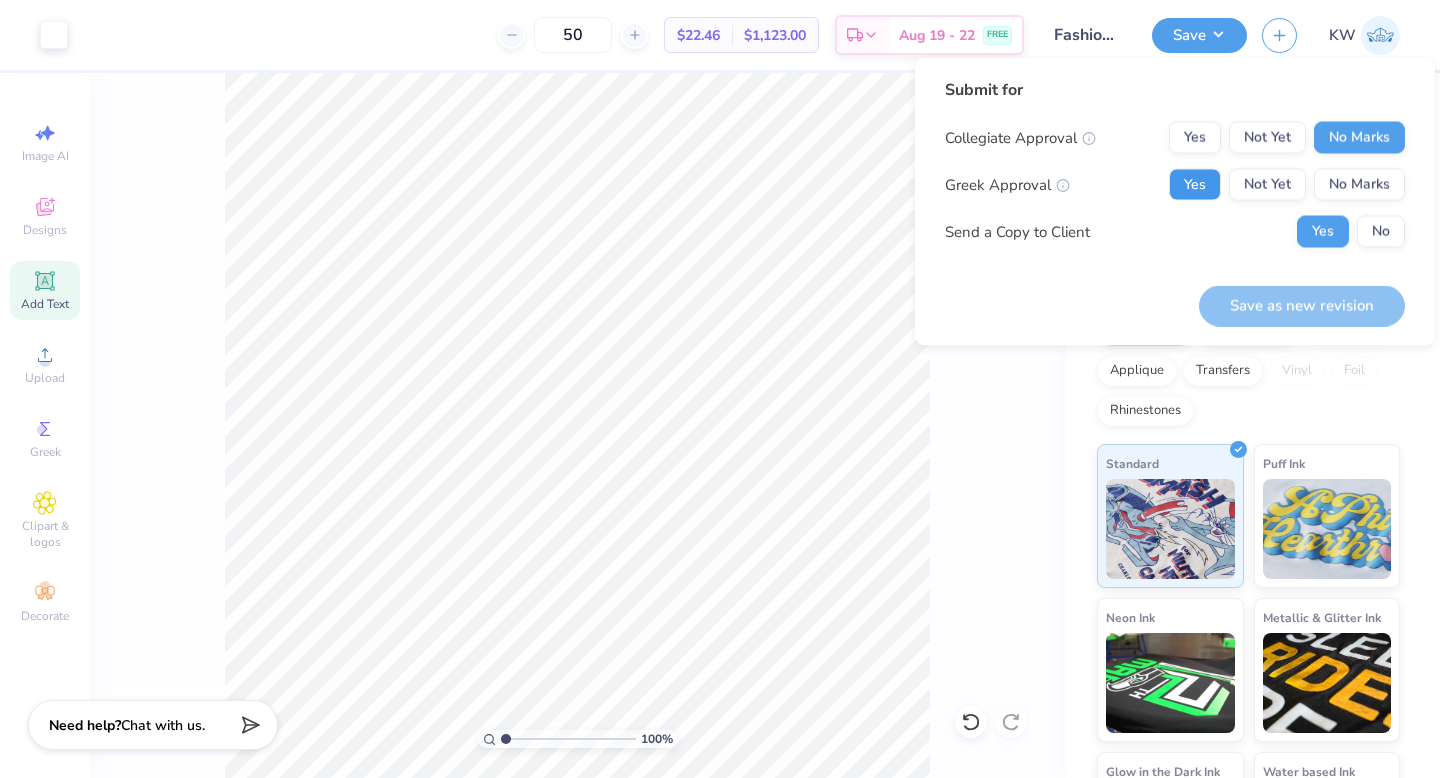 click on "Yes" at bounding box center [1195, 185] 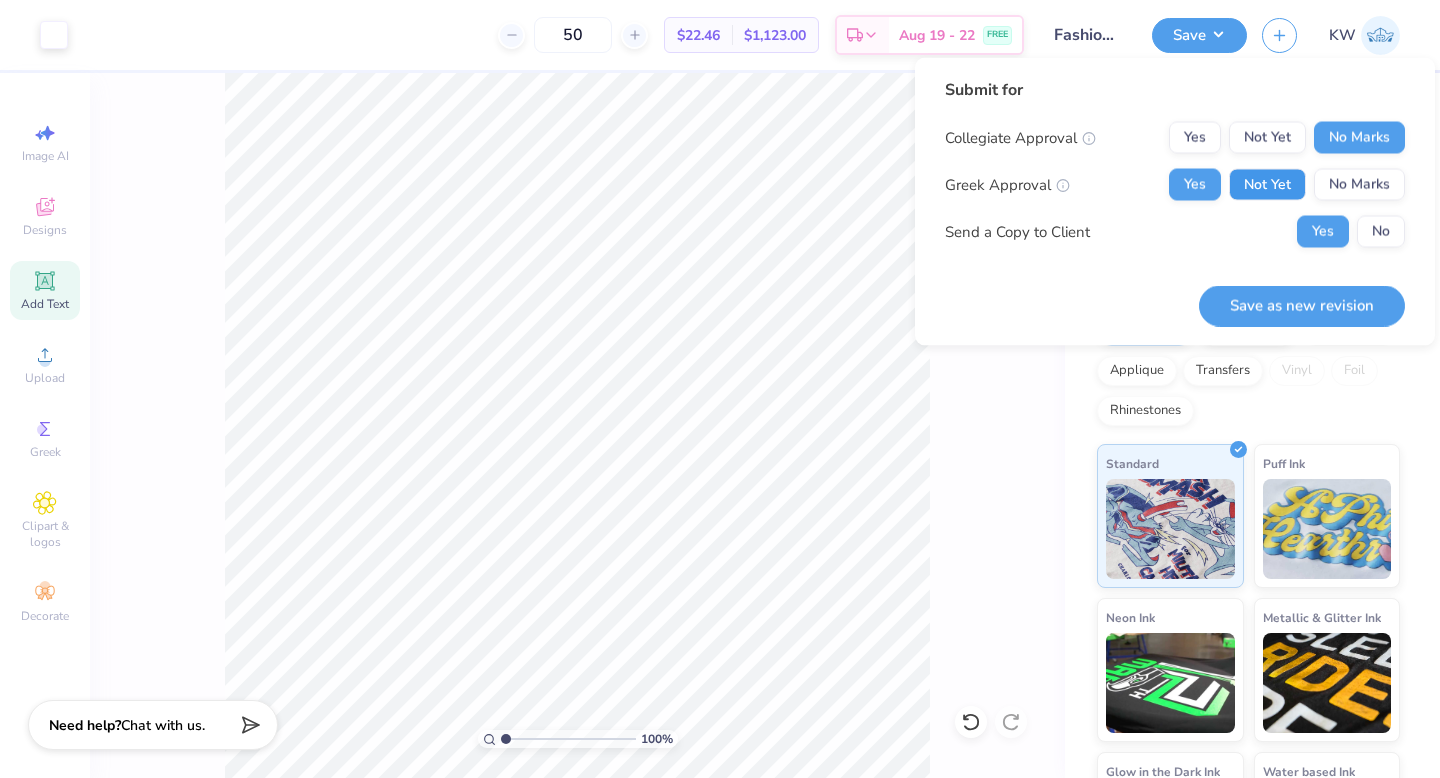 click on "Not Yet" at bounding box center (1267, 185) 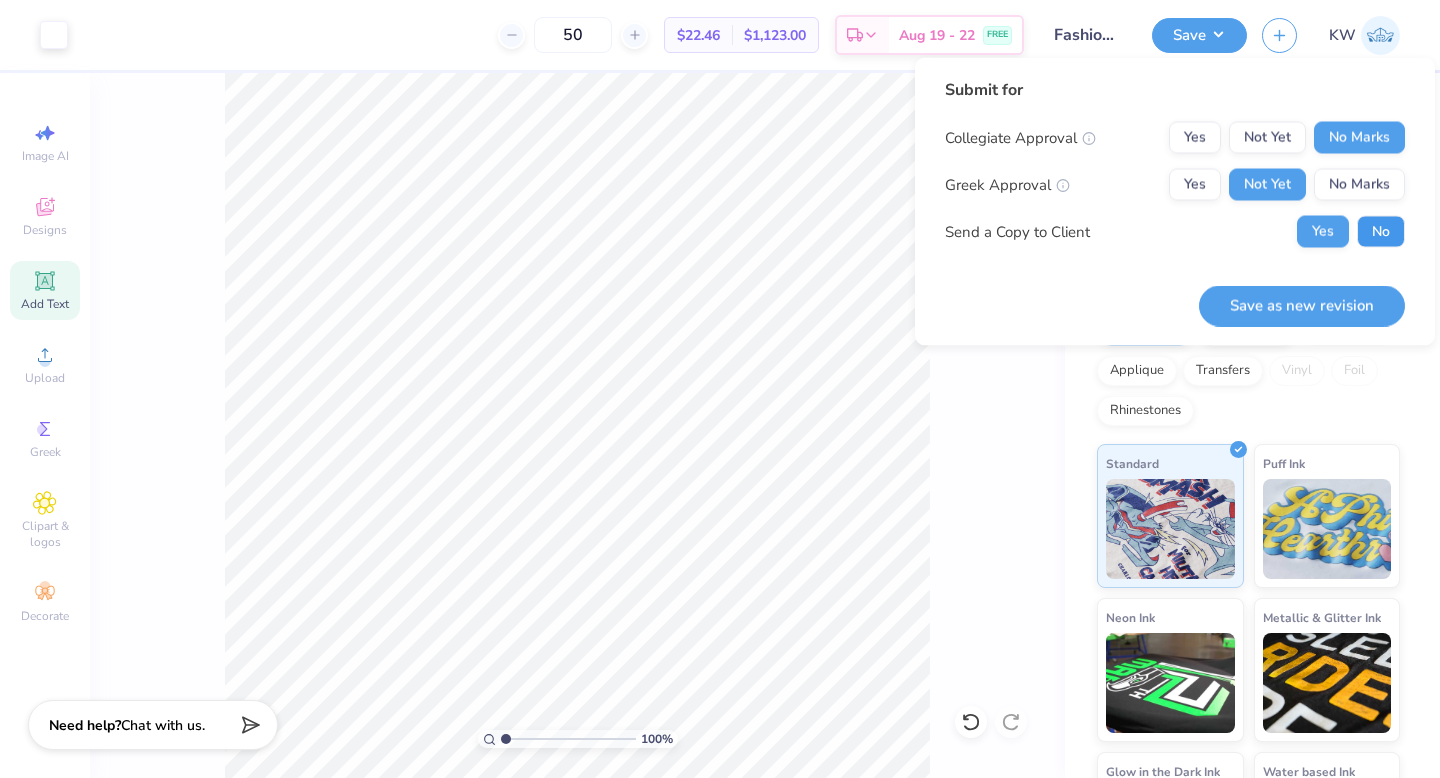 click on "No" at bounding box center (1381, 232) 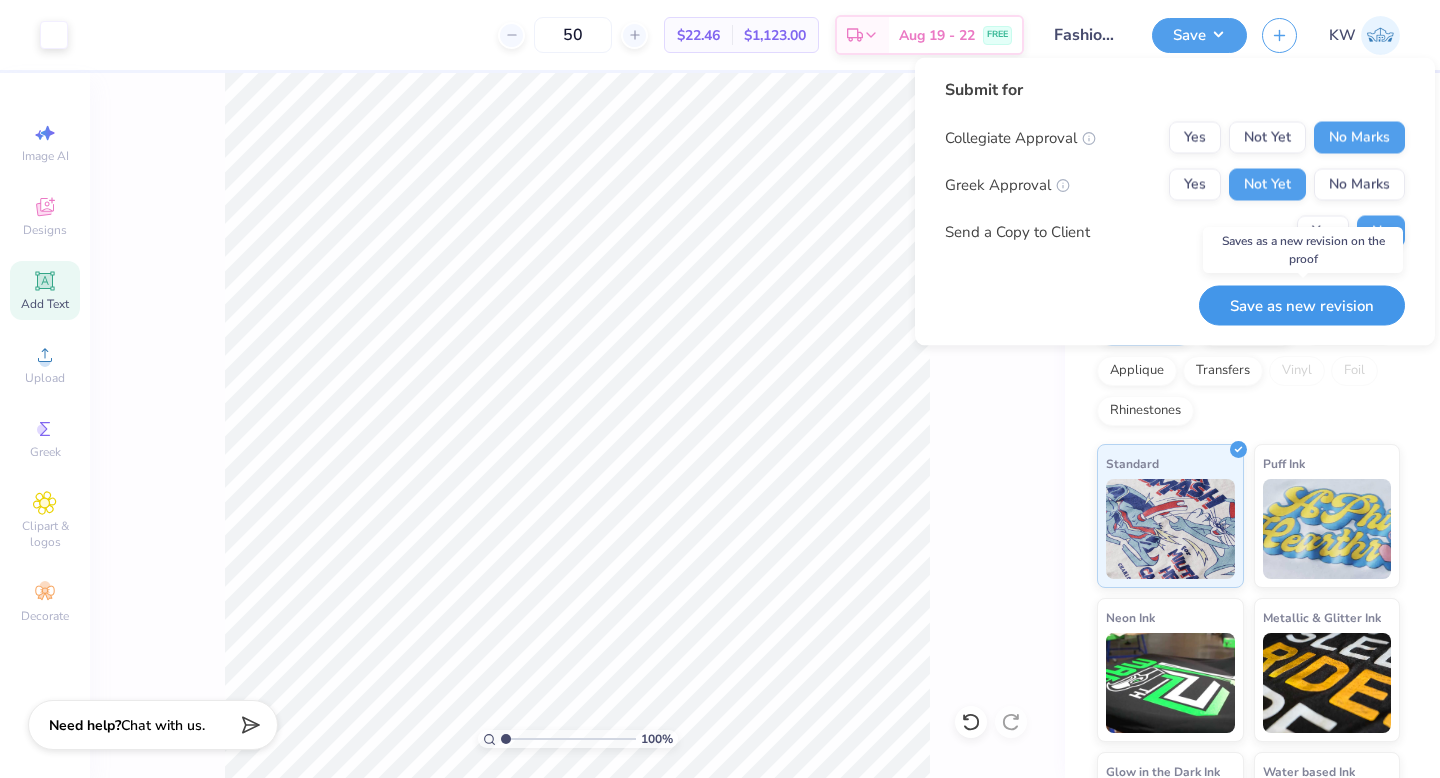 click on "Save as new revision" at bounding box center (1302, 305) 